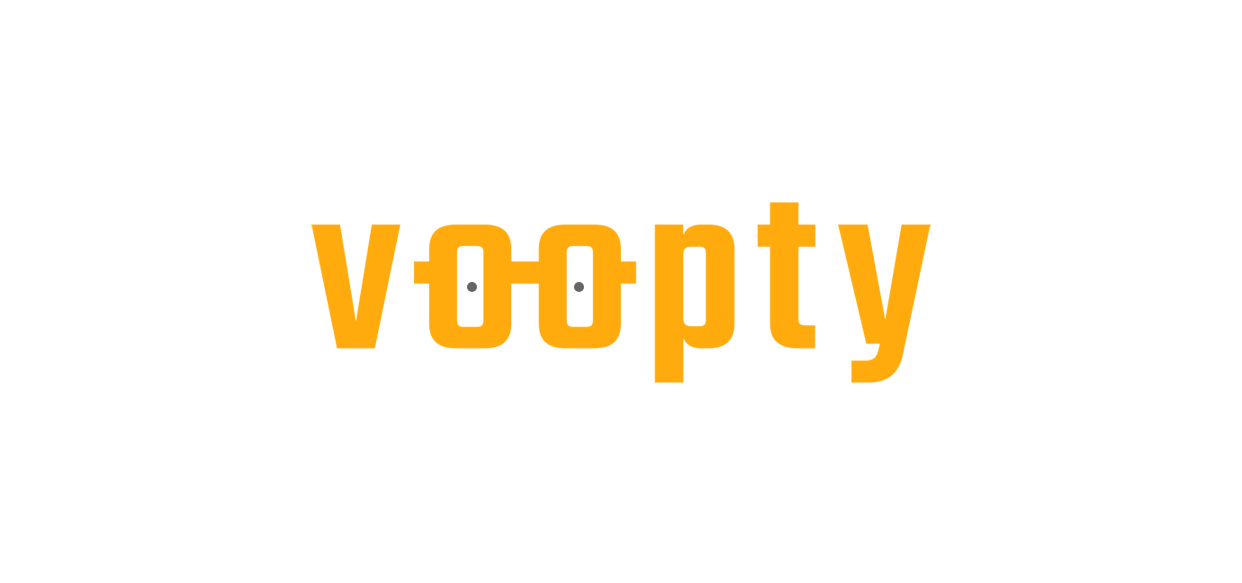 scroll, scrollTop: 0, scrollLeft: 0, axis: both 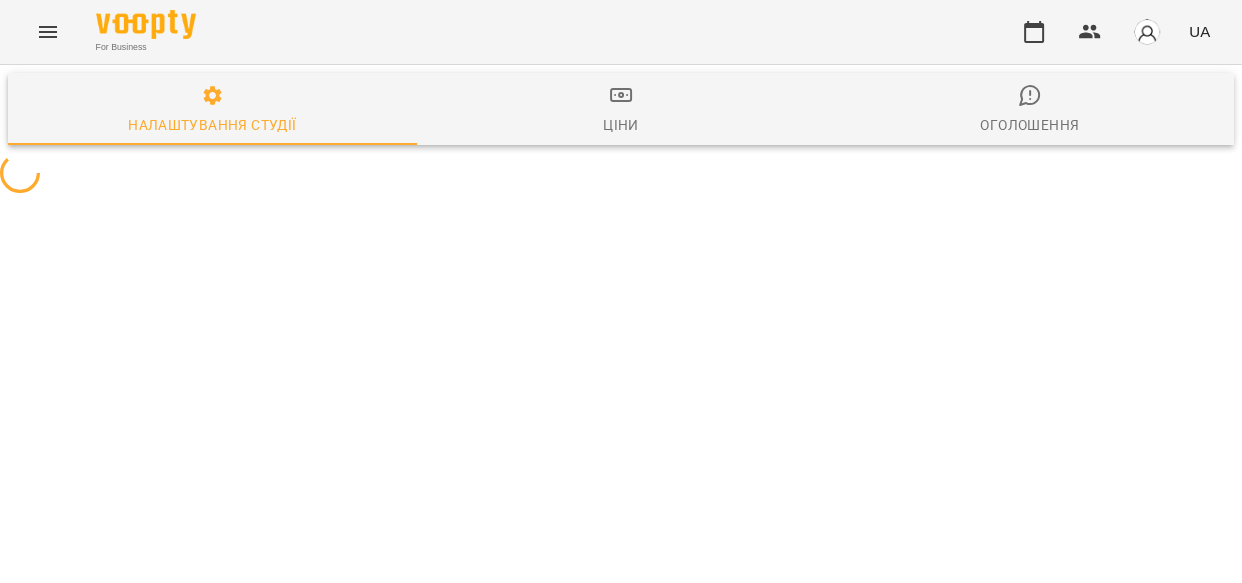 select on "**" 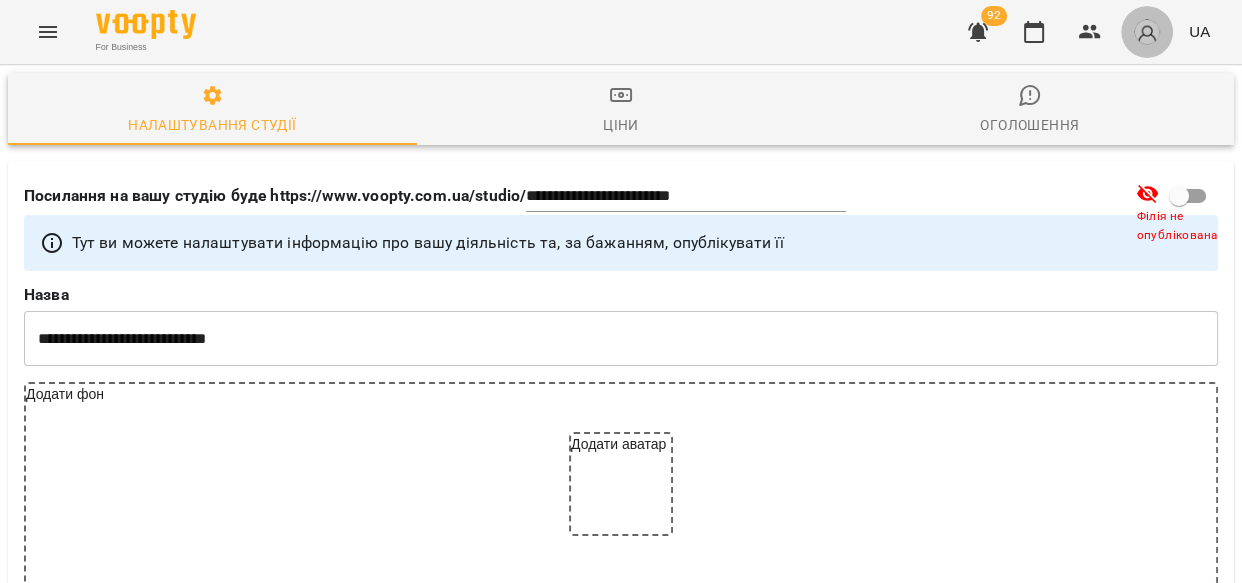click at bounding box center (1147, 32) 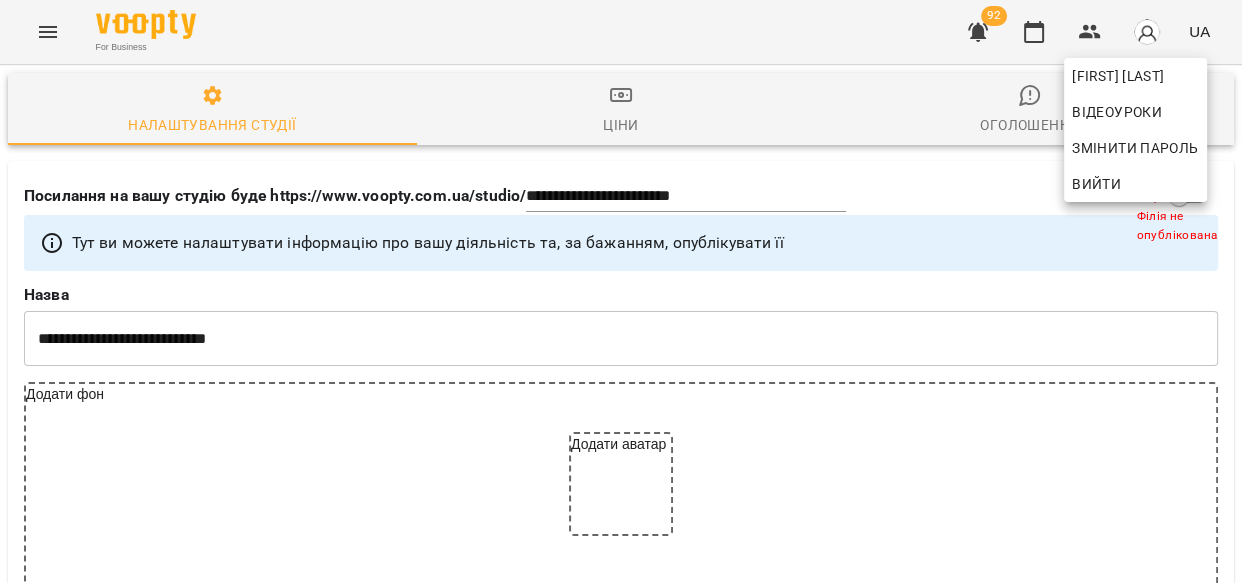 click at bounding box center [621, 291] 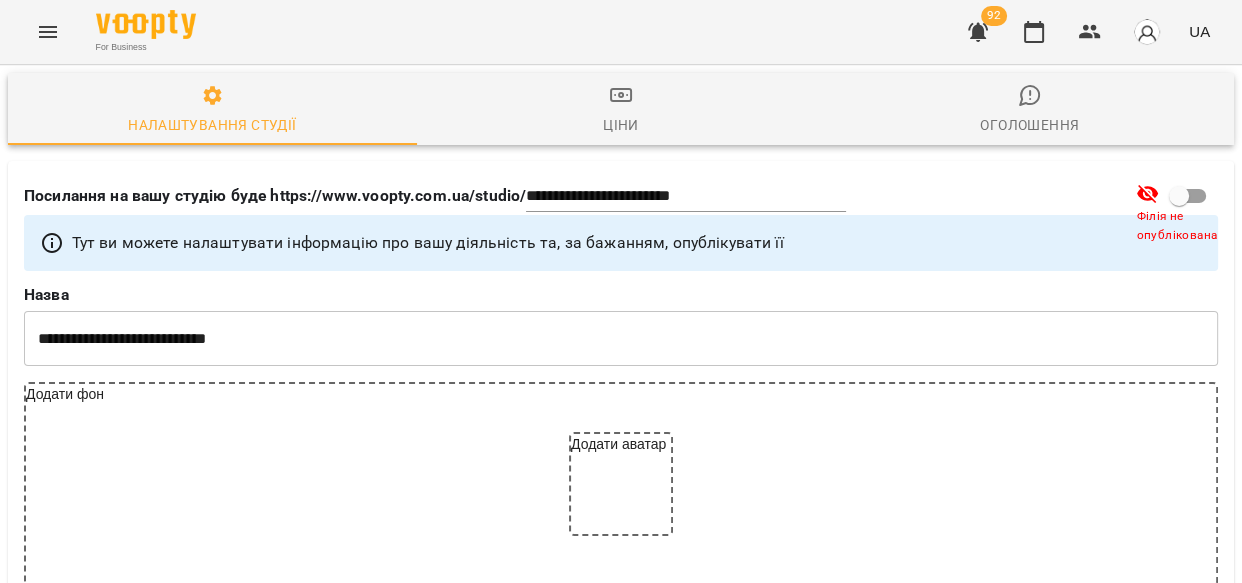 click 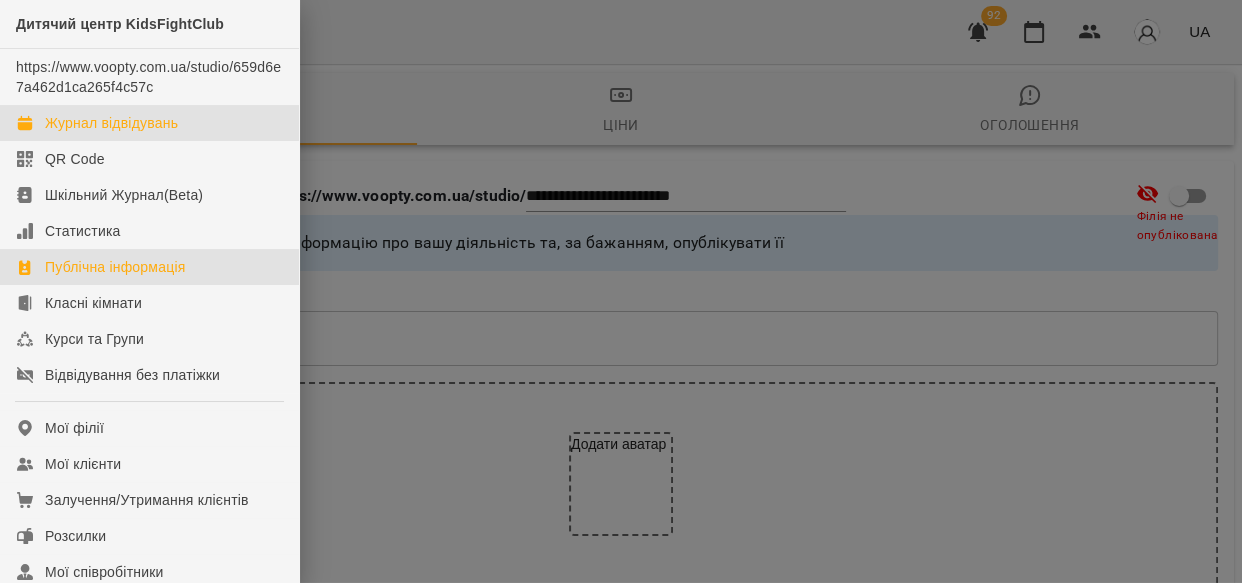 click on "Журнал відвідувань" at bounding box center [111, 123] 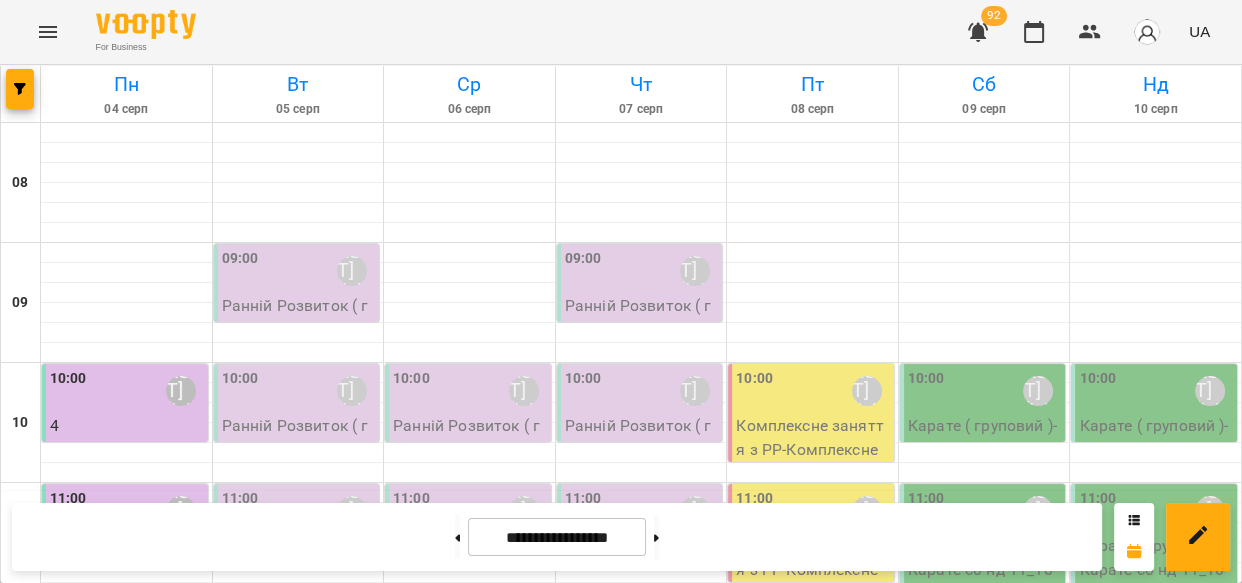 click 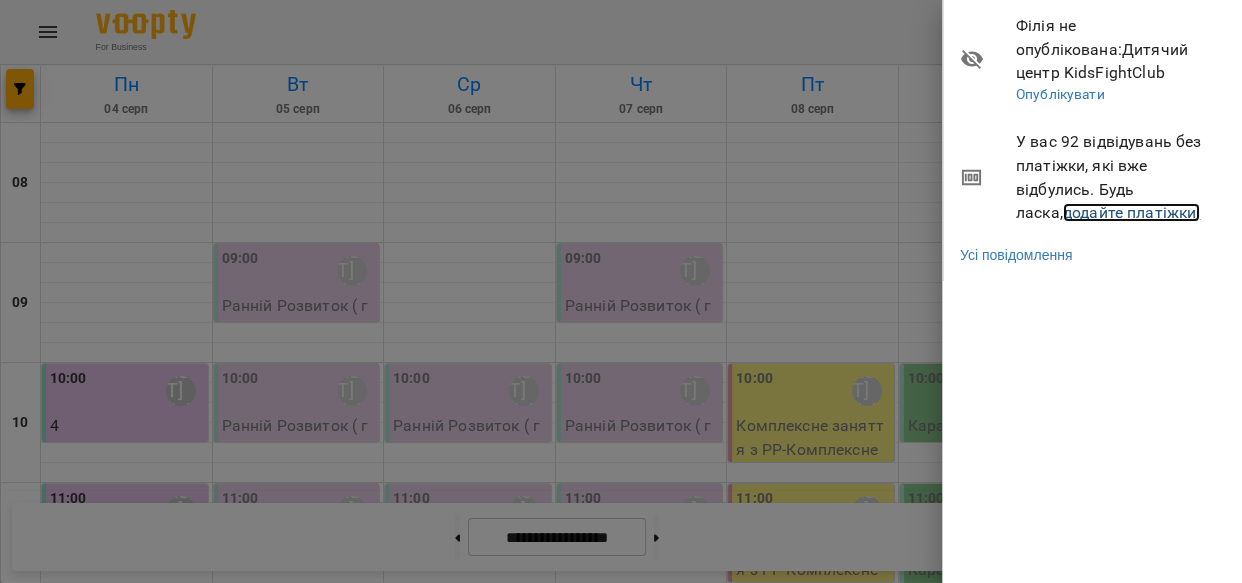 click on "додайте платіжки!" at bounding box center [1132, 212] 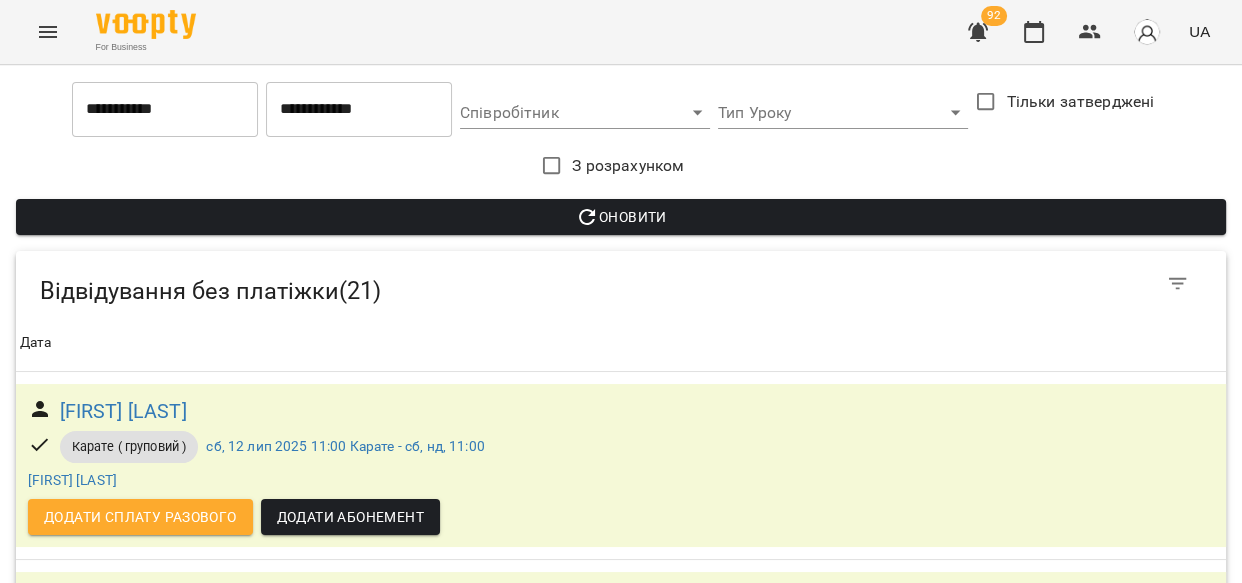 scroll, scrollTop: 0, scrollLeft: 0, axis: both 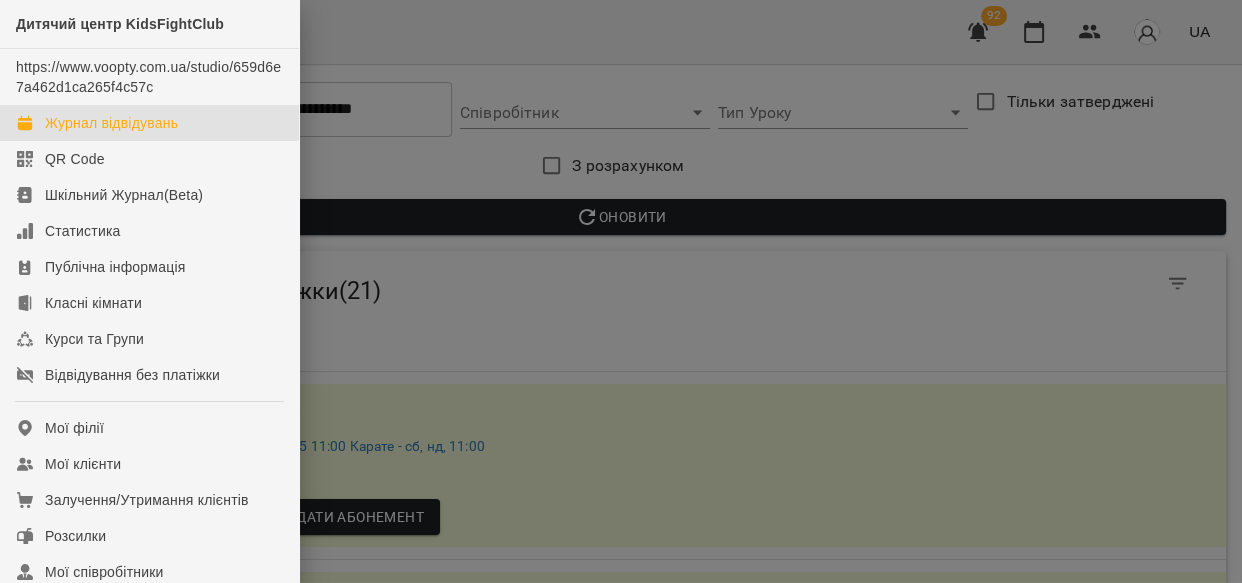 click on "Журнал відвідувань" at bounding box center (111, 123) 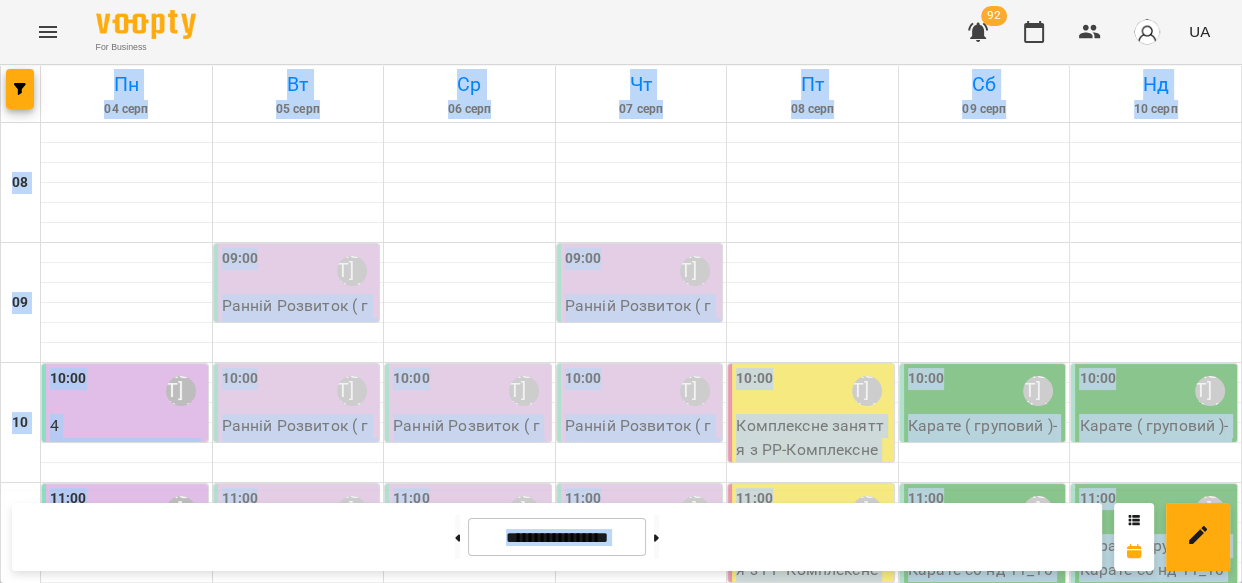 click at bounding box center (1155, 233) 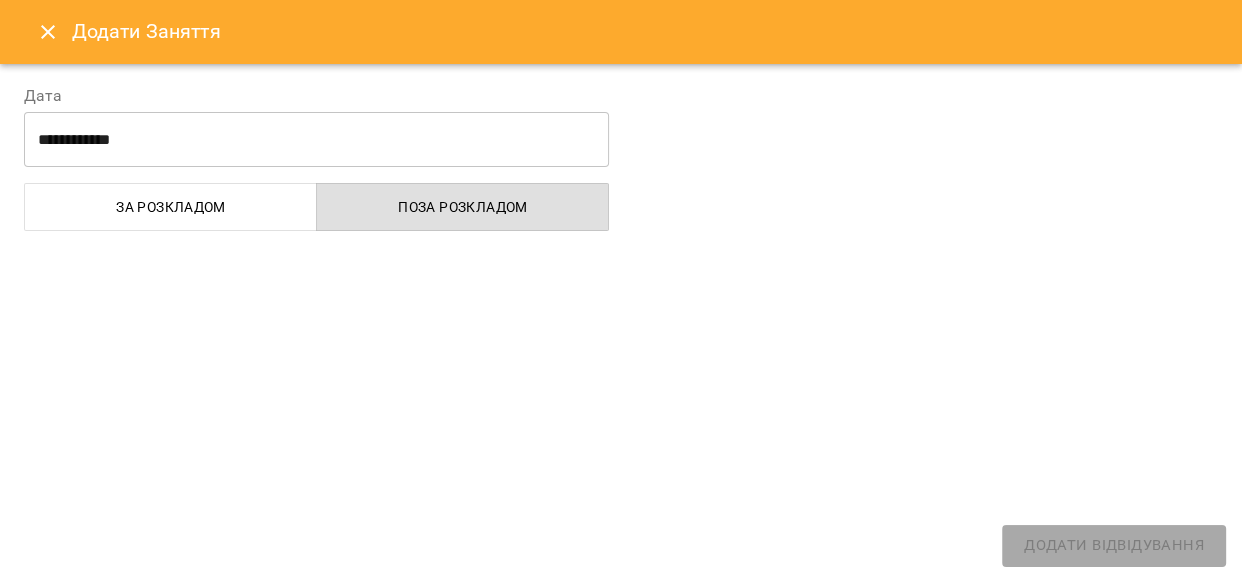 select 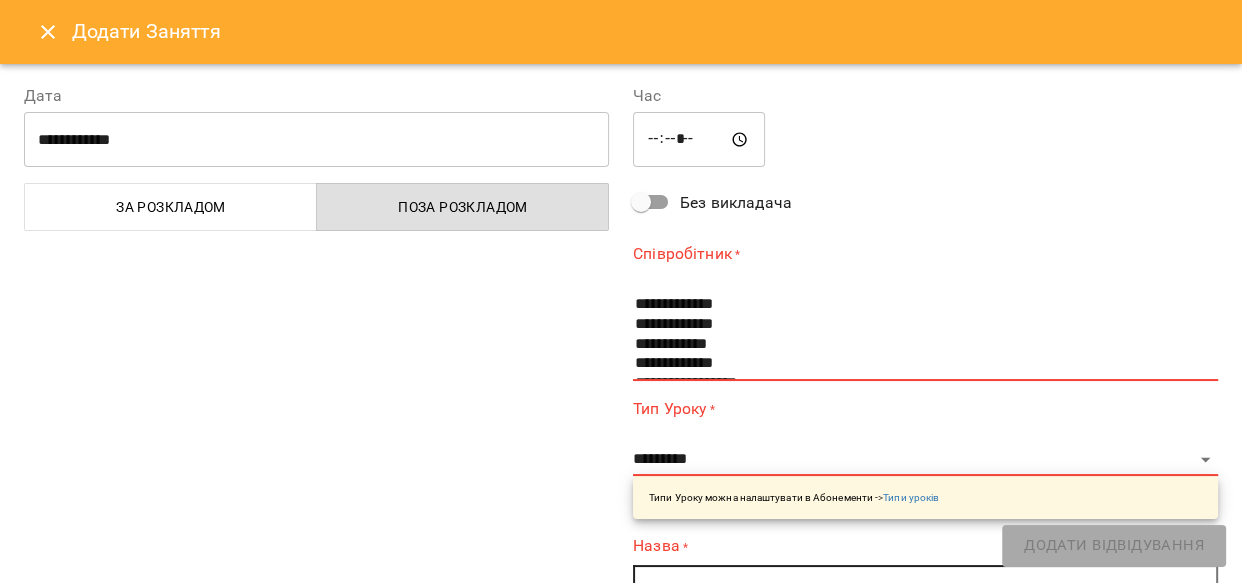 click 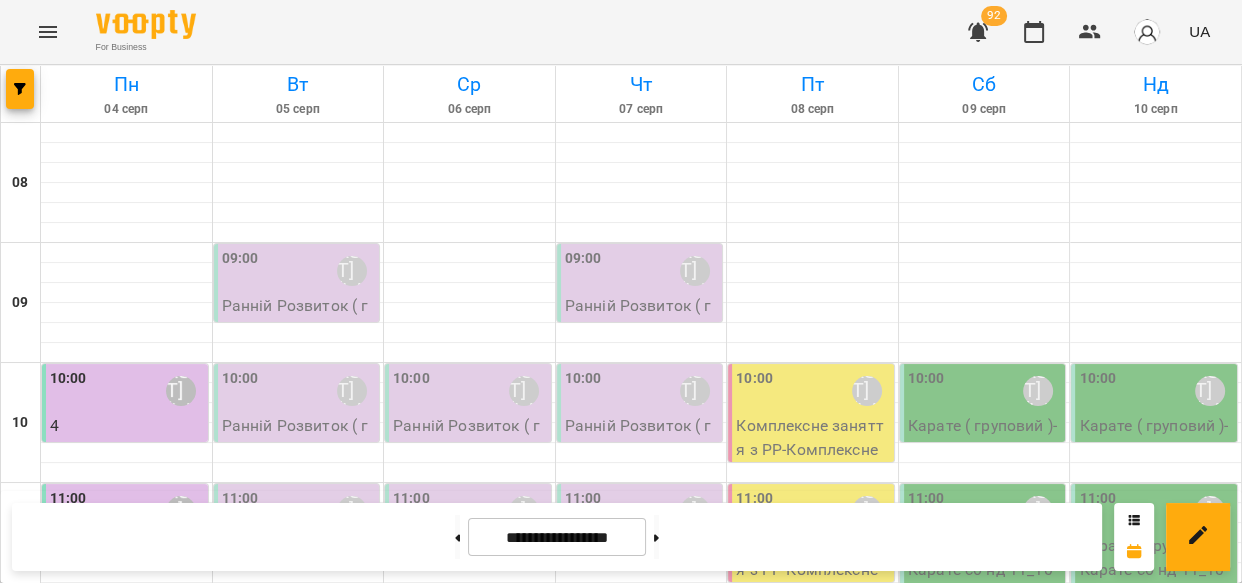 scroll, scrollTop: 73, scrollLeft: 0, axis: vertical 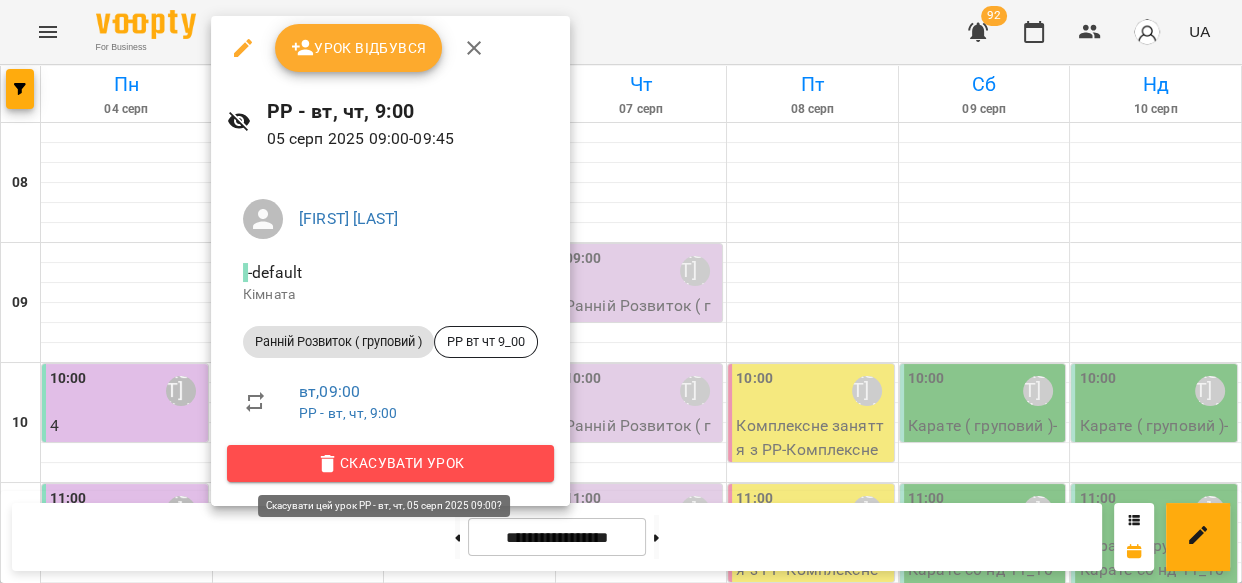 click 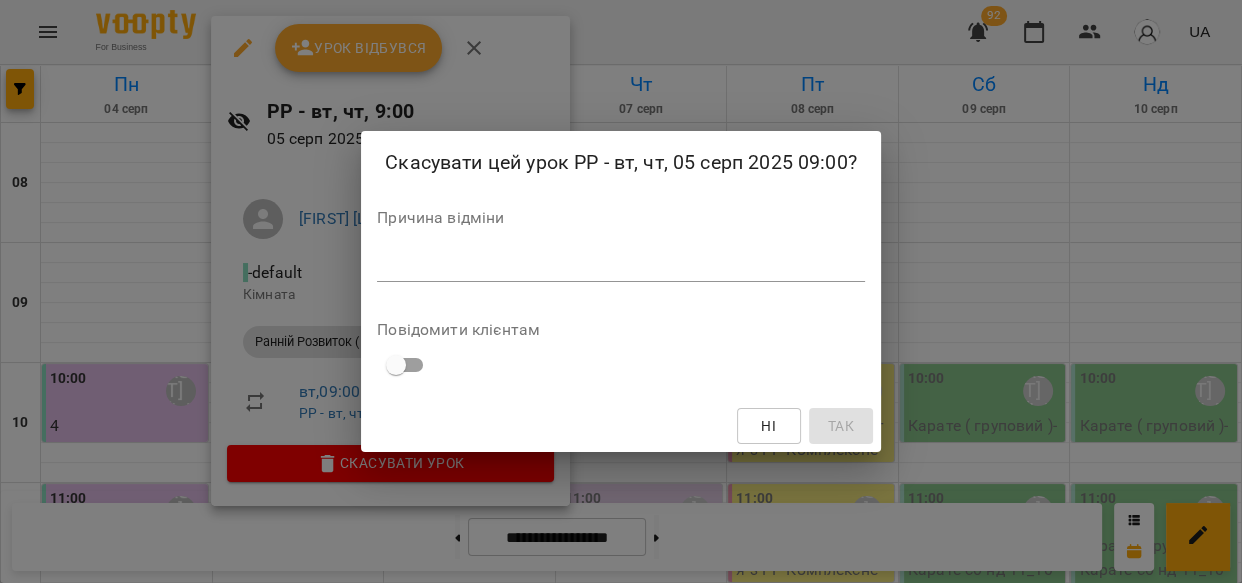 click at bounding box center [621, 265] 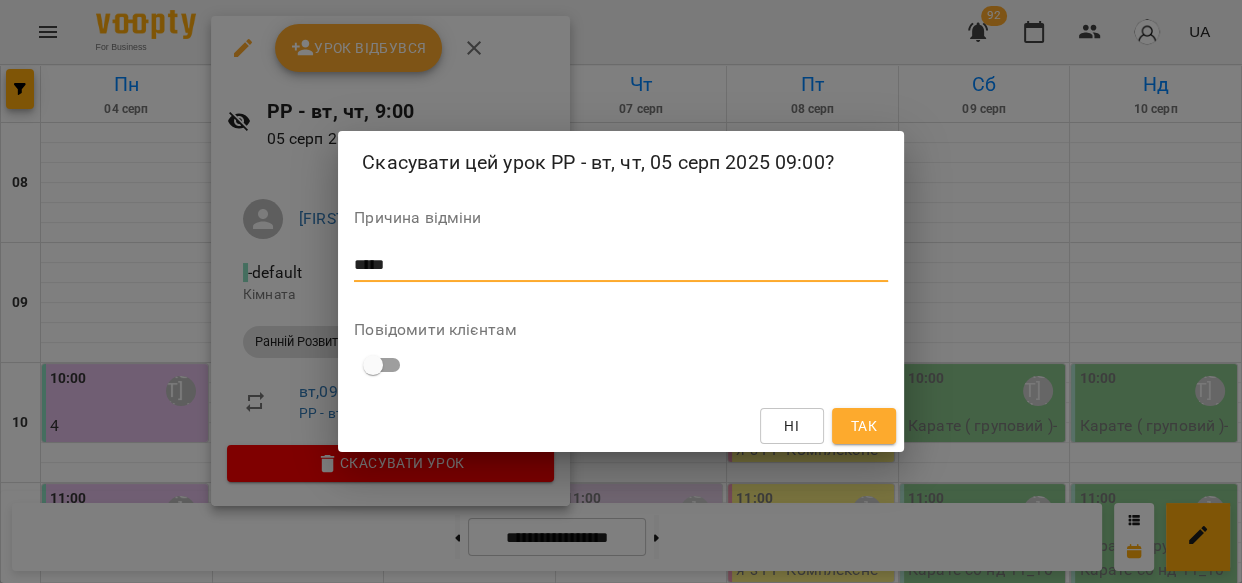 type on "*****" 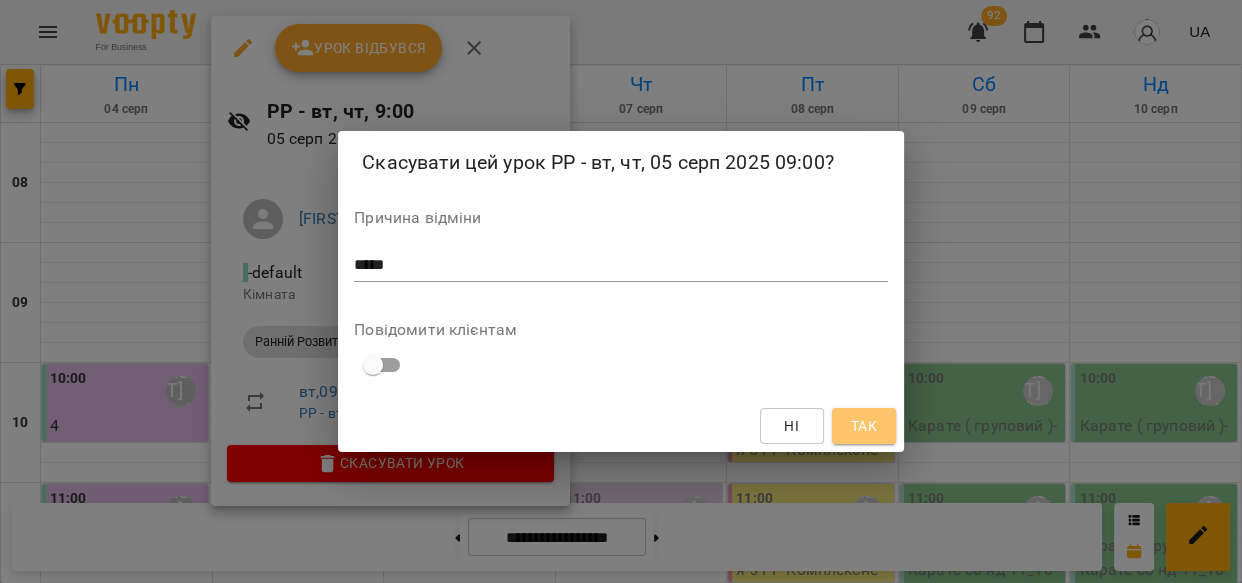 click on "Так" at bounding box center [864, 426] 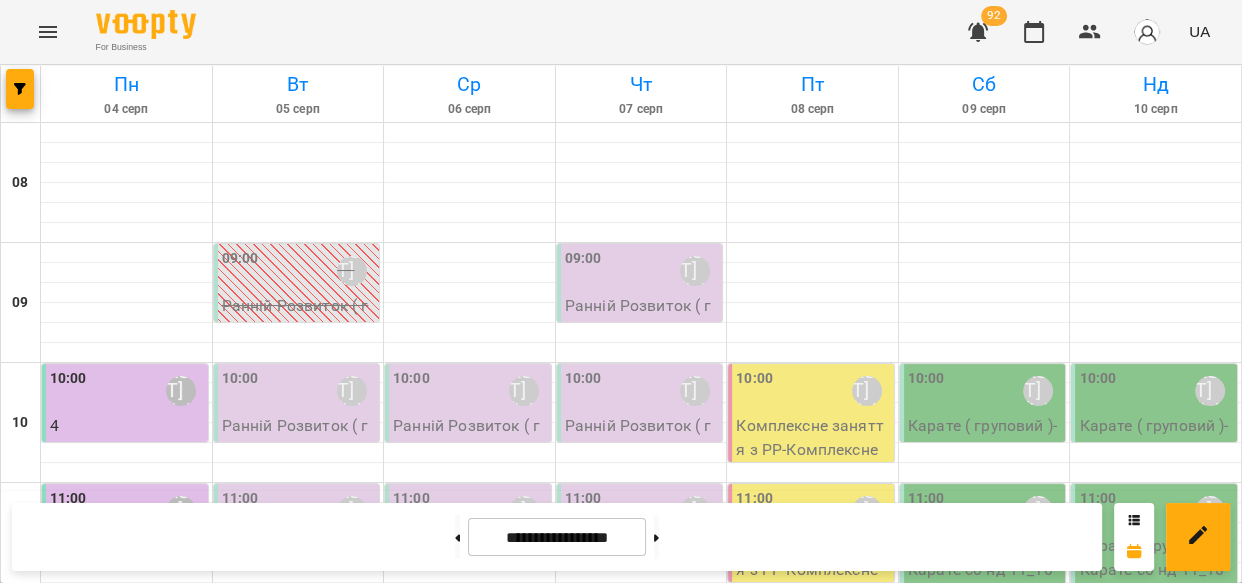 click on "10:00 [FIRST] [LAST]" at bounding box center [299, 391] 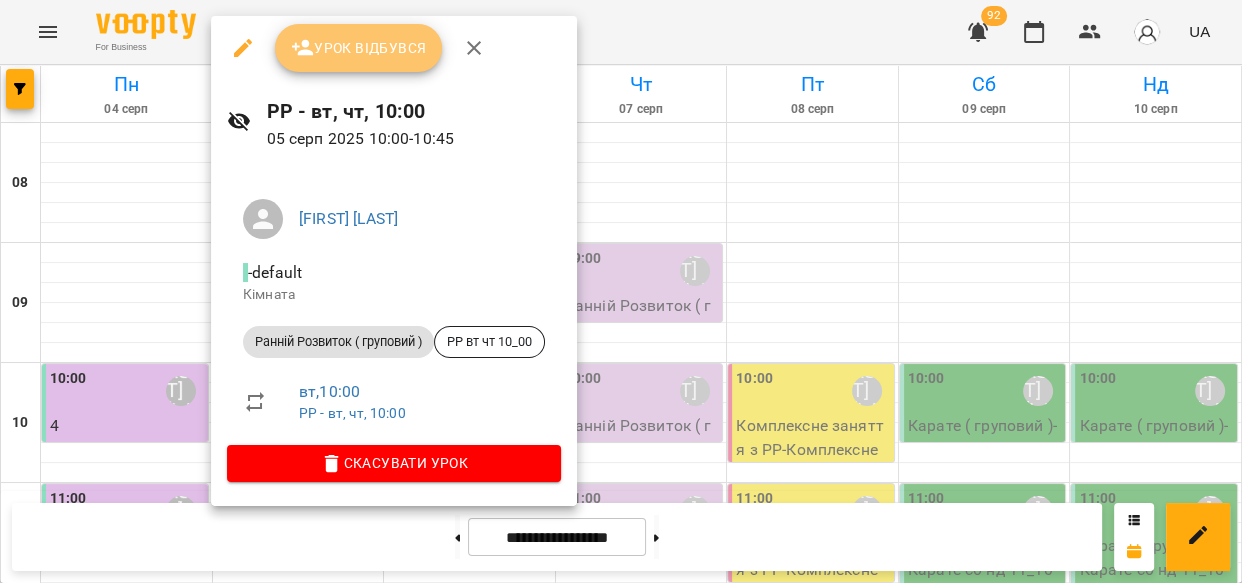 click on "Урок відбувся" at bounding box center [359, 48] 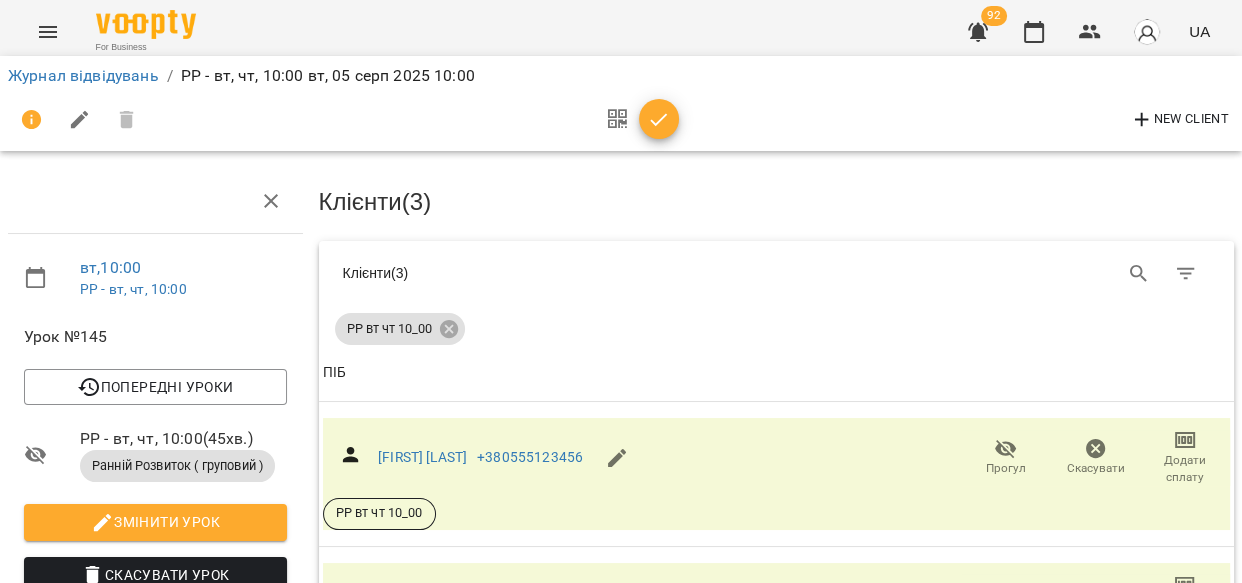 scroll, scrollTop: 238, scrollLeft: 0, axis: vertical 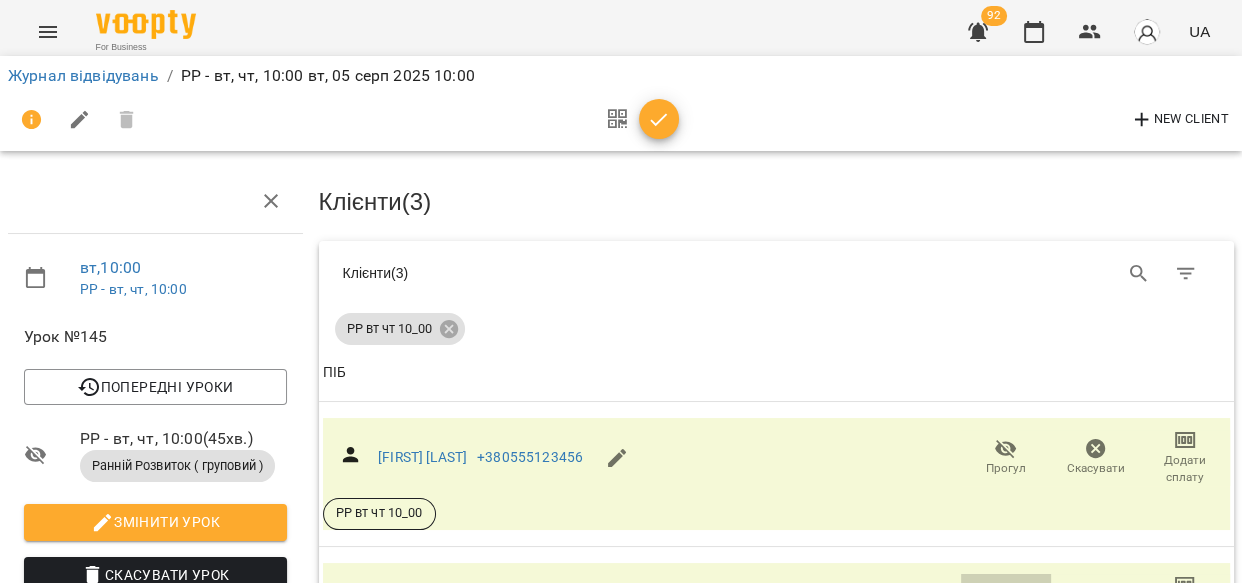 click on "Прогул" at bounding box center (1006, 601) 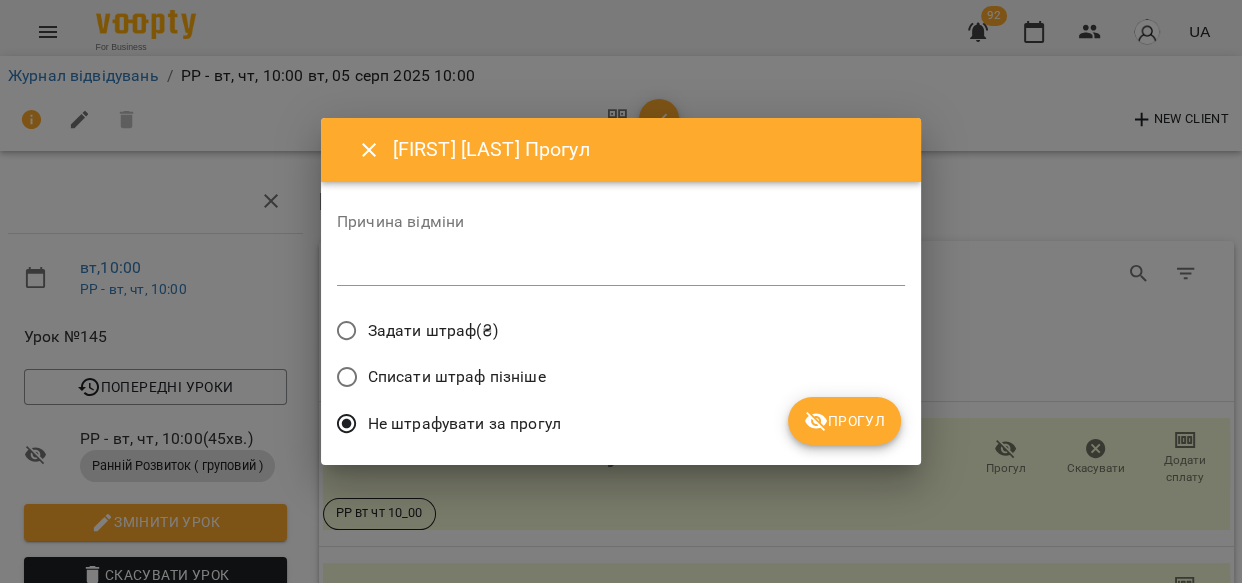 click on "Прогул" at bounding box center (844, 421) 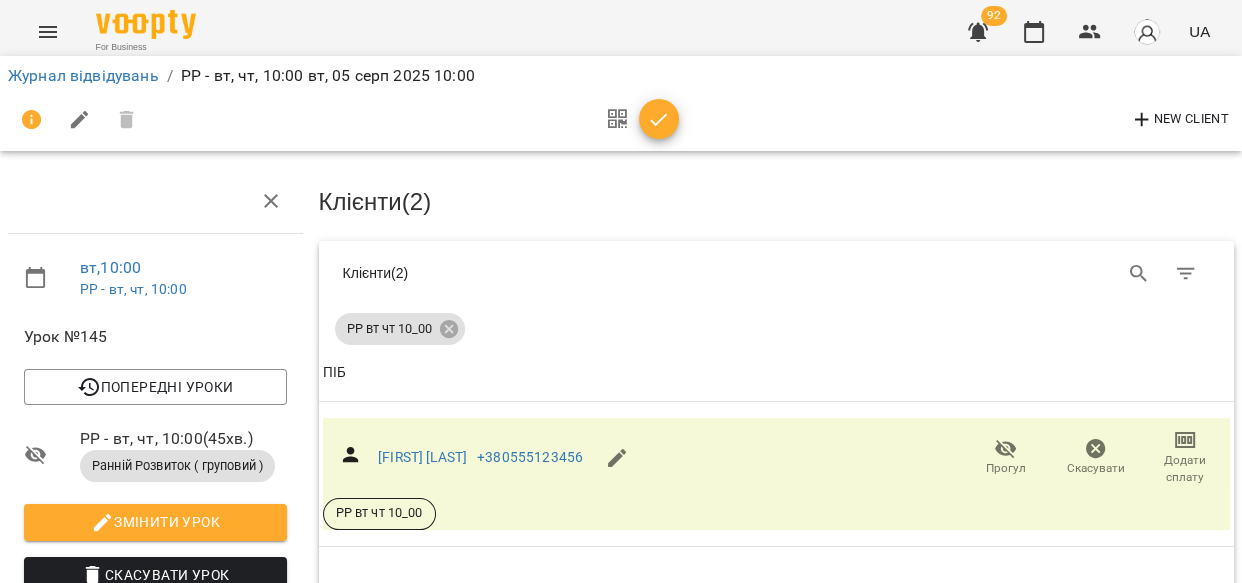 click 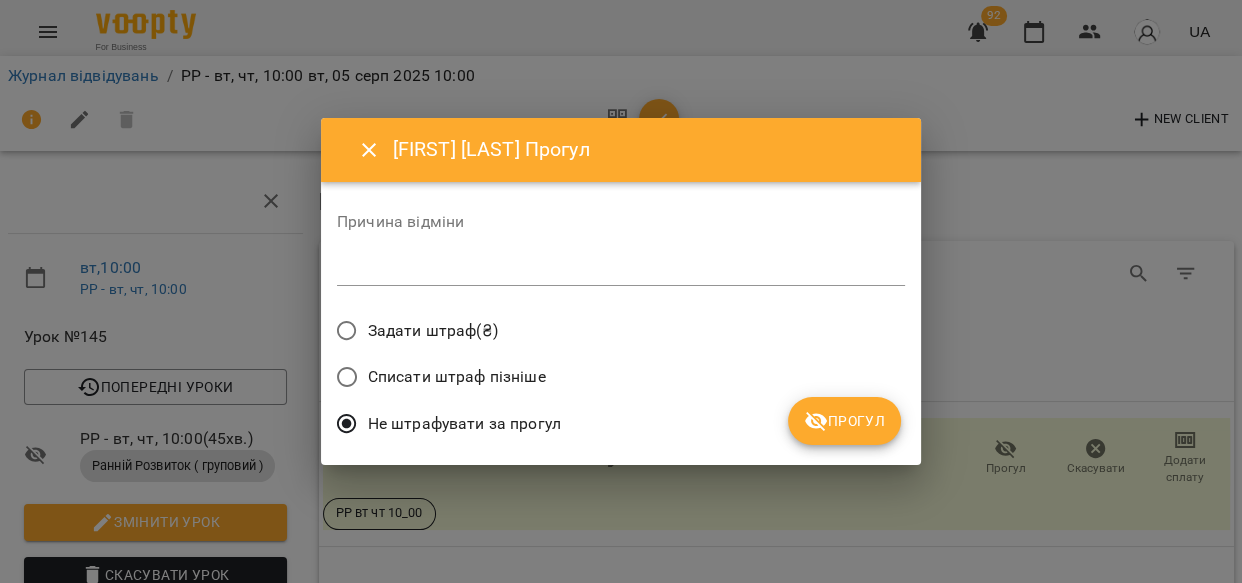 click on "Прогул" at bounding box center [844, 421] 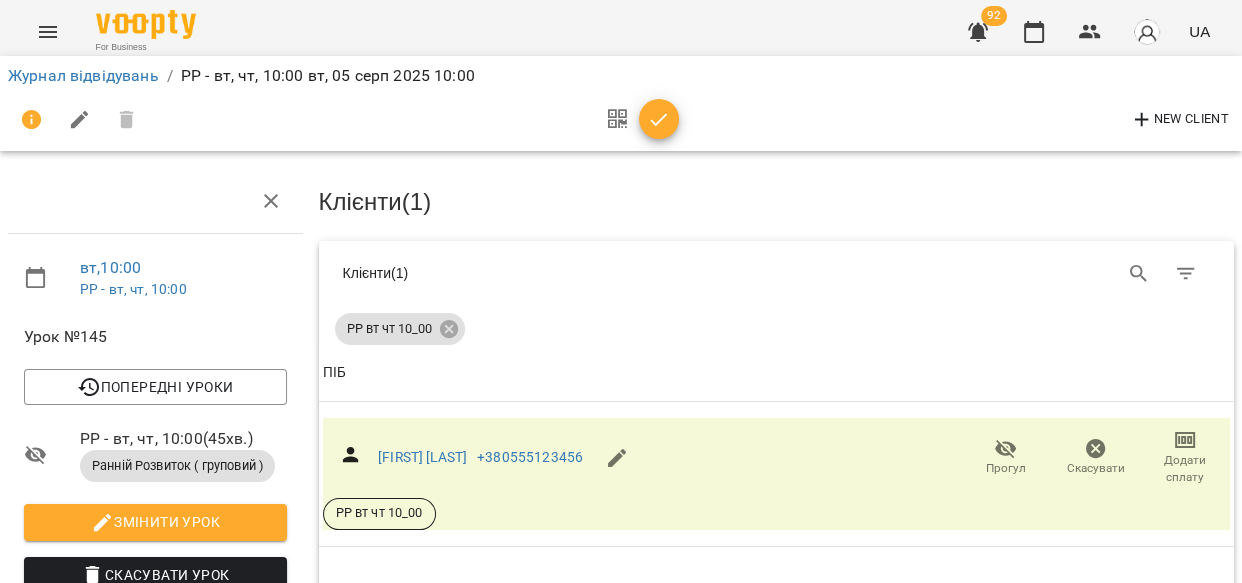 click 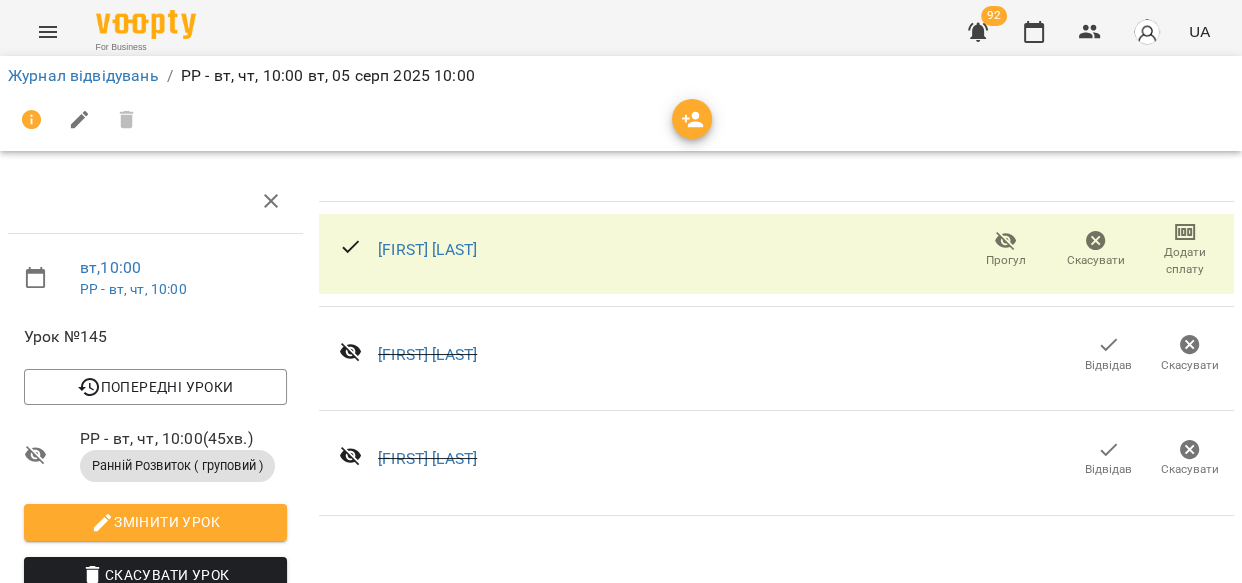 scroll, scrollTop: 0, scrollLeft: 0, axis: both 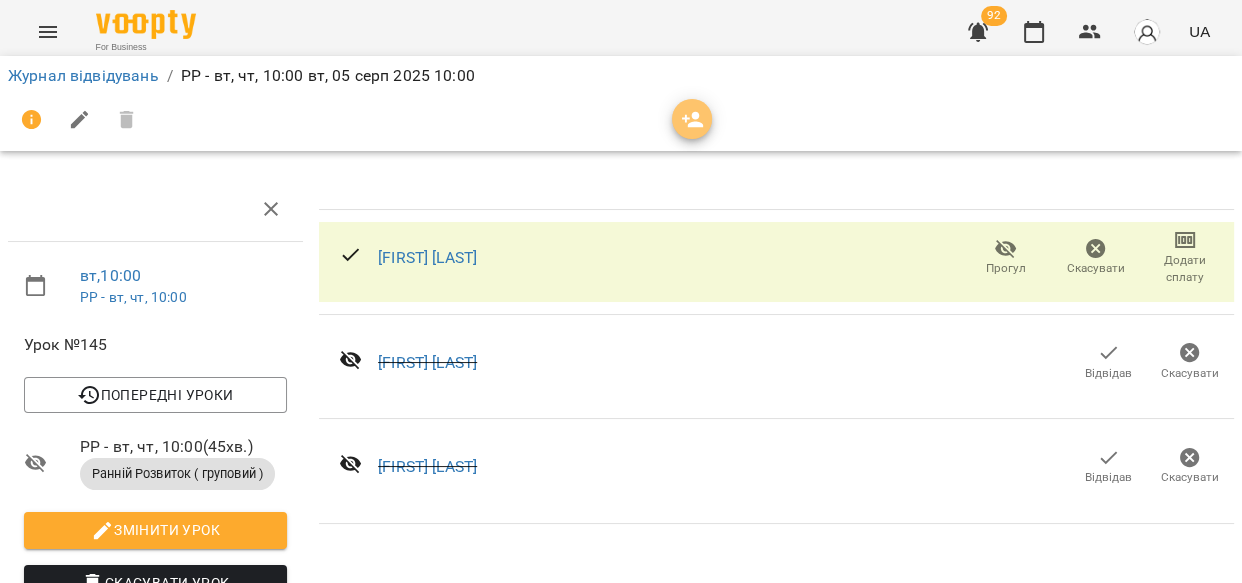 click 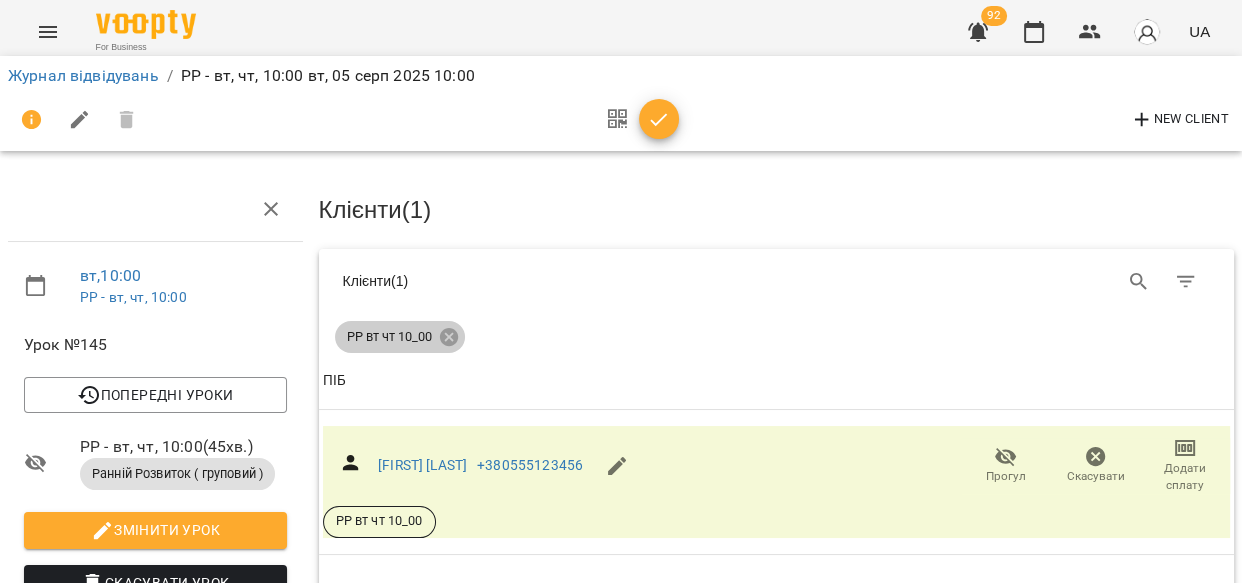 click on "РР вт чт 10_00" at bounding box center [389, 337] 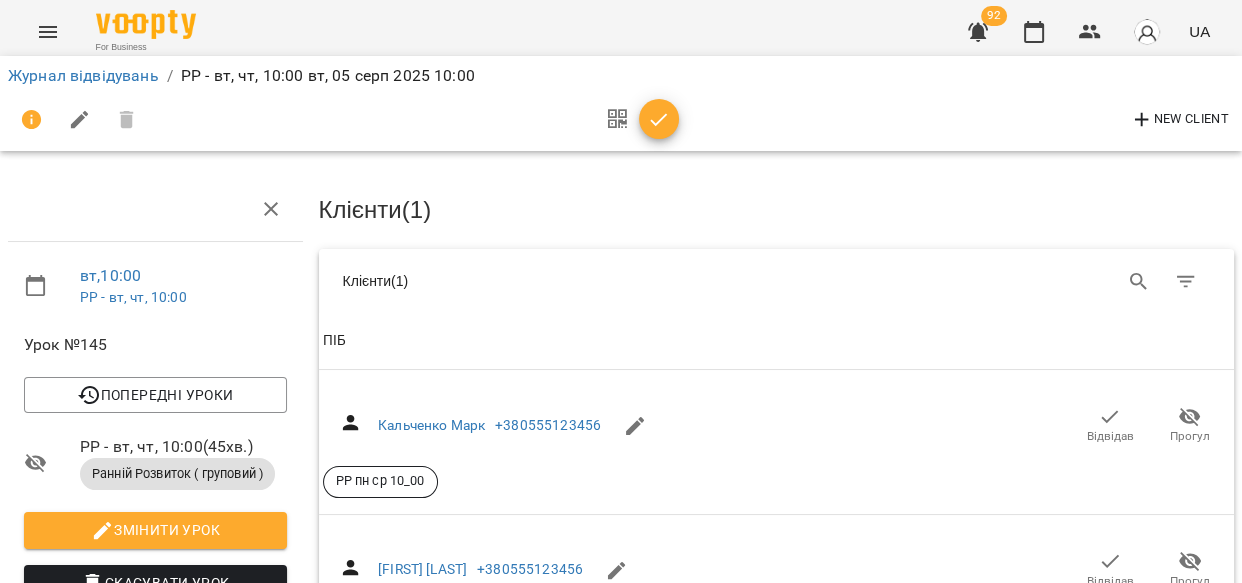 click 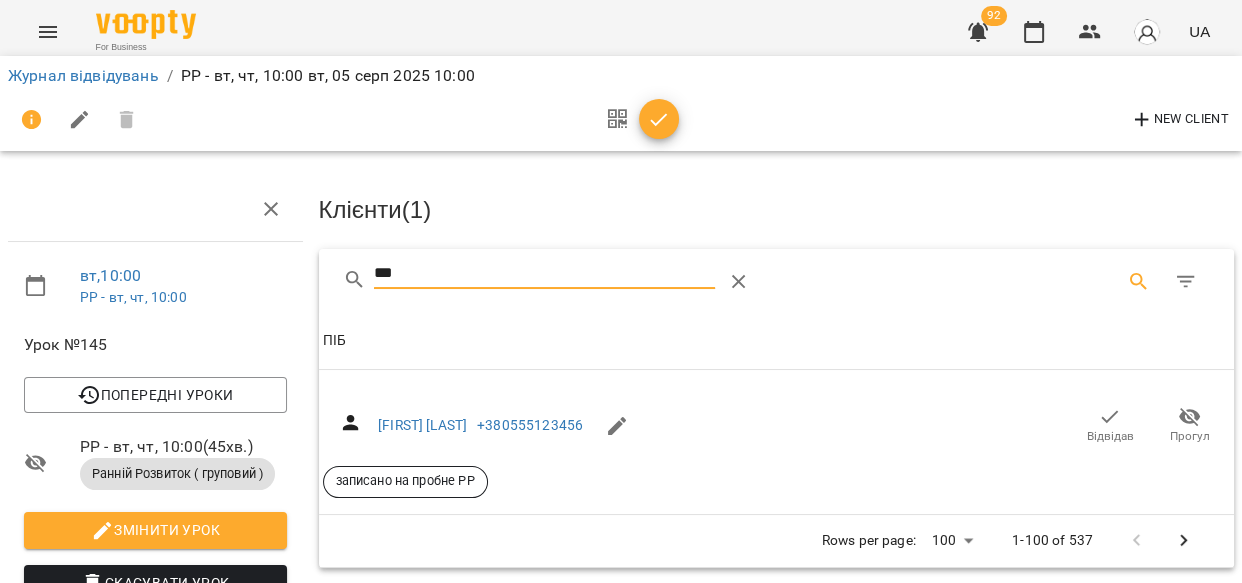 type on "***" 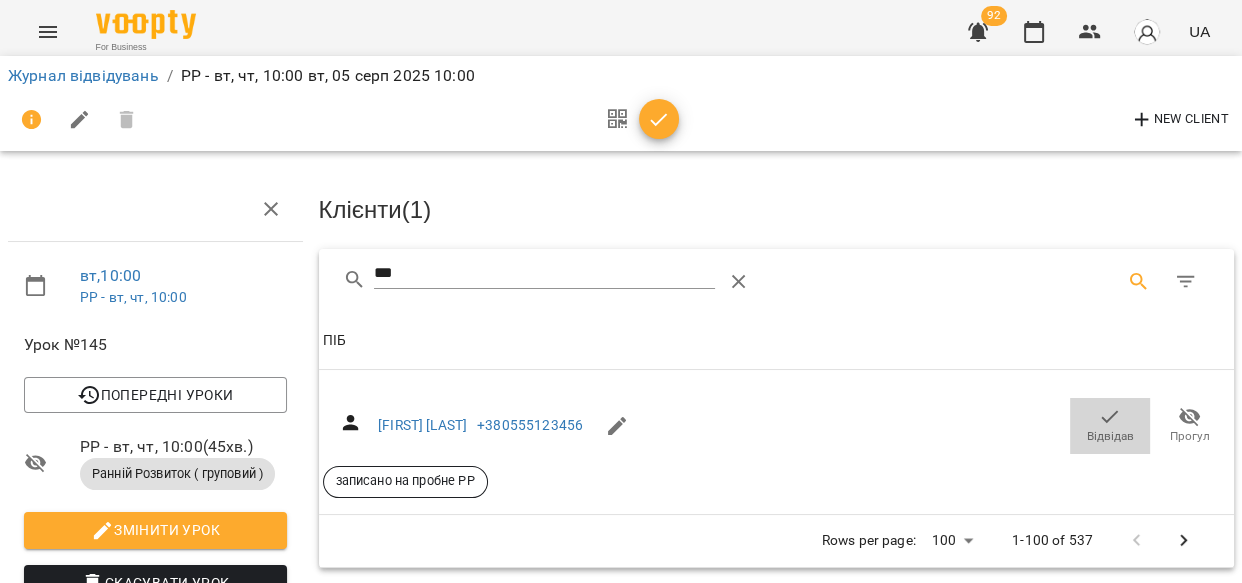 click 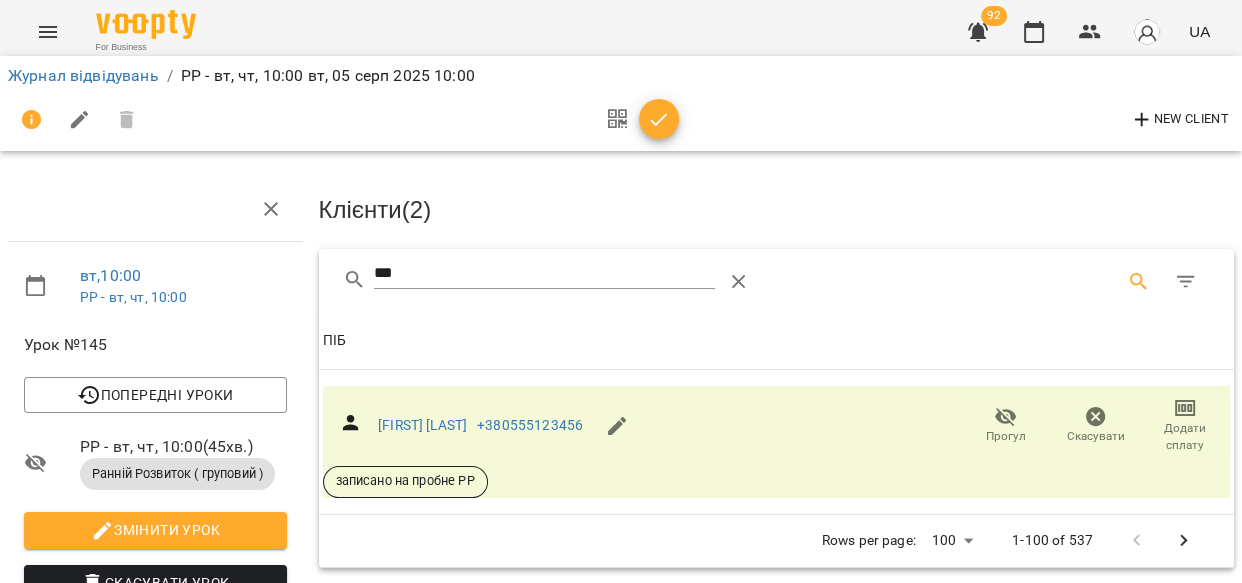 click on "Додати сплату" at bounding box center (1185, 437) 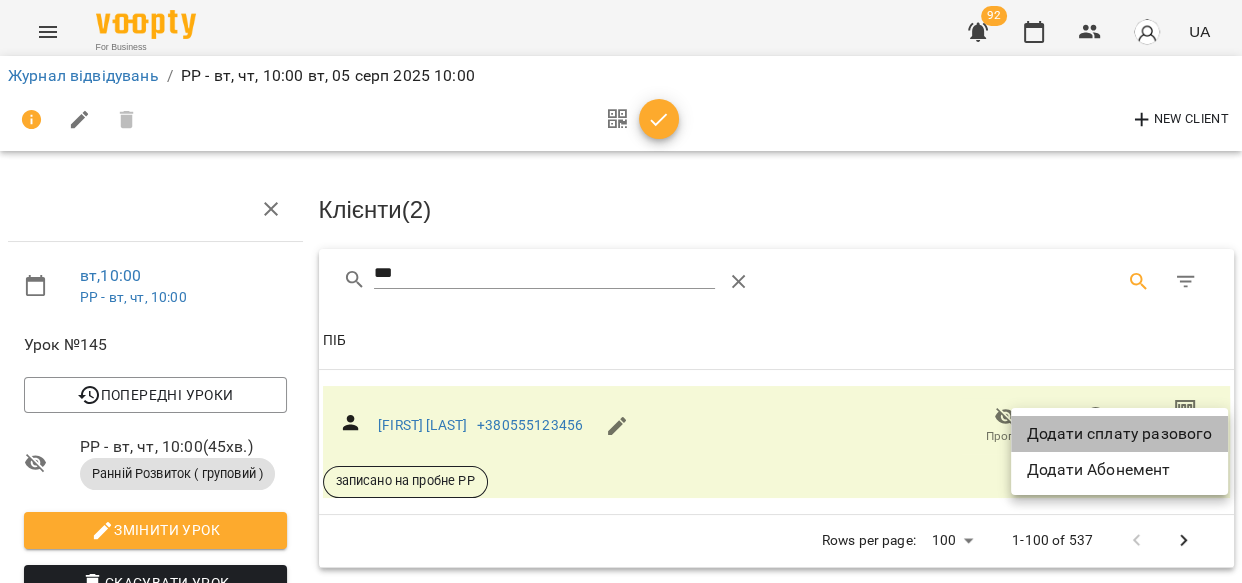 click on "Додати сплату разового" at bounding box center (1119, 434) 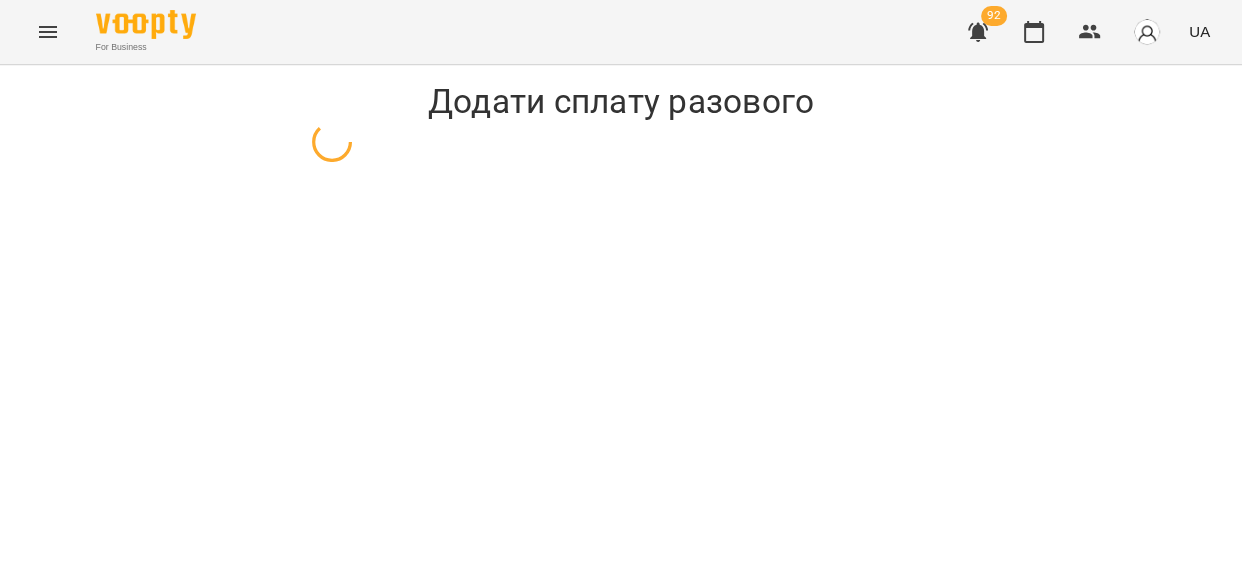 select on "**********" 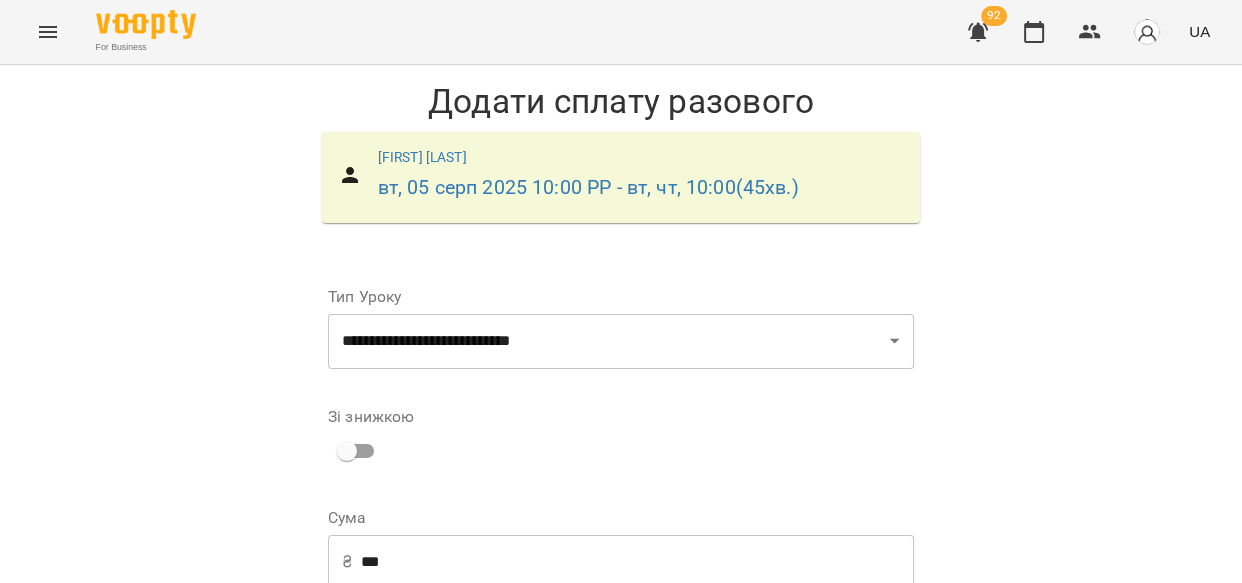 scroll, scrollTop: 328, scrollLeft: 0, axis: vertical 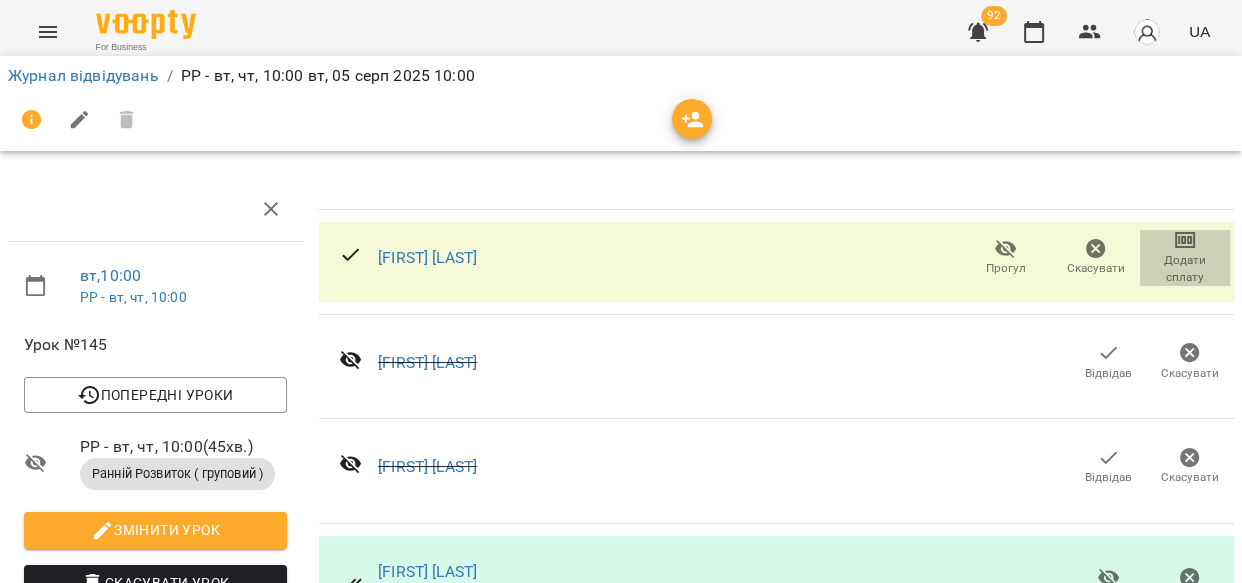 click on "Додати сплату" at bounding box center (1185, 269) 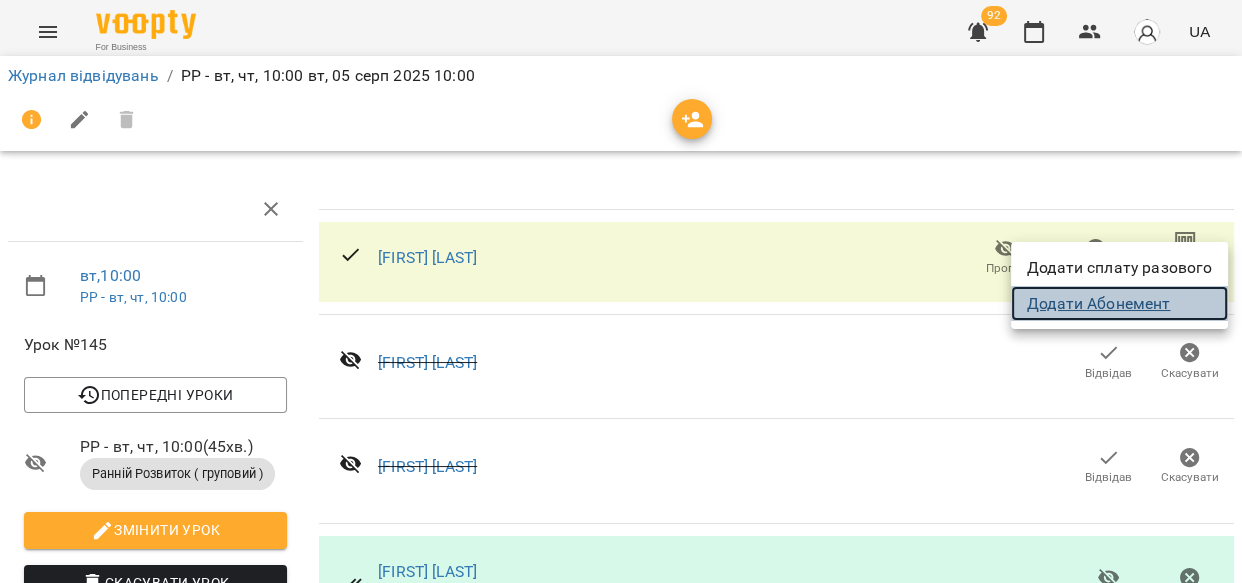 click on "Додати Абонемент" at bounding box center (1119, 304) 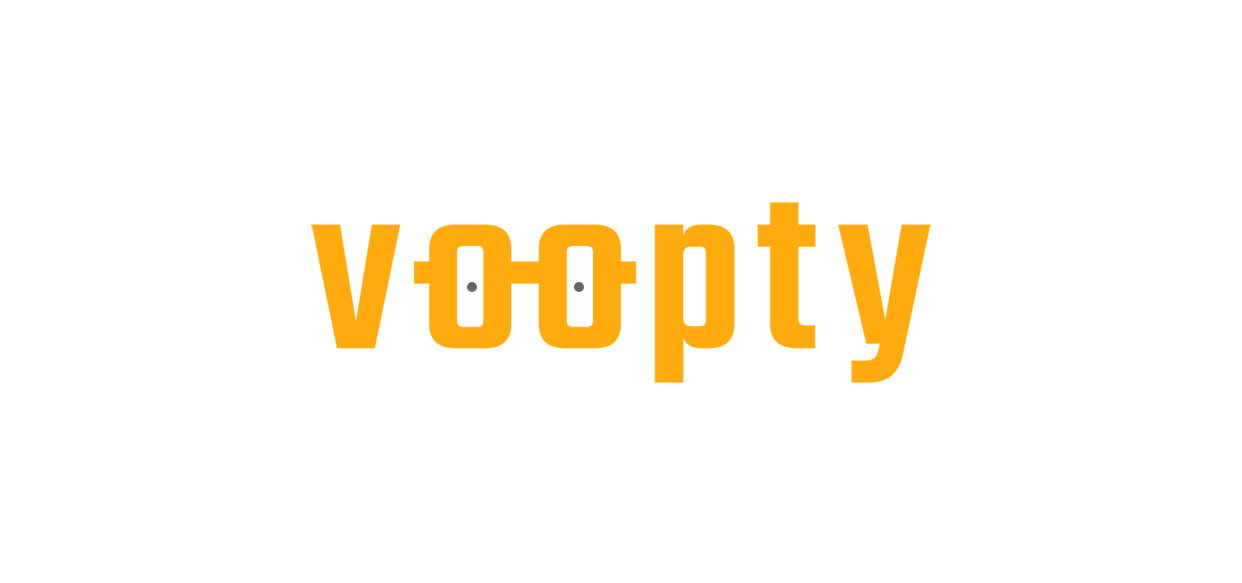 scroll, scrollTop: 0, scrollLeft: 0, axis: both 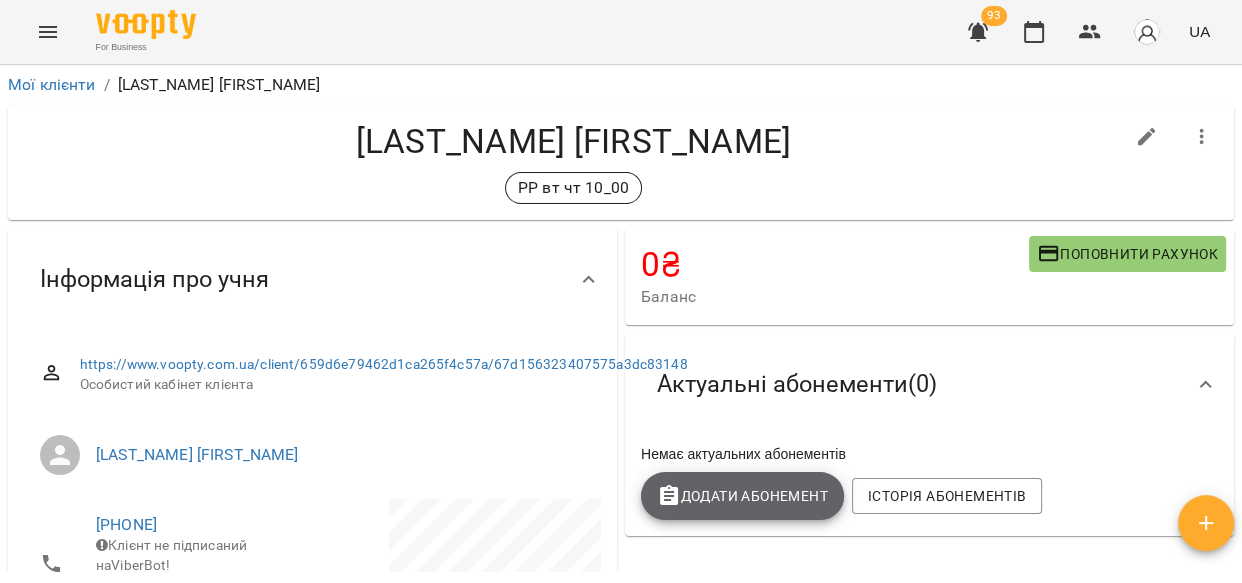 click on "Додати Абонемент" at bounding box center (742, 496) 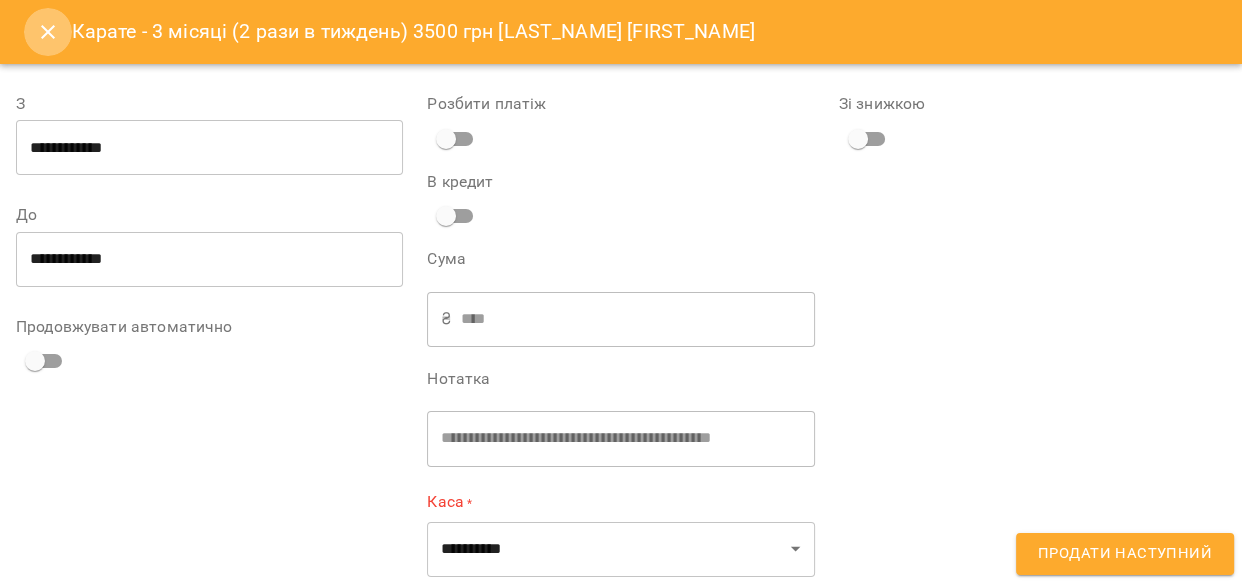 click 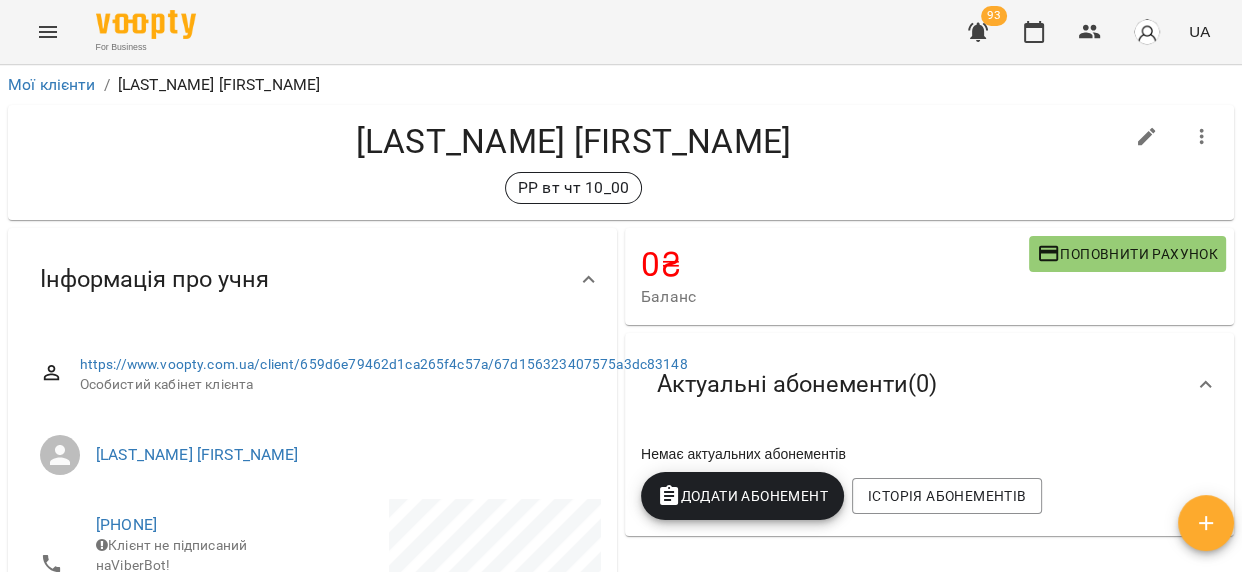 click on "Додати Абонемент" at bounding box center (742, 496) 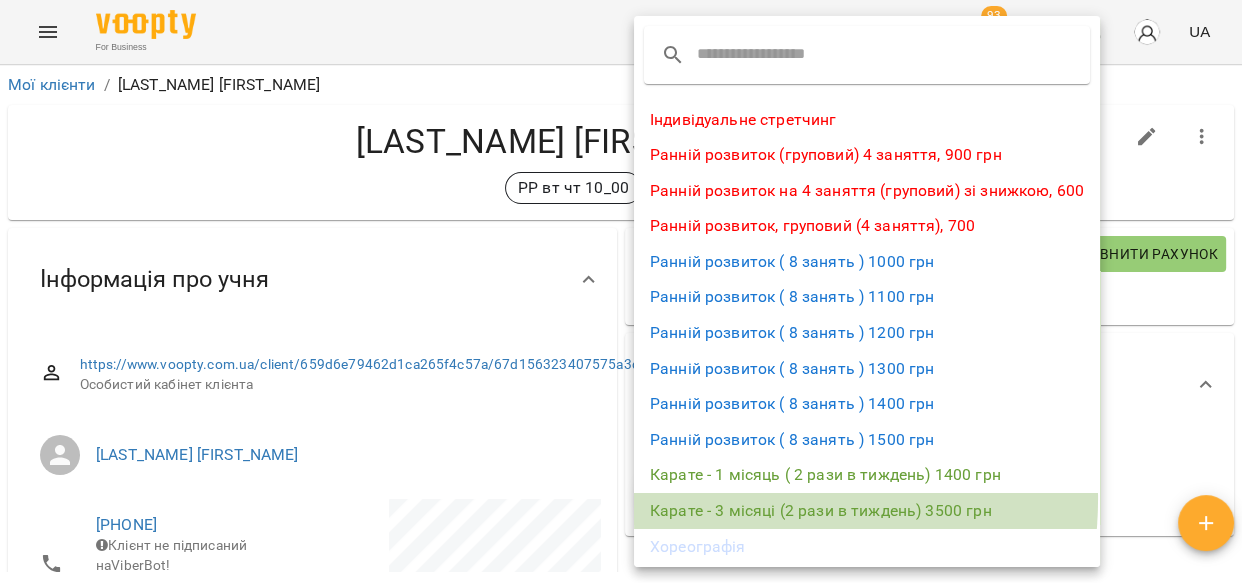 click on "Карате - 3 місяці (2 рази в тиждень) 3500 грн" at bounding box center [867, 511] 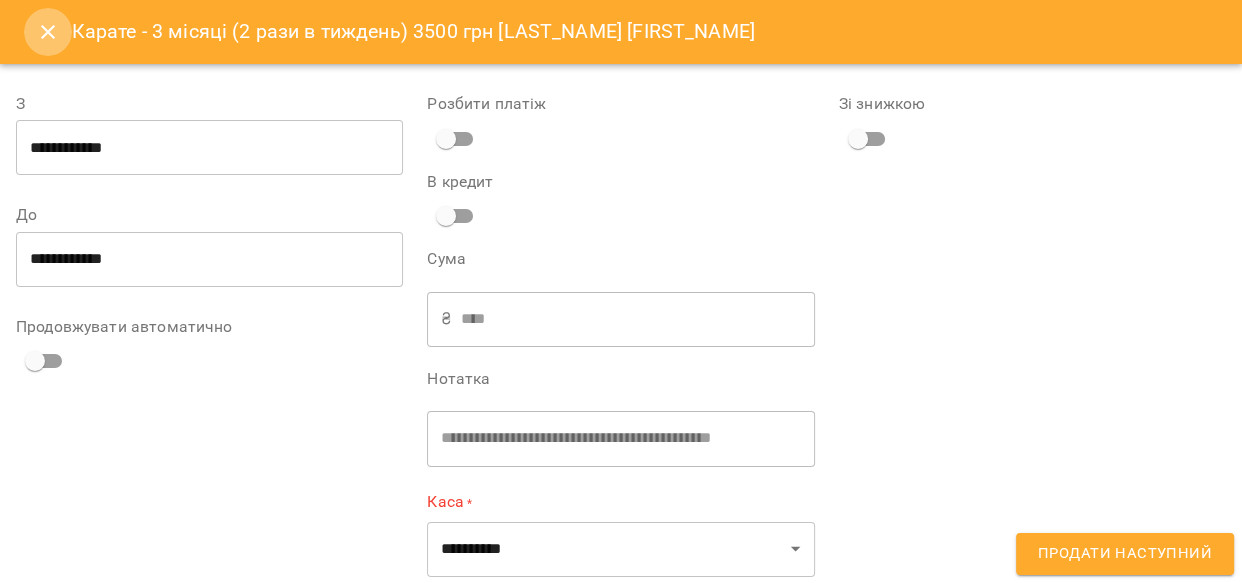 click 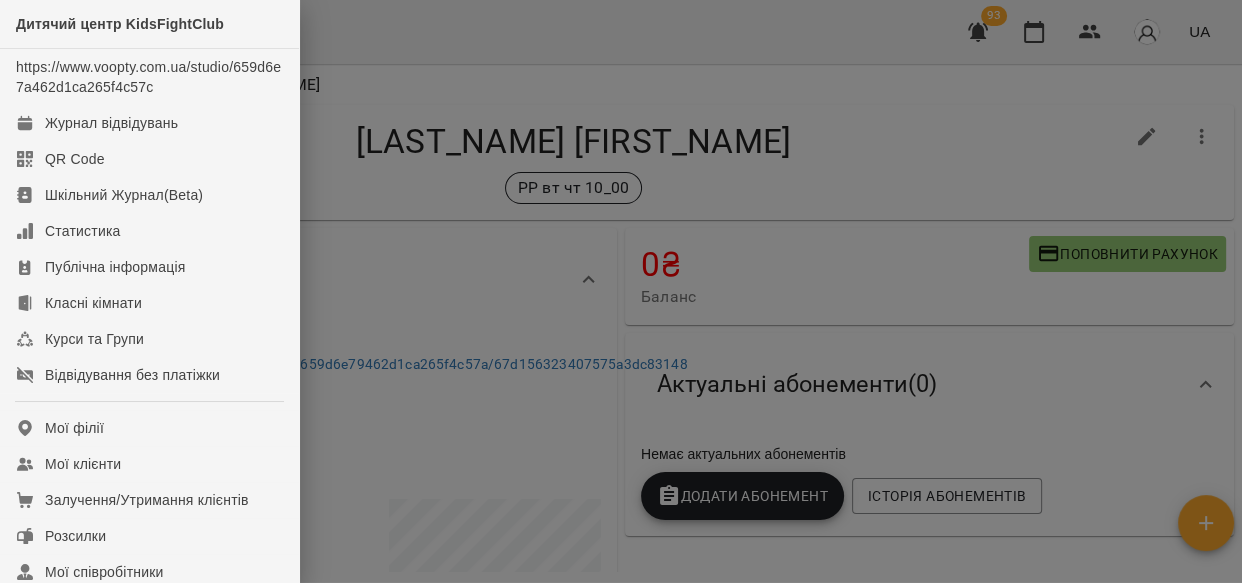 click at bounding box center (621, 291) 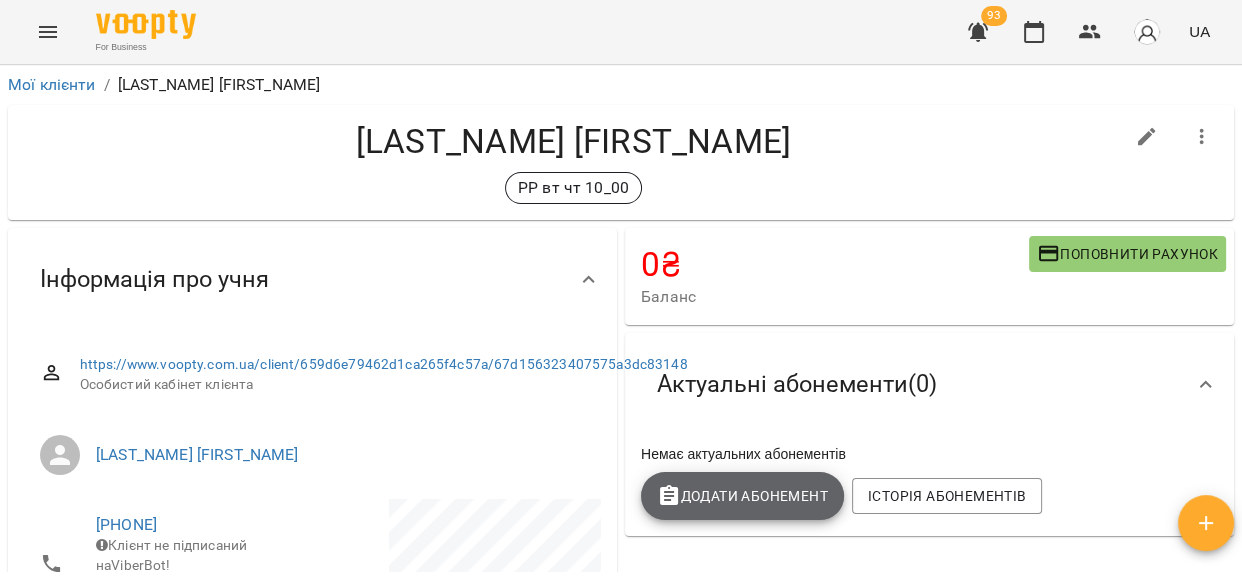 click on "Додати Абонемент" at bounding box center (742, 496) 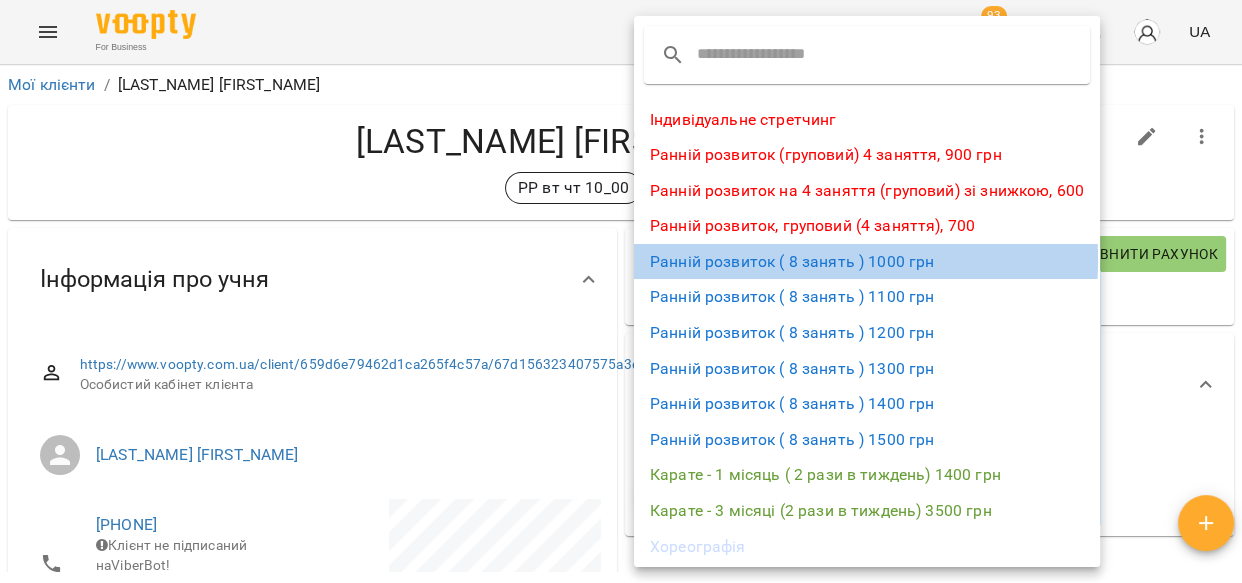 click on "Ранній розвиток ( 8 занять ) 1000 грн" at bounding box center [867, 262] 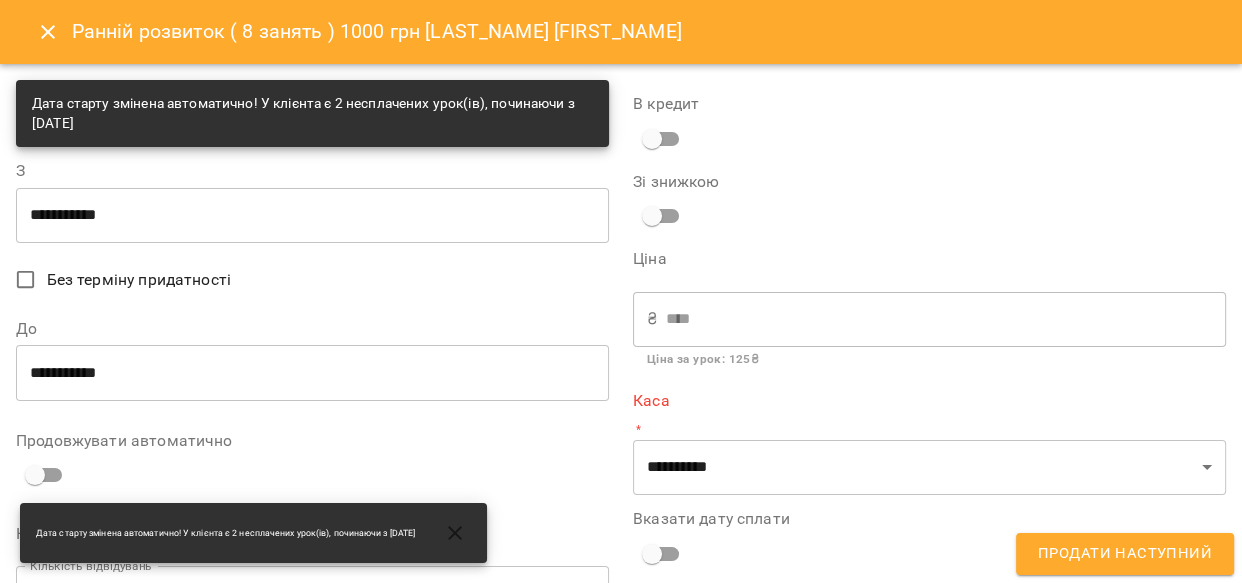 click on "**********" at bounding box center [312, 373] 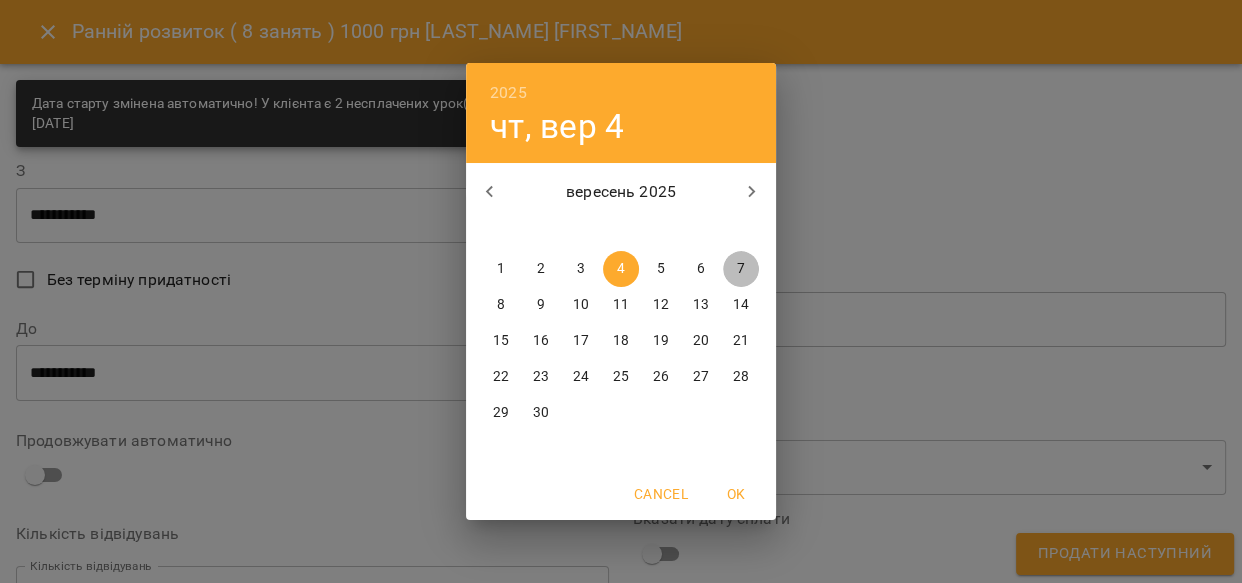 click on "7" at bounding box center (741, 269) 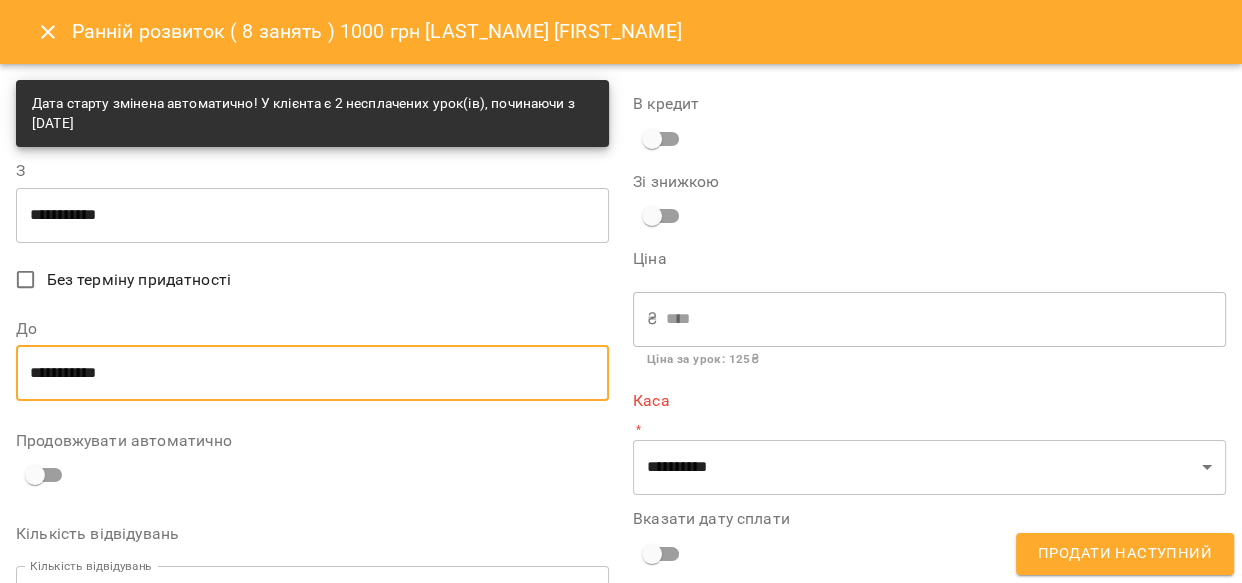 click on "**********" at bounding box center [312, 373] 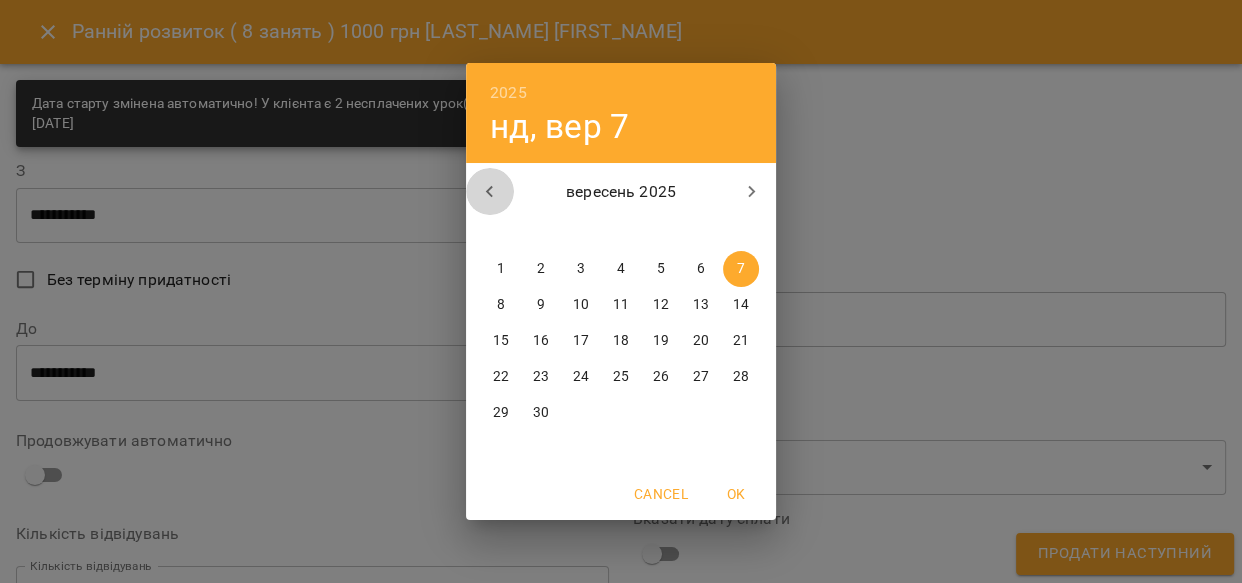 click 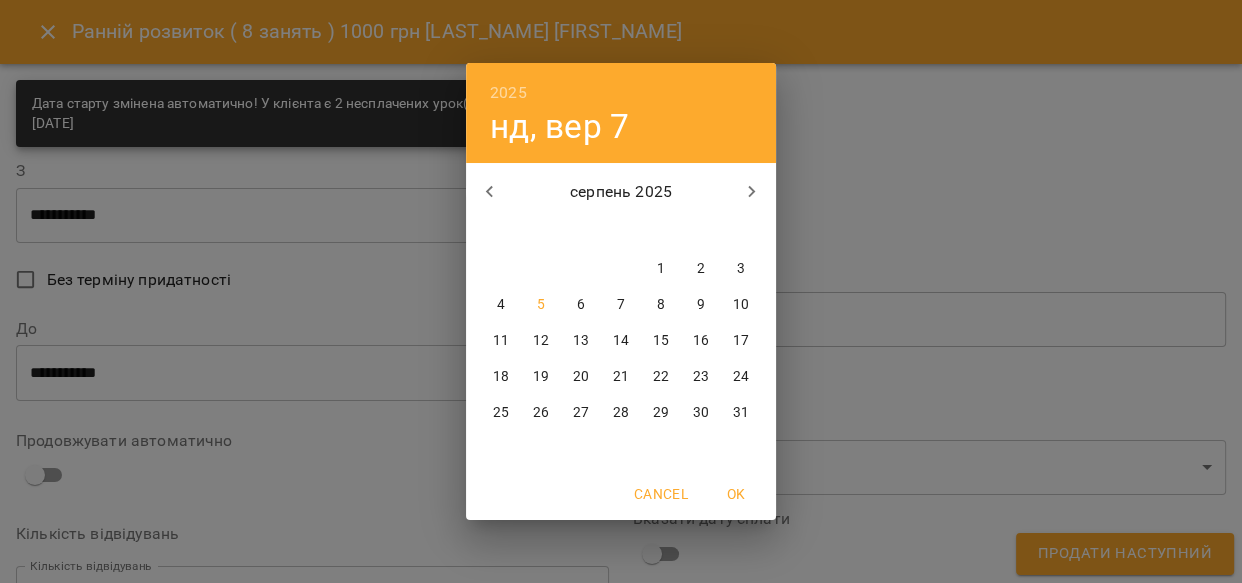 click on "7" at bounding box center [621, 305] 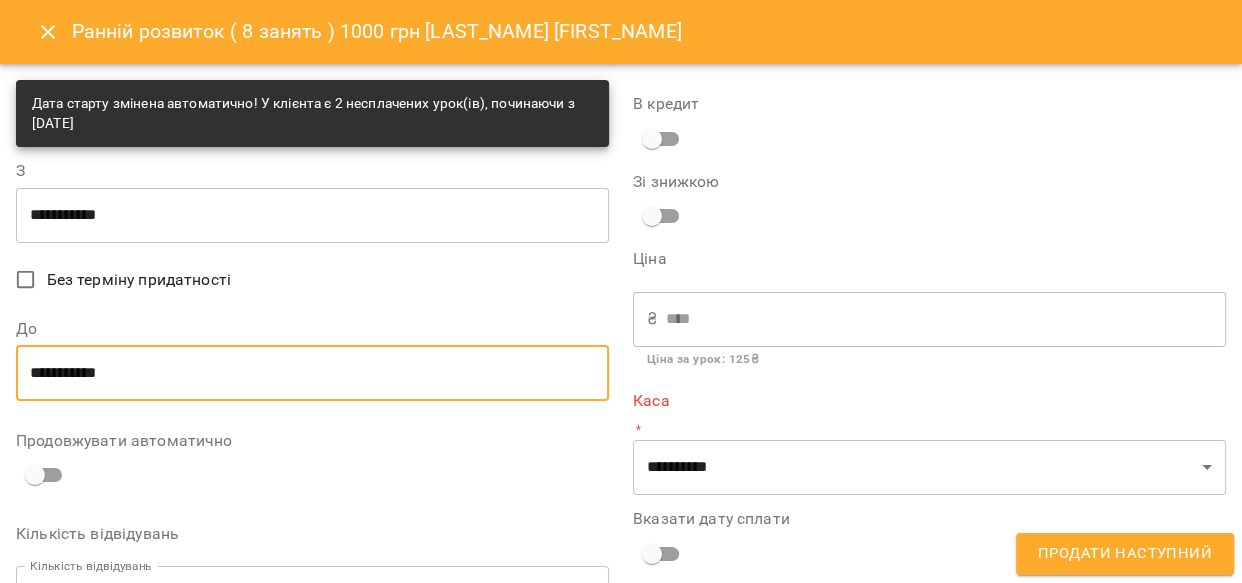 type on "**********" 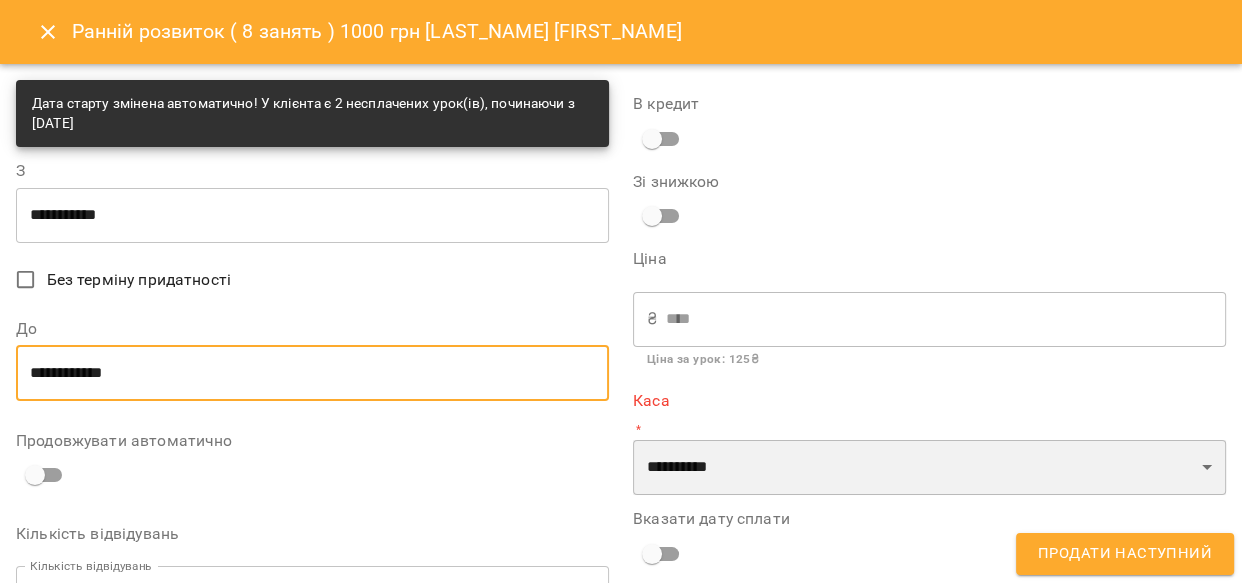 click on "**********" at bounding box center [929, 468] 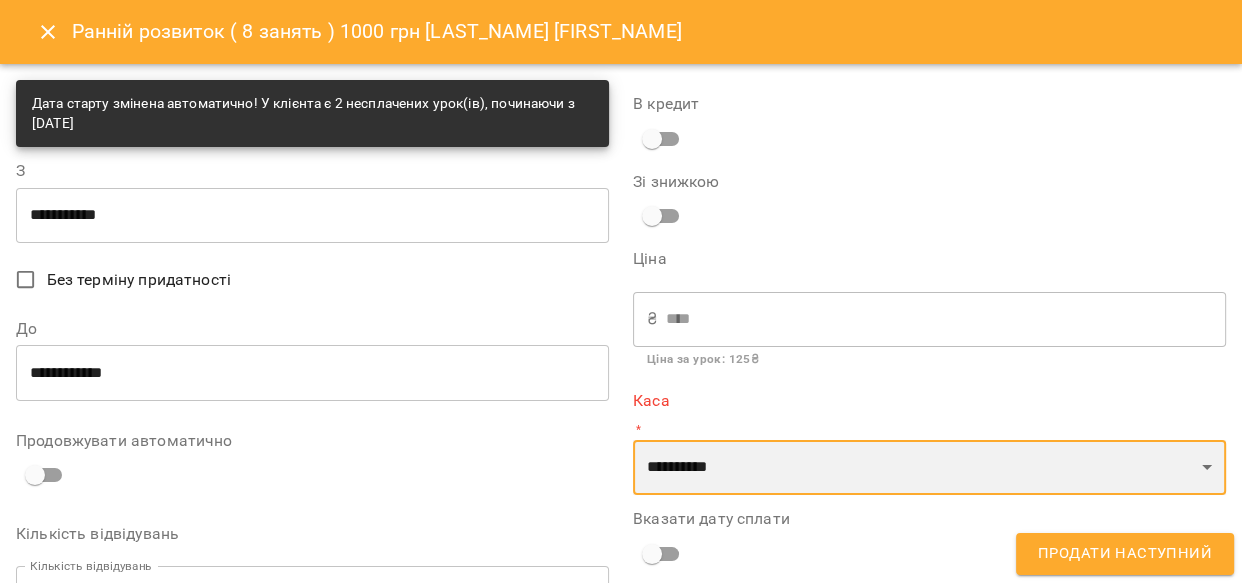 select on "****" 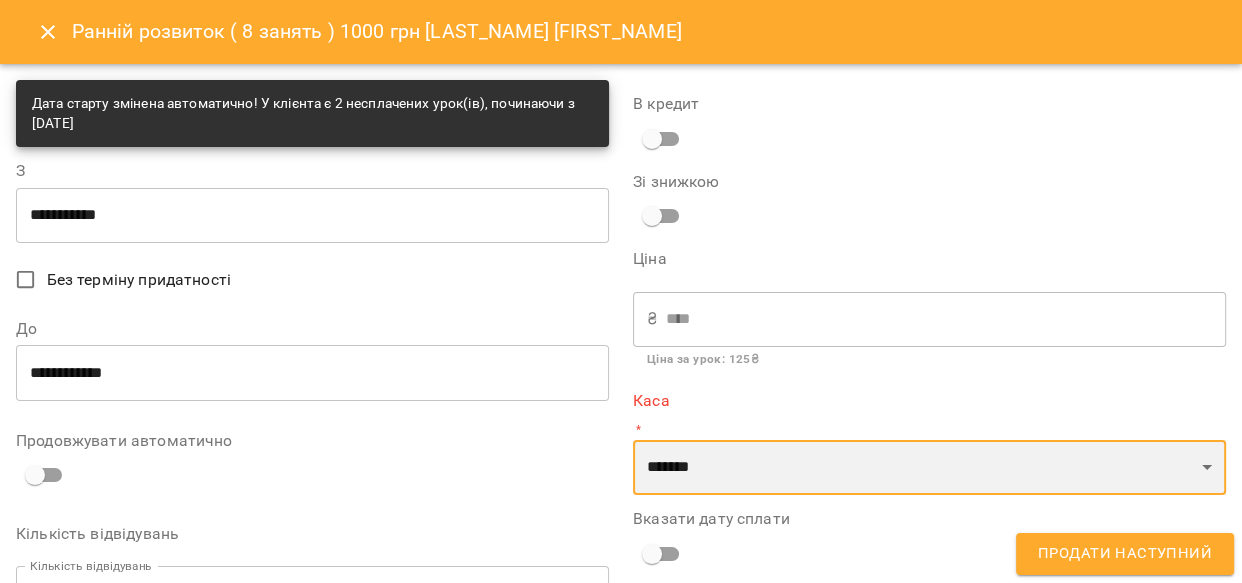 click on "**********" at bounding box center [929, 468] 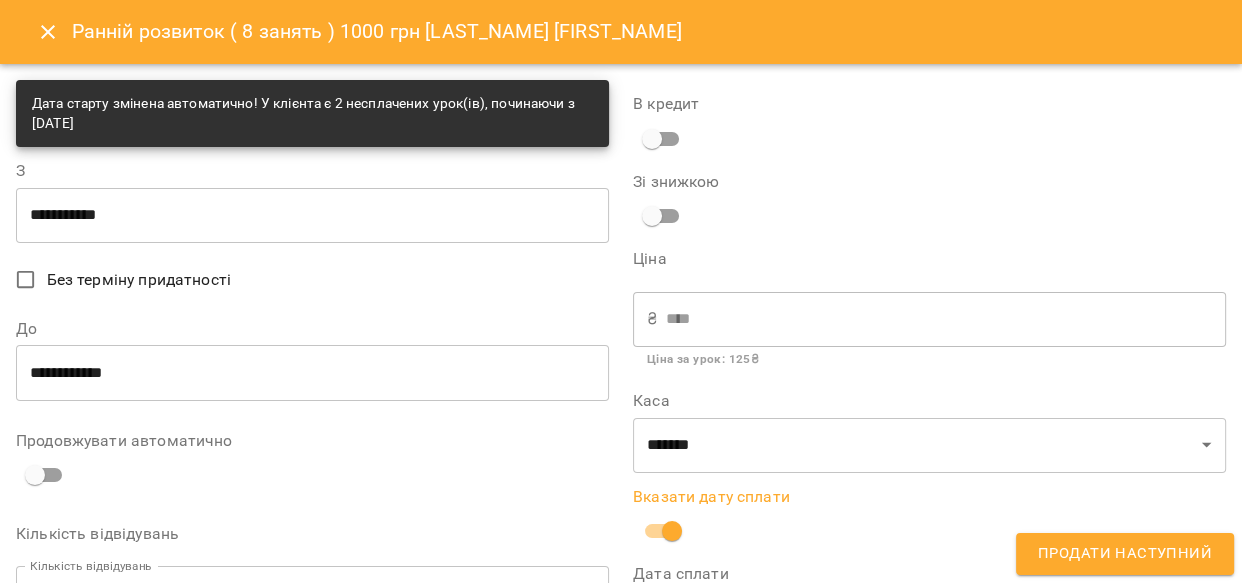scroll, scrollTop: 509, scrollLeft: 0, axis: vertical 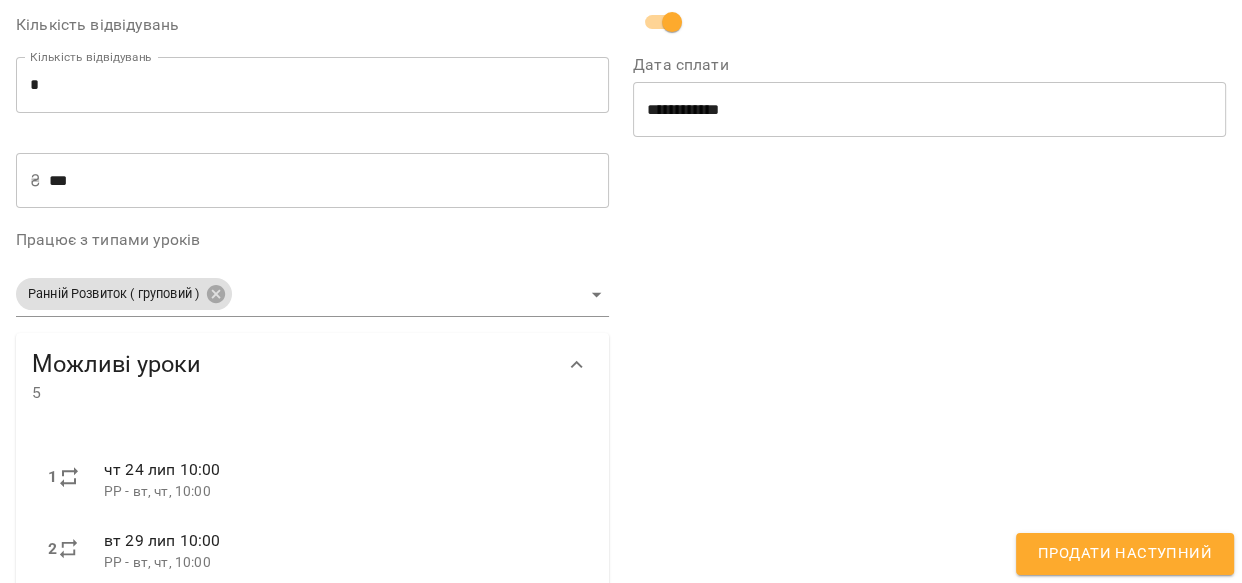 click on "**********" at bounding box center (929, 109) 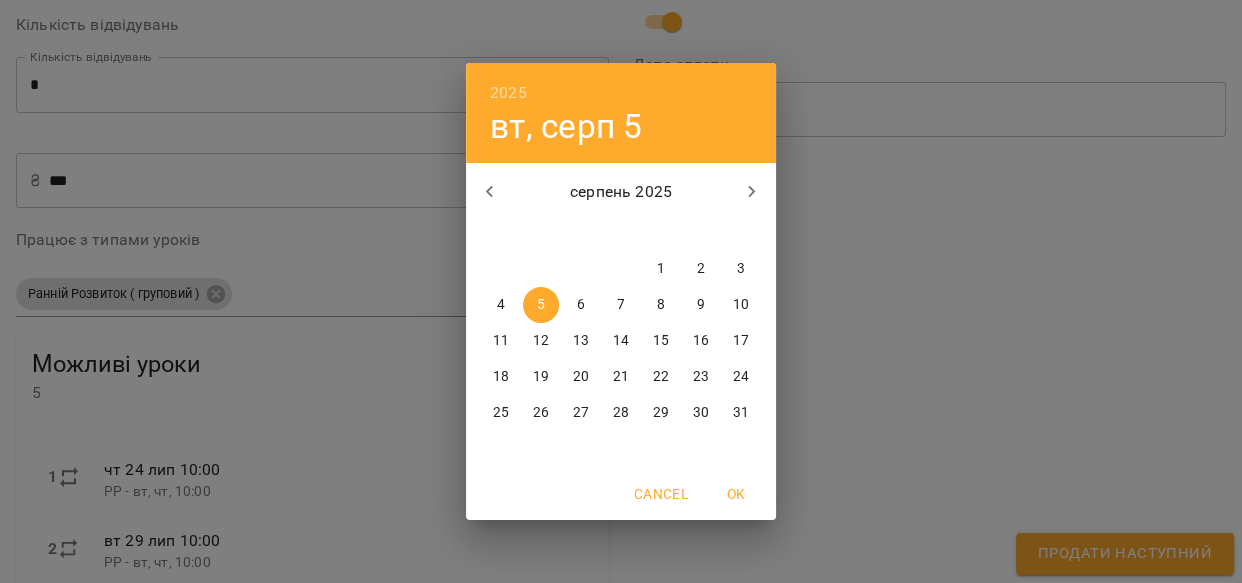 click 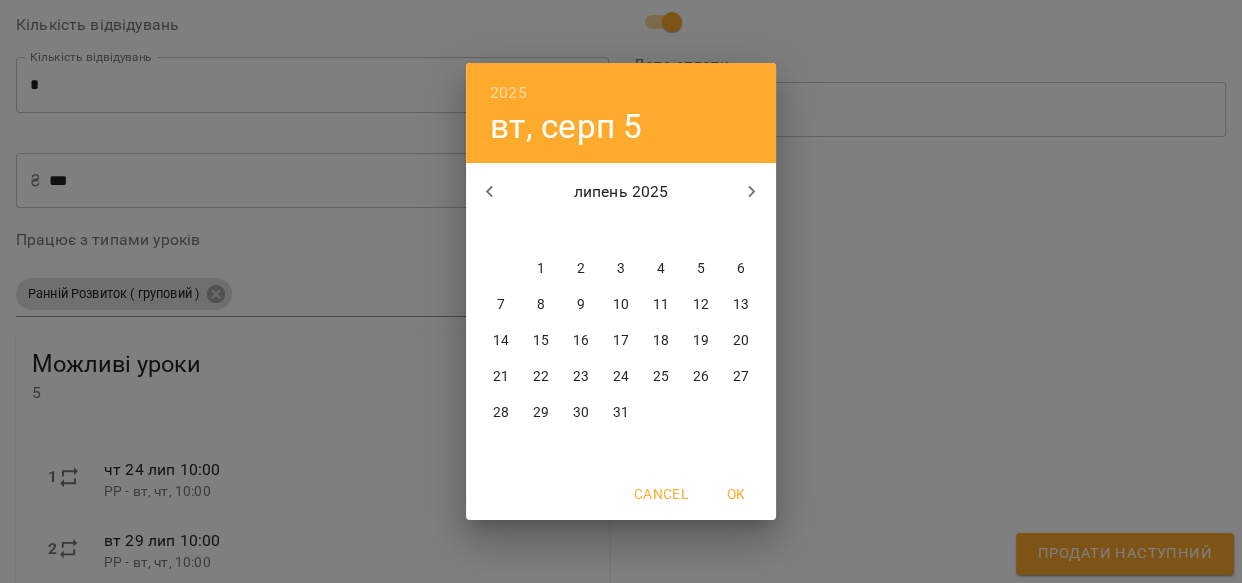 click on "24" at bounding box center (621, 377) 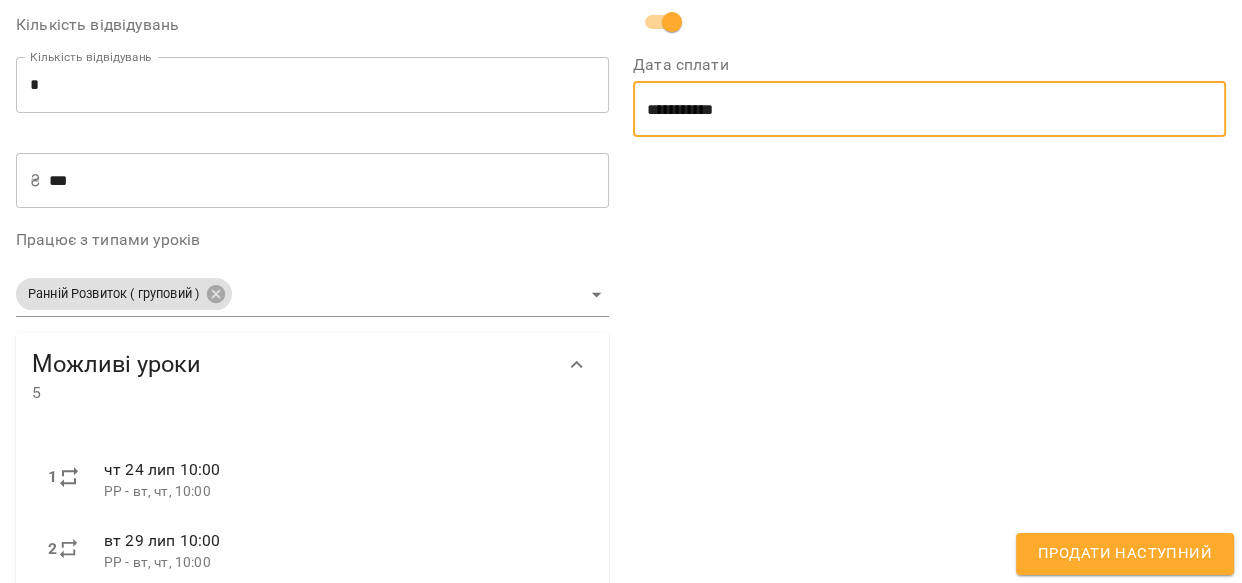 click on "Продати наступний" at bounding box center (1125, 554) 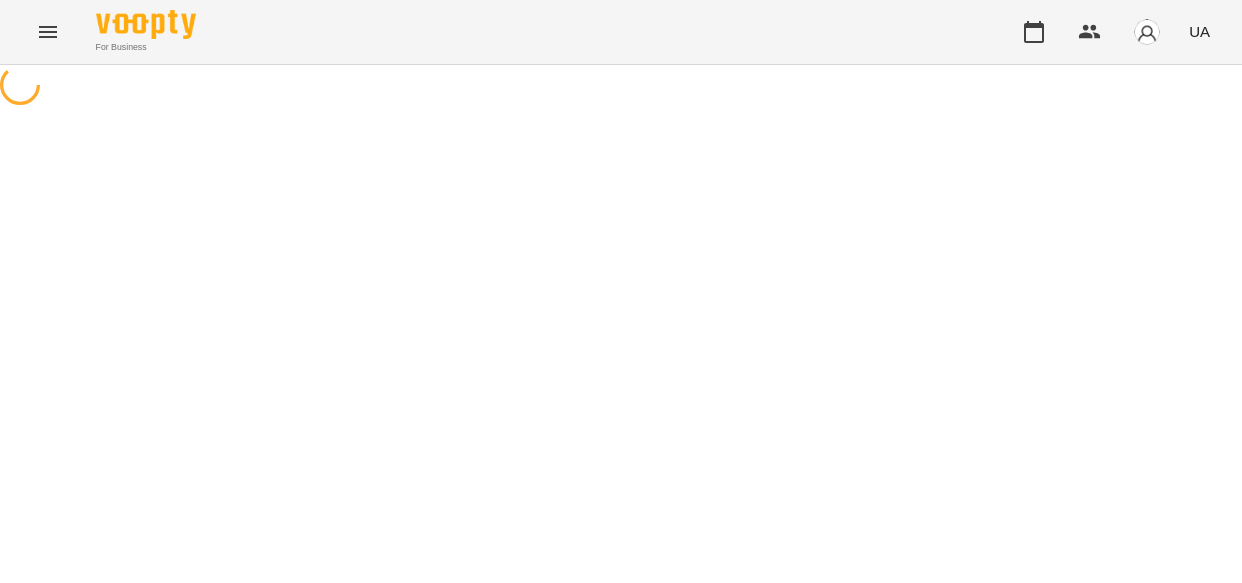 scroll, scrollTop: 0, scrollLeft: 0, axis: both 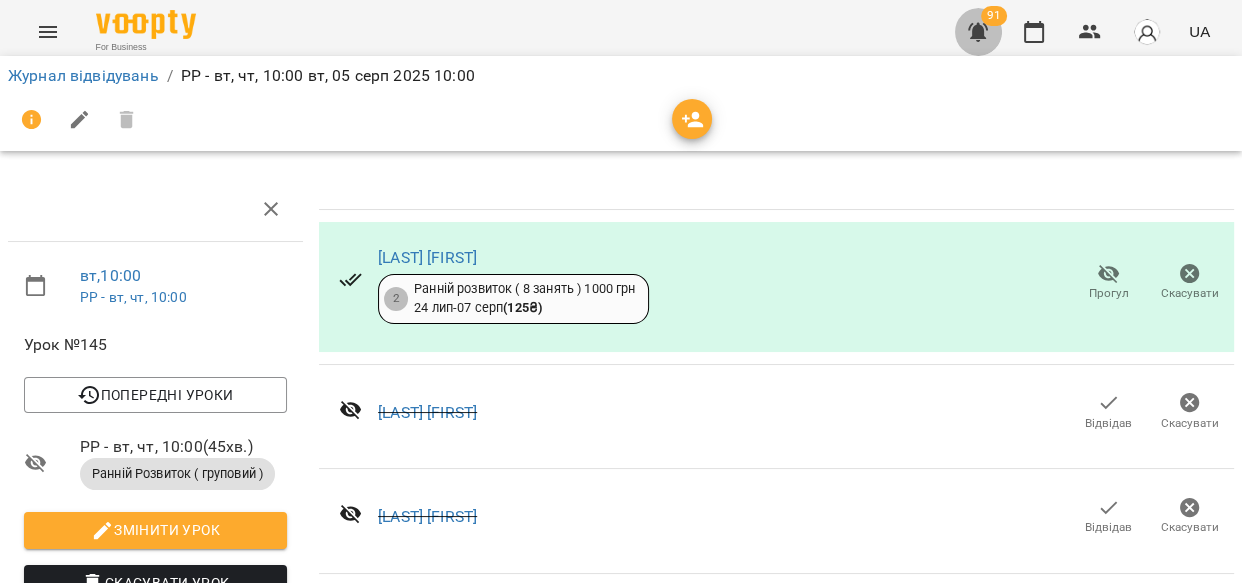 click 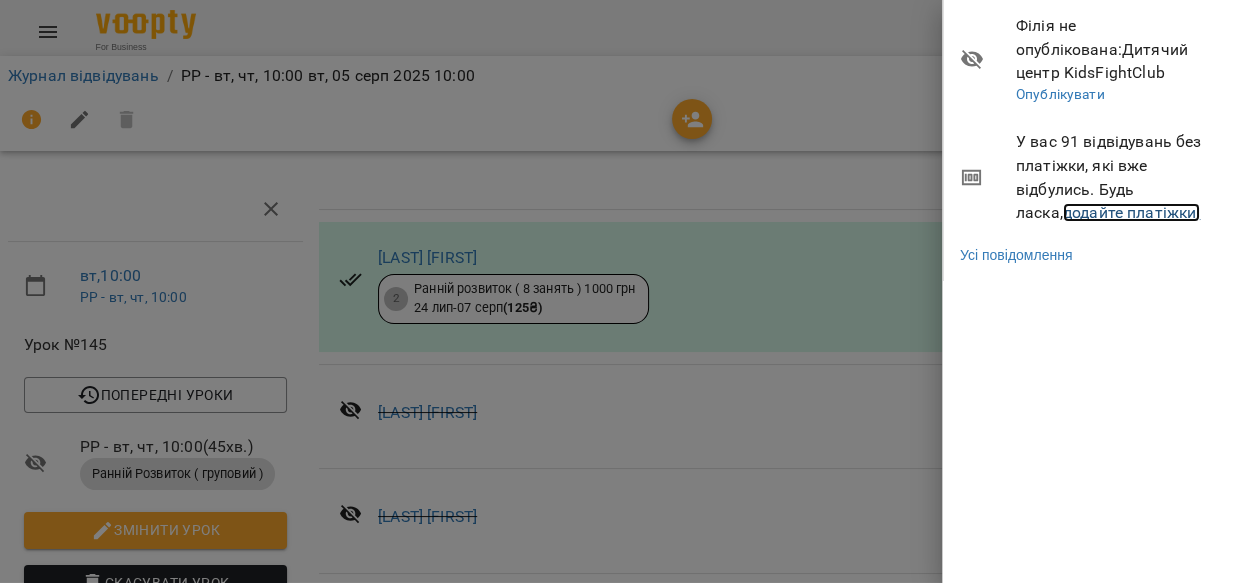 click on "додайте платіжки!" at bounding box center (1132, 212) 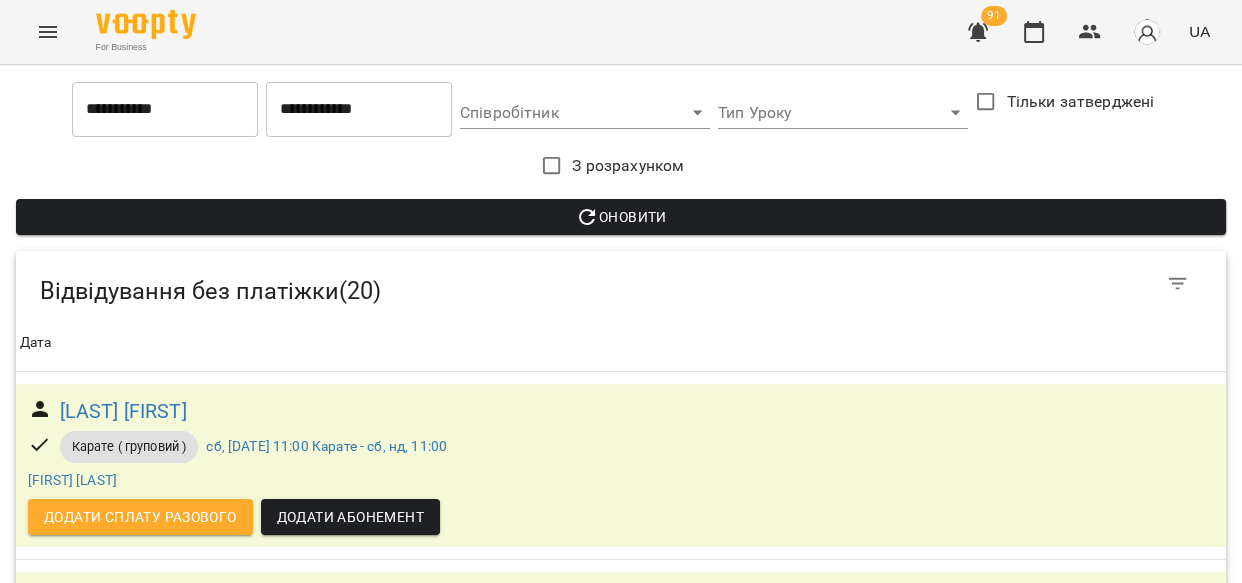 scroll, scrollTop: 1165, scrollLeft: 0, axis: vertical 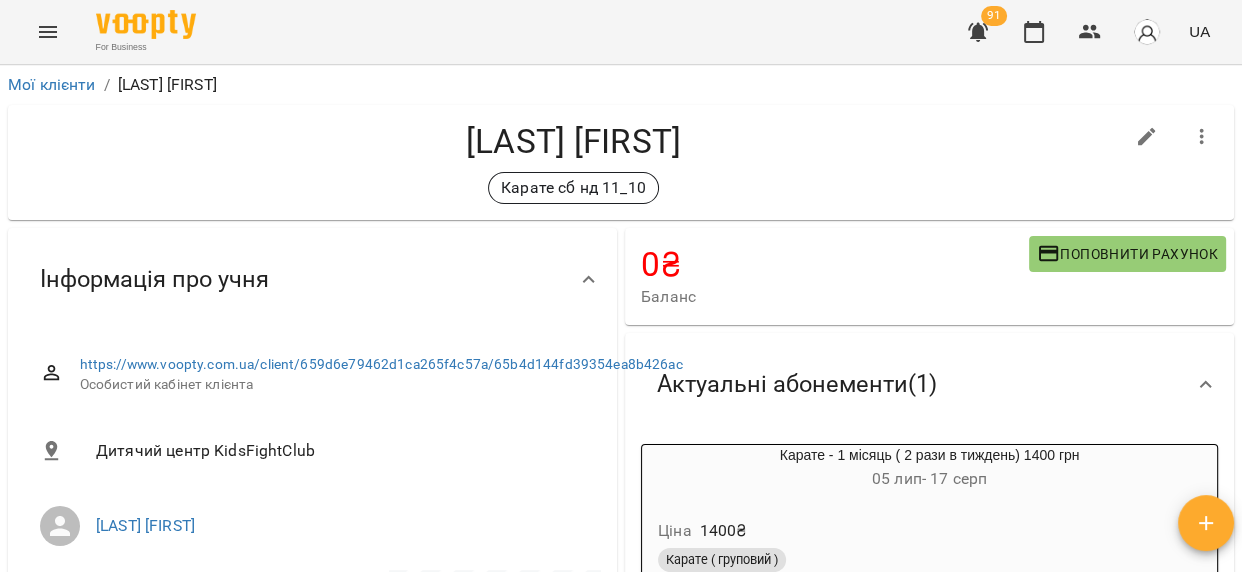 click 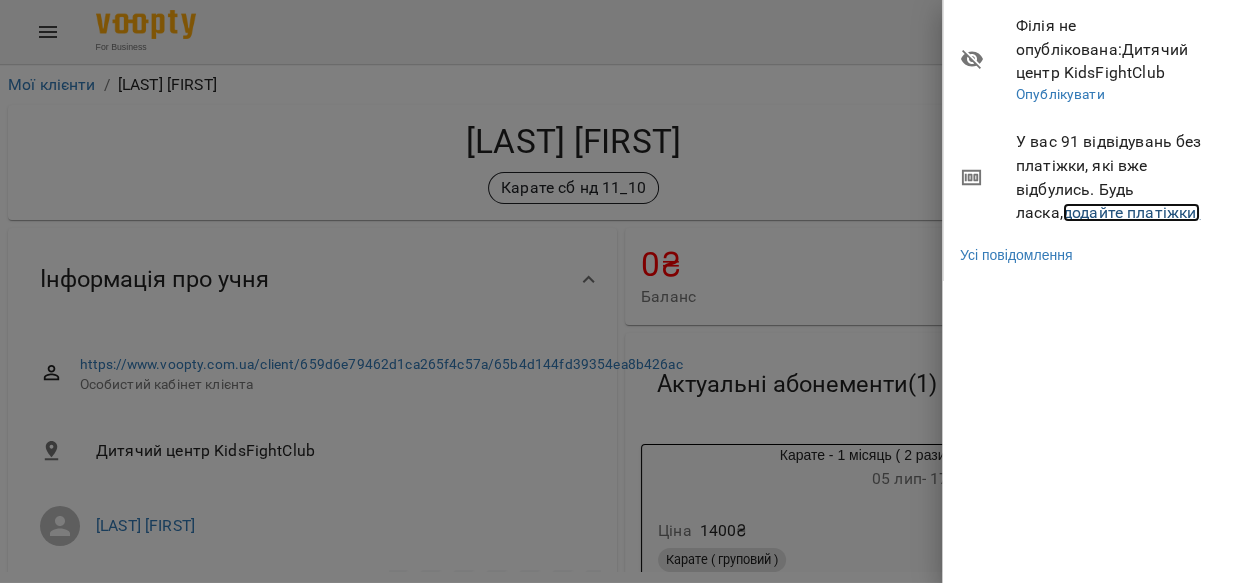 click on "додайте платіжки!" at bounding box center [1132, 212] 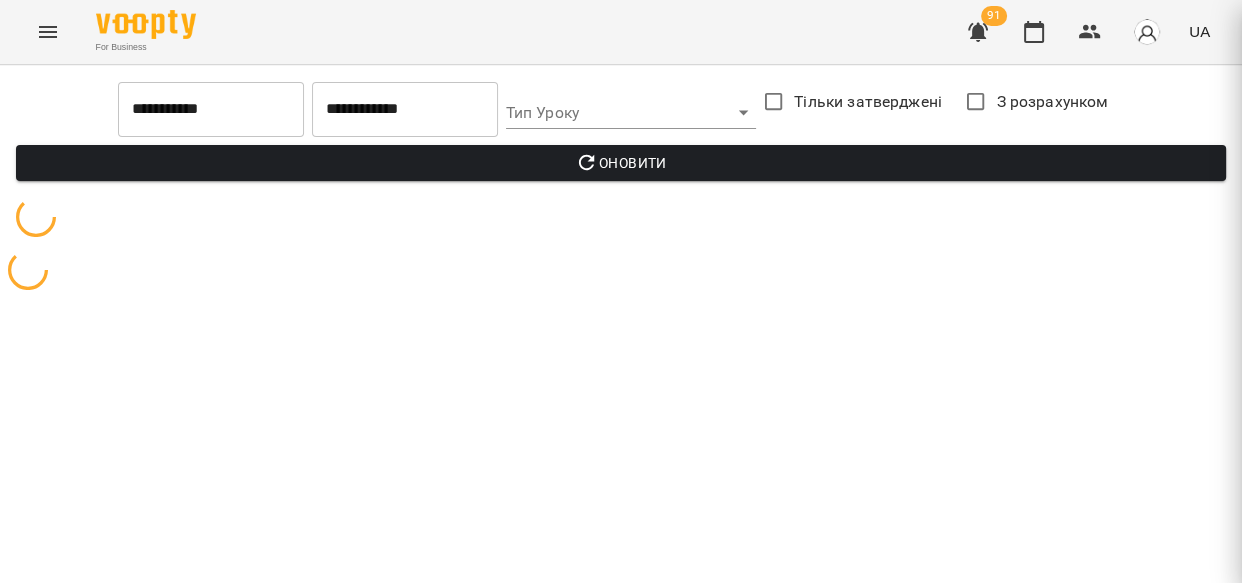 scroll, scrollTop: 0, scrollLeft: 0, axis: both 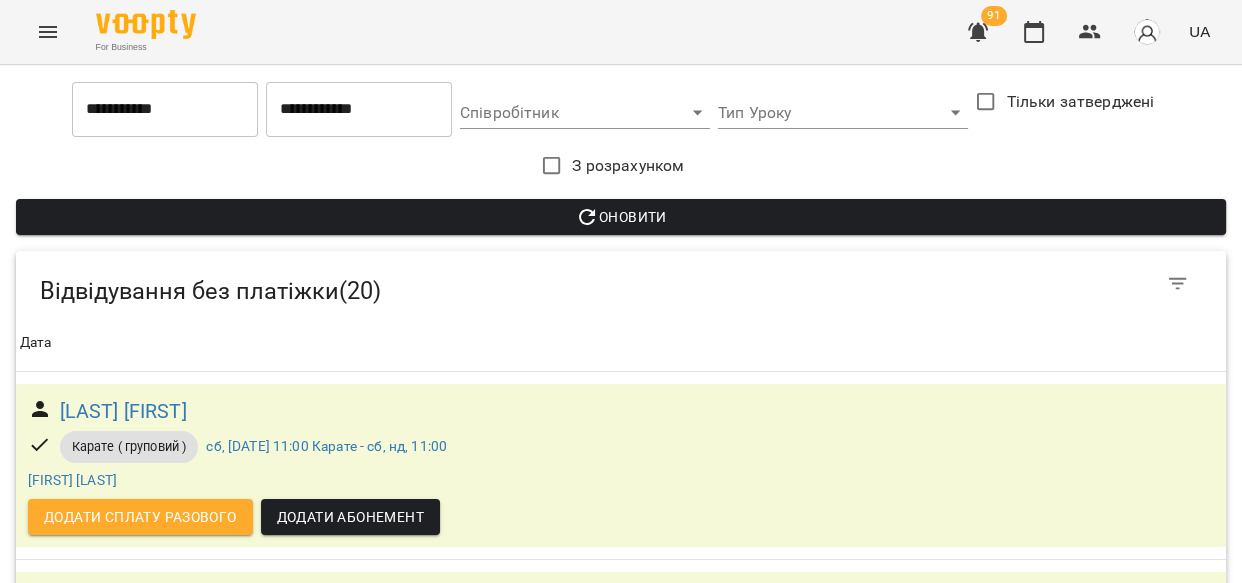 click on "[FIRST] [LAST]" at bounding box center (123, 1352) 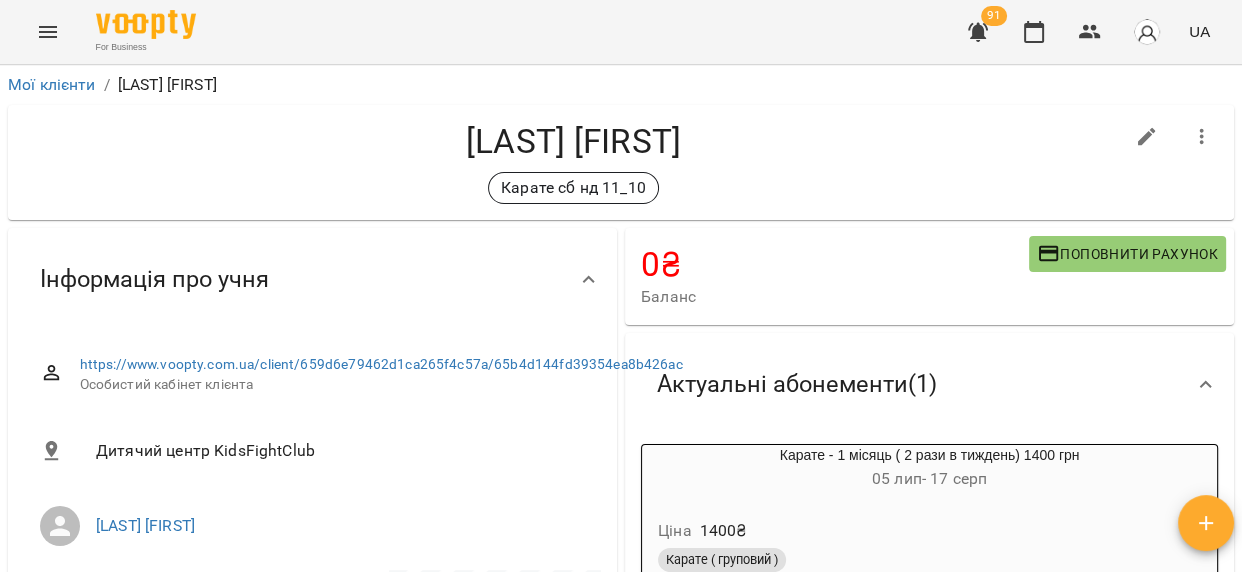 click 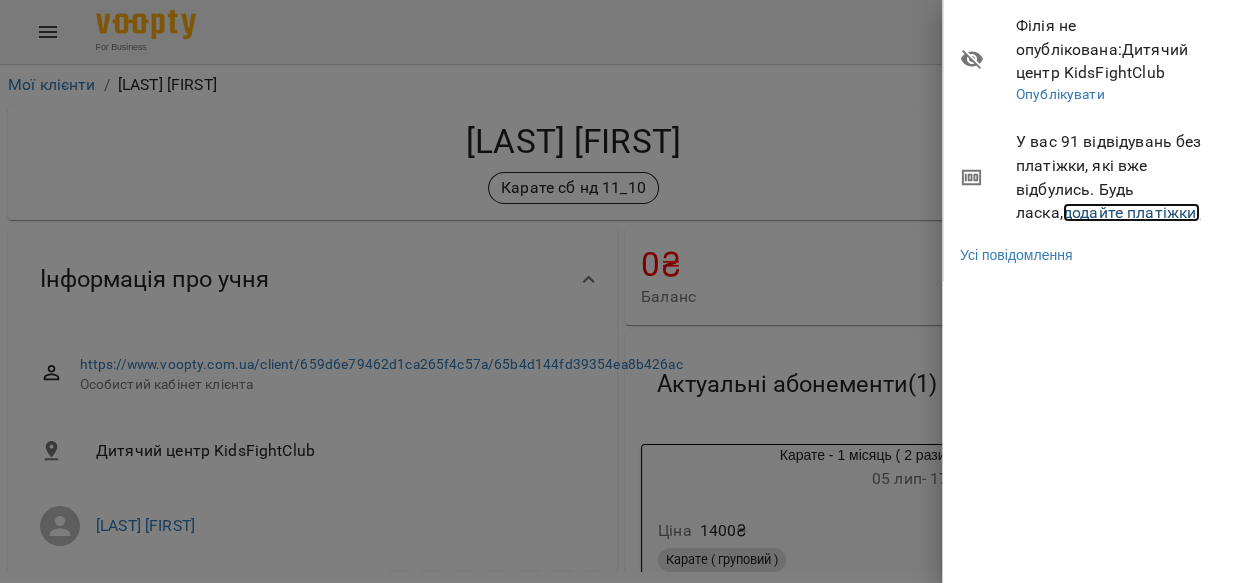 click on "додайте платіжки!" at bounding box center (1132, 212) 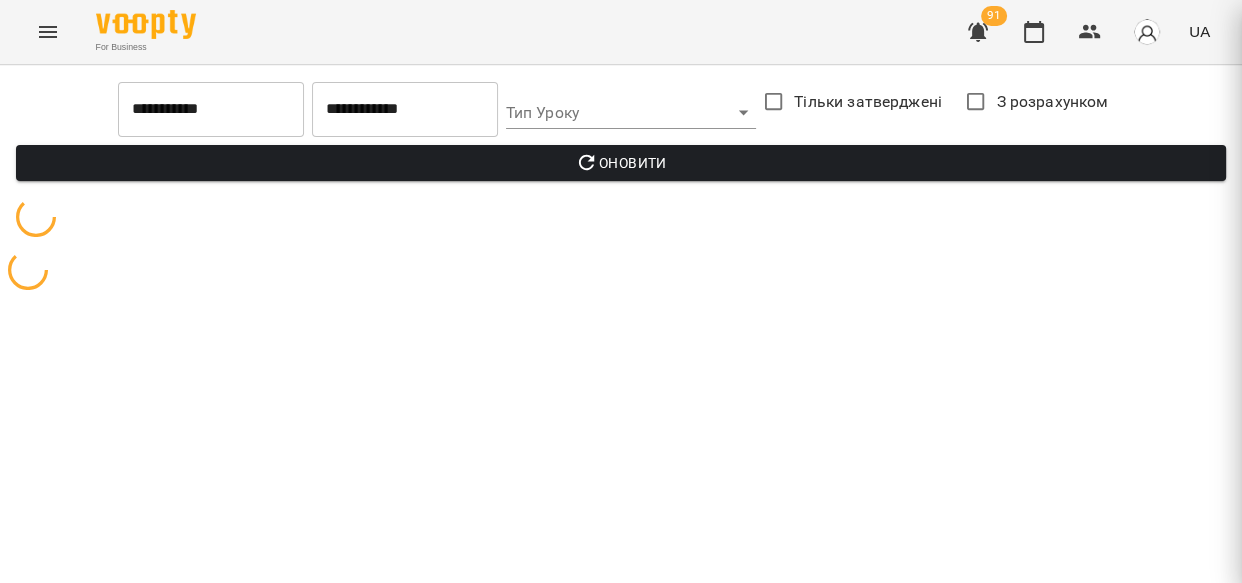 scroll, scrollTop: 0, scrollLeft: 0, axis: both 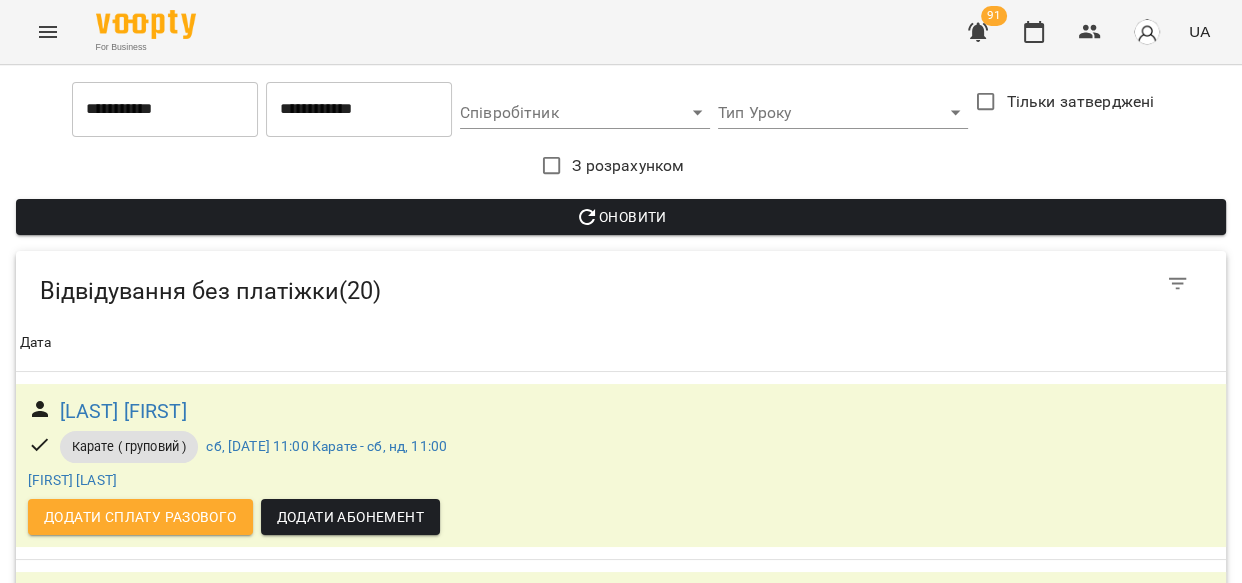 click on "Кальченко Марк" at bounding box center (138, 3986) 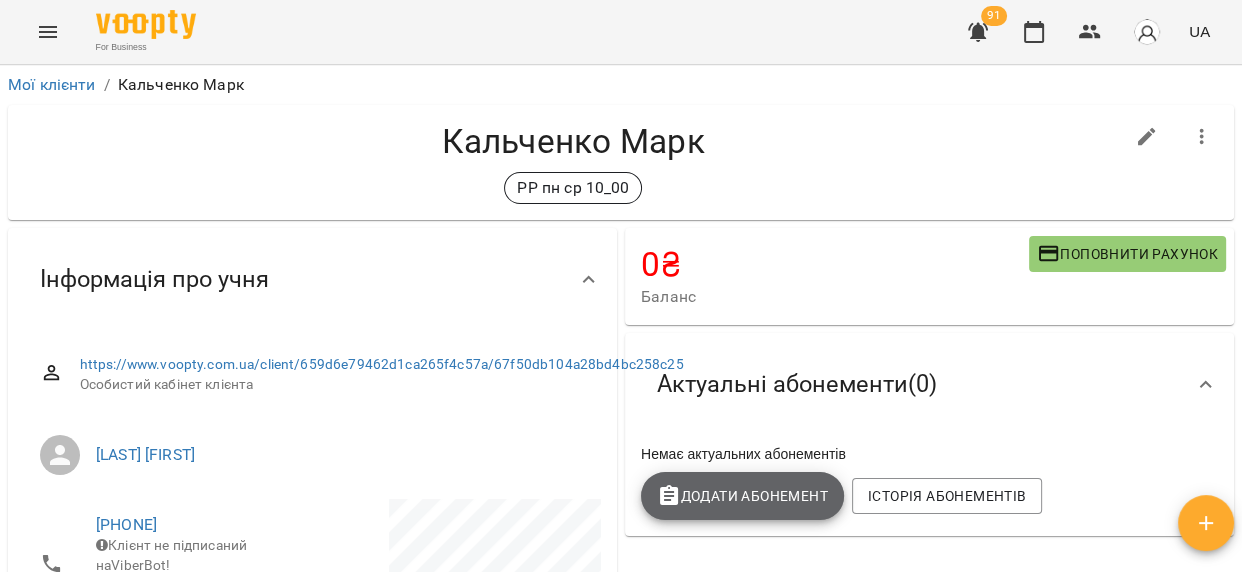 click on "Додати Абонемент" at bounding box center [742, 496] 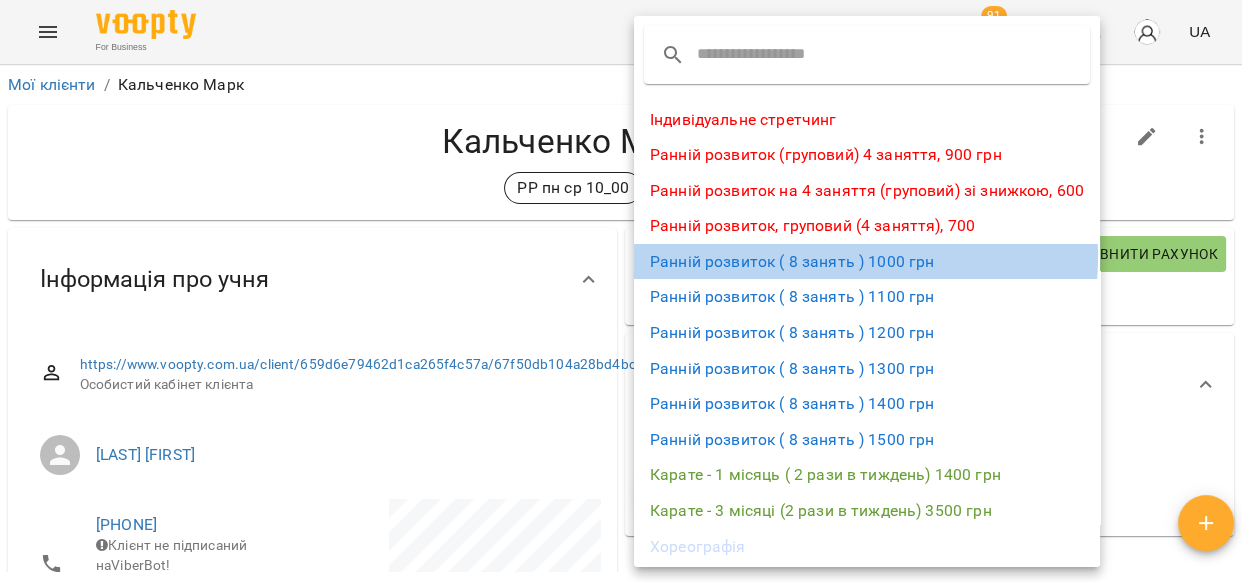 click on "Ранній розвиток ( 8 занять ) 1000 грн" at bounding box center [867, 262] 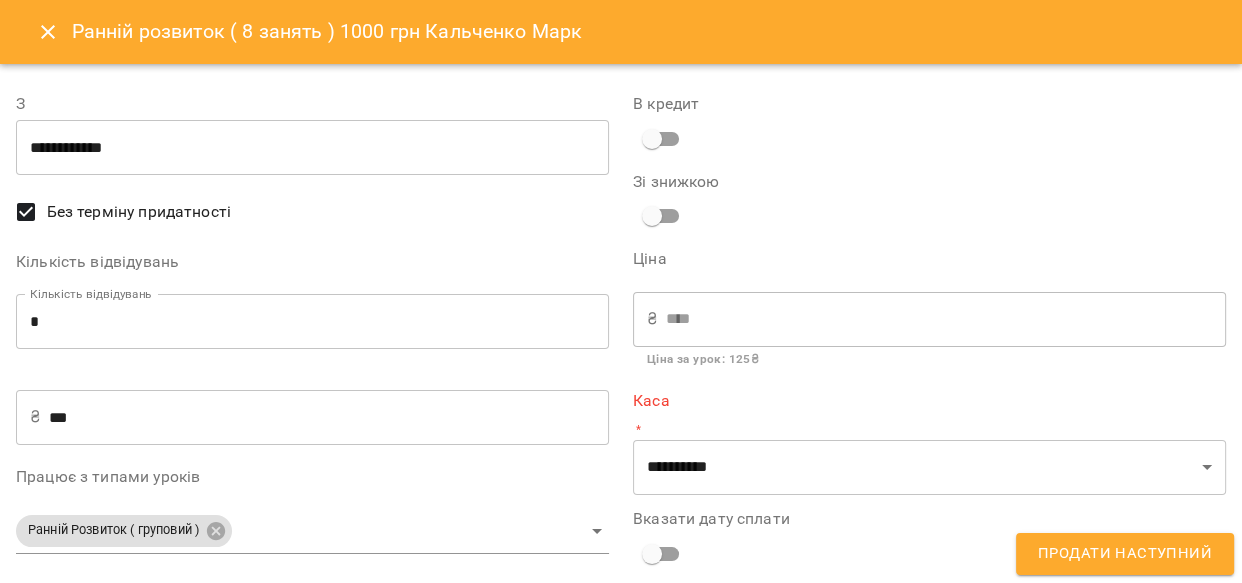 type on "**********" 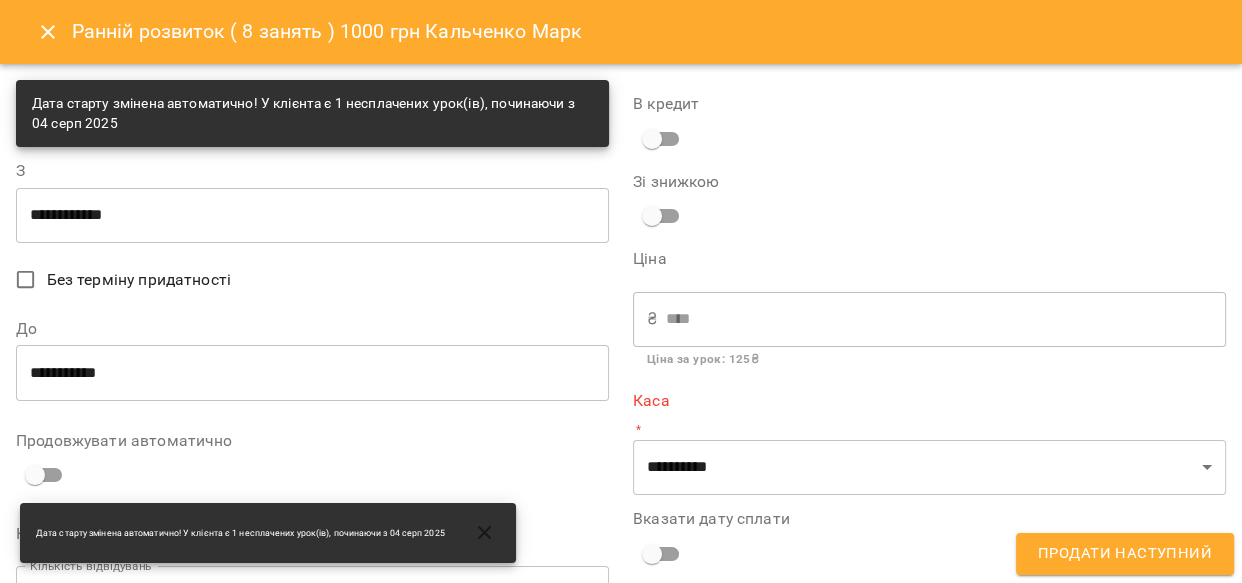 click on "**********" at bounding box center [312, 373] 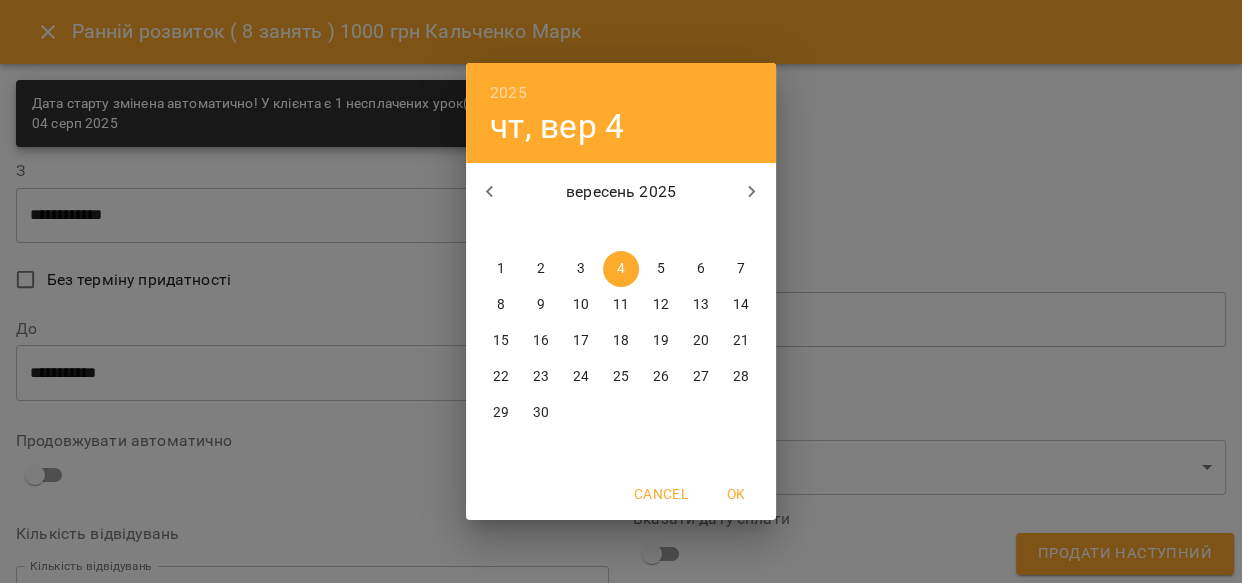click 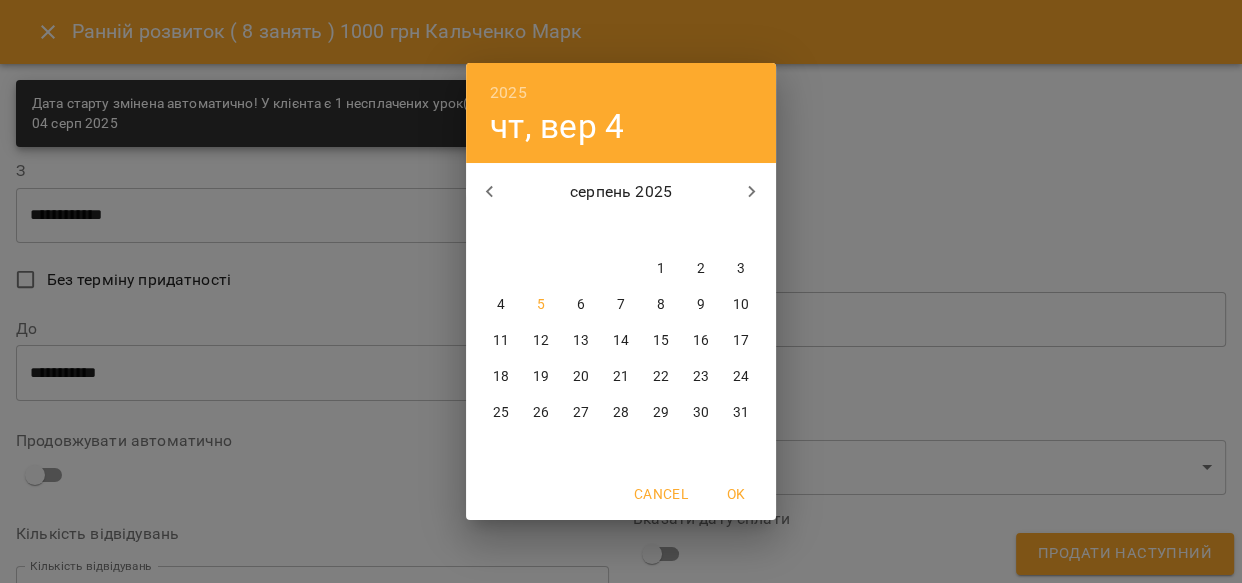 click on "13" at bounding box center (581, 341) 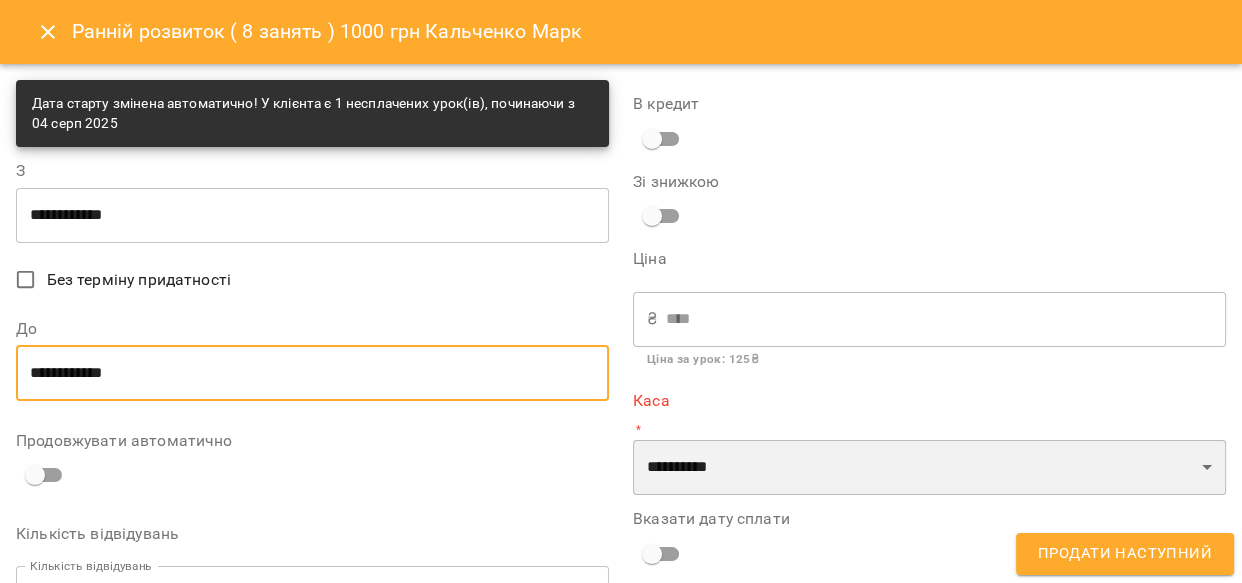 click on "**********" at bounding box center (929, 468) 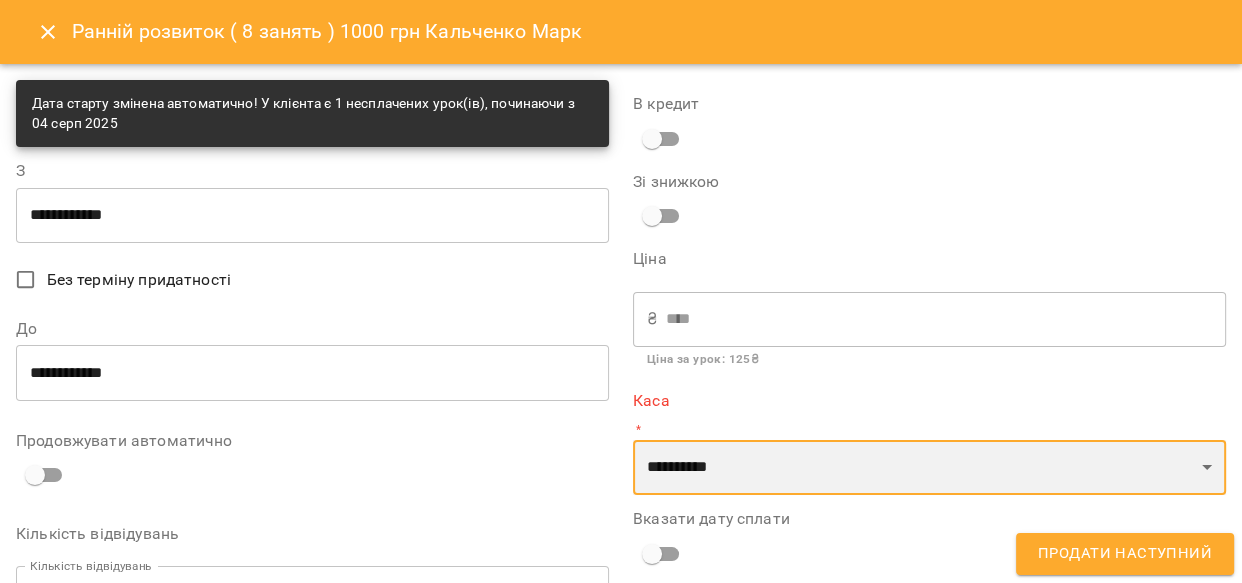 select on "****" 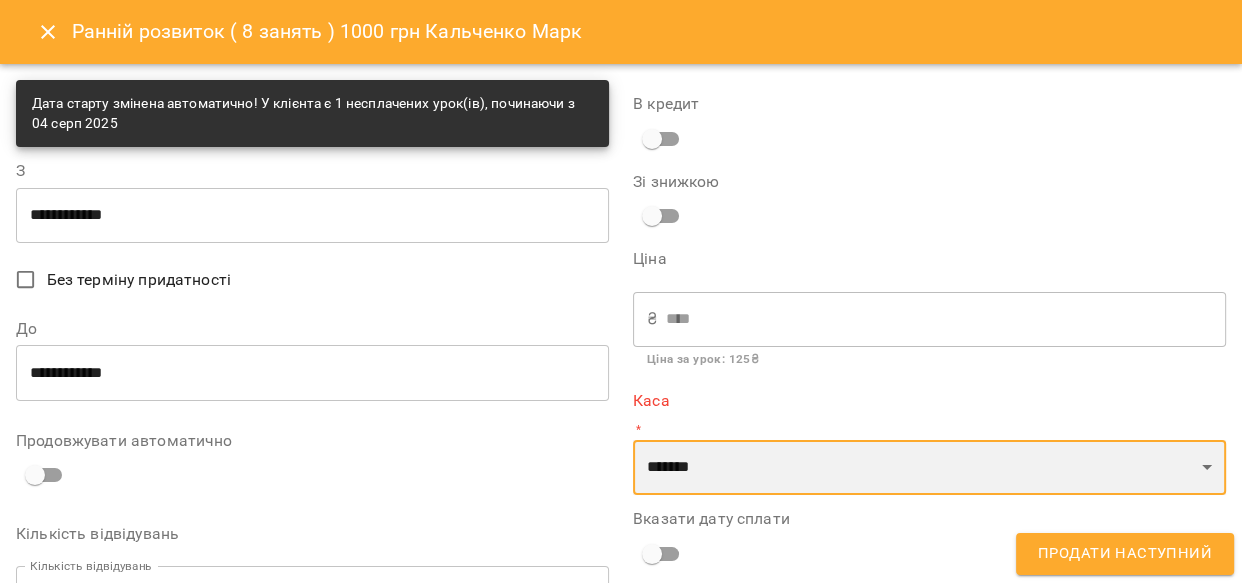 click on "**********" at bounding box center [929, 468] 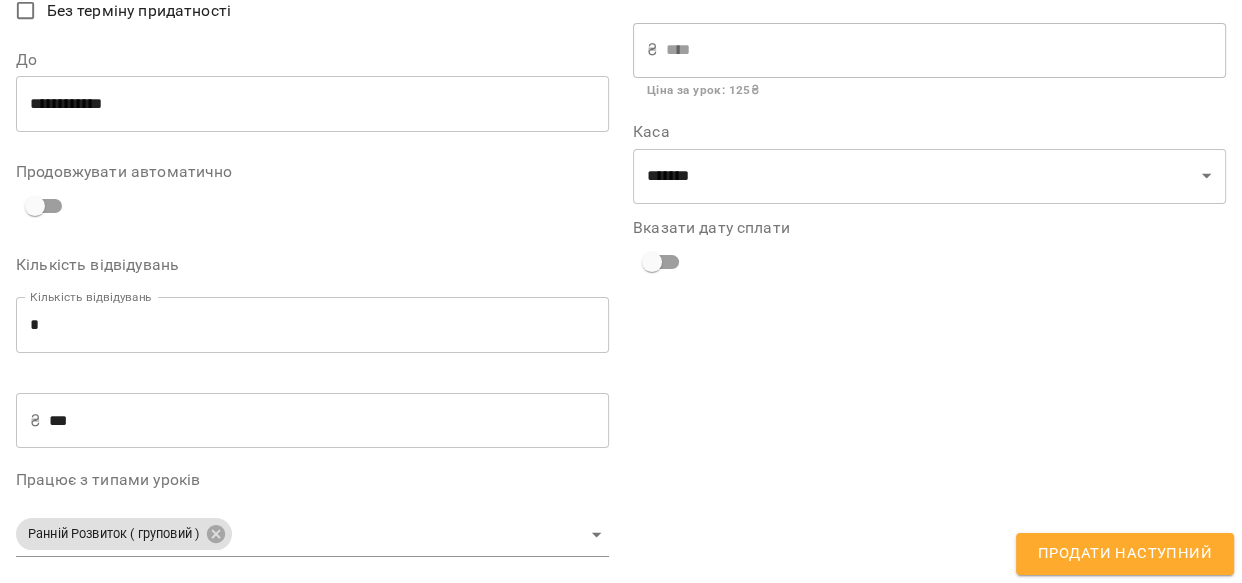 scroll, scrollTop: 275, scrollLeft: 0, axis: vertical 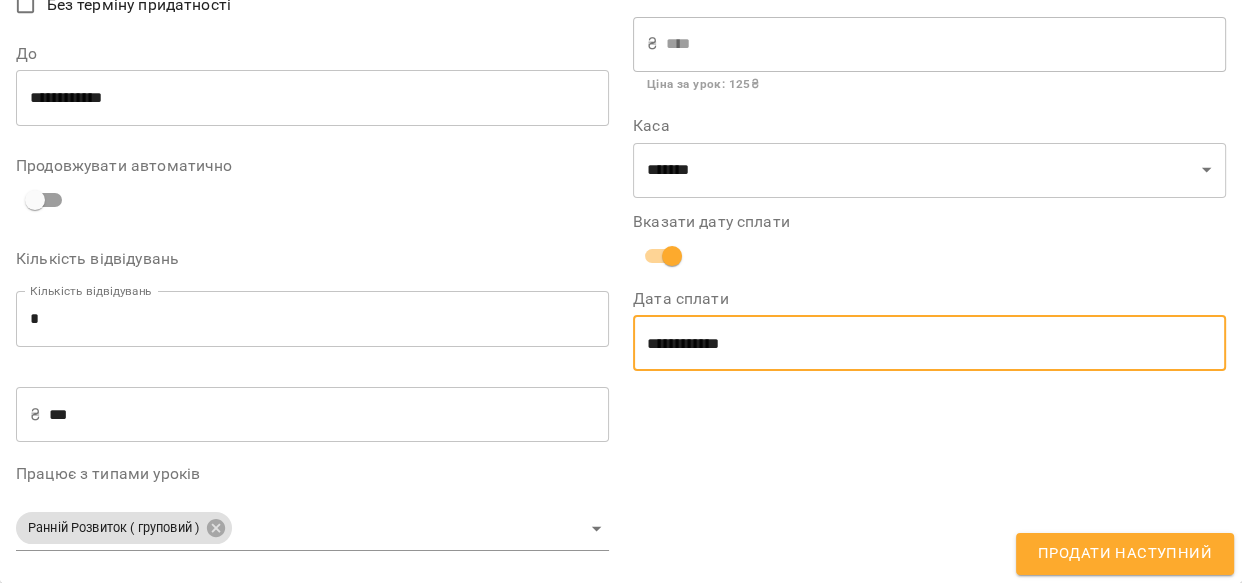 click on "**********" at bounding box center [929, 343] 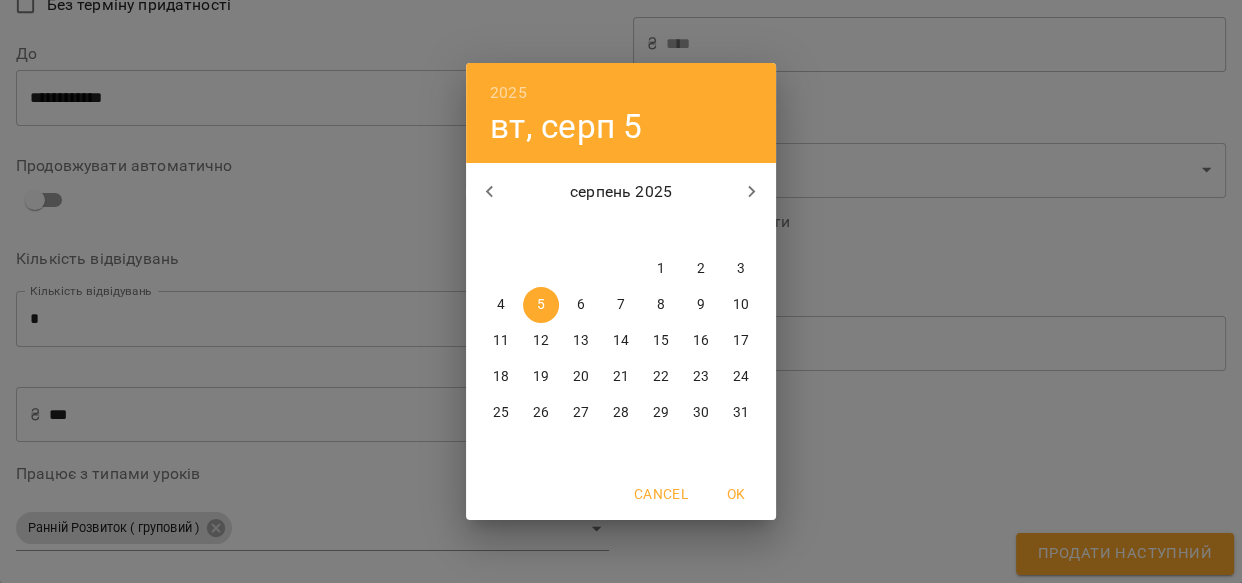 drag, startPoint x: 498, startPoint y: 304, endPoint x: 532, endPoint y: 325, distance: 39.962482 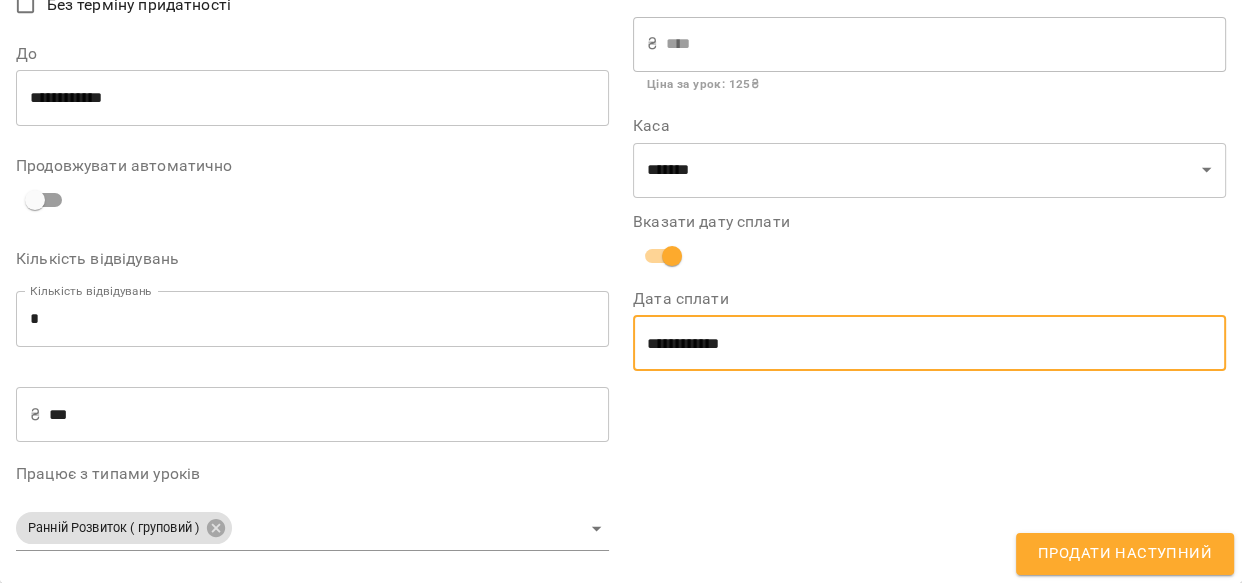 click on "Продати наступний" at bounding box center [1125, 554] 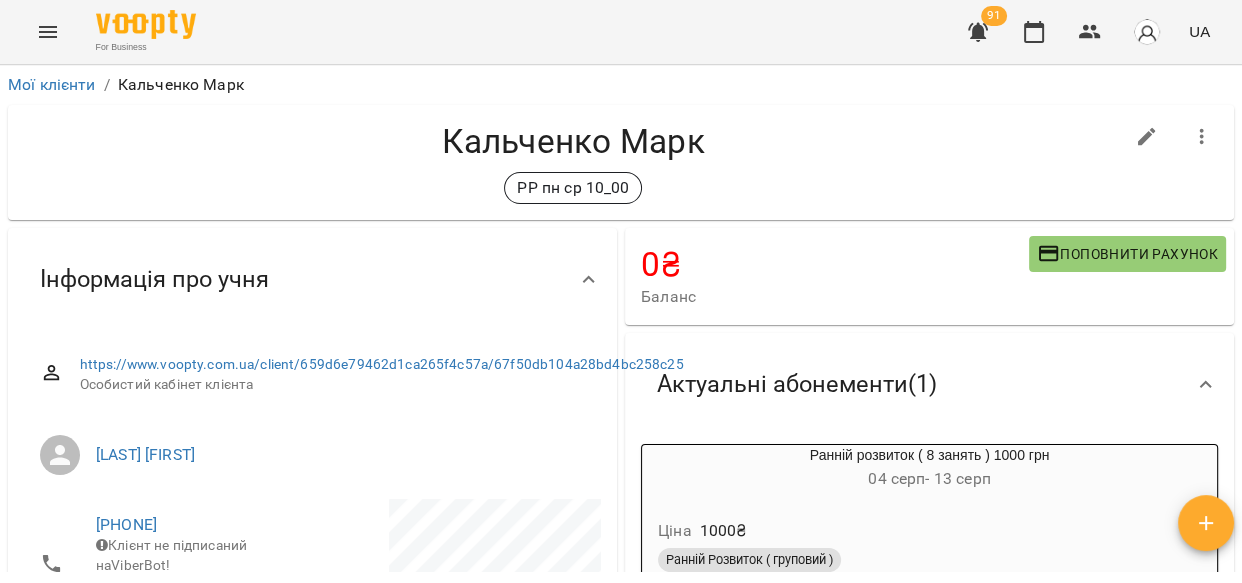 click 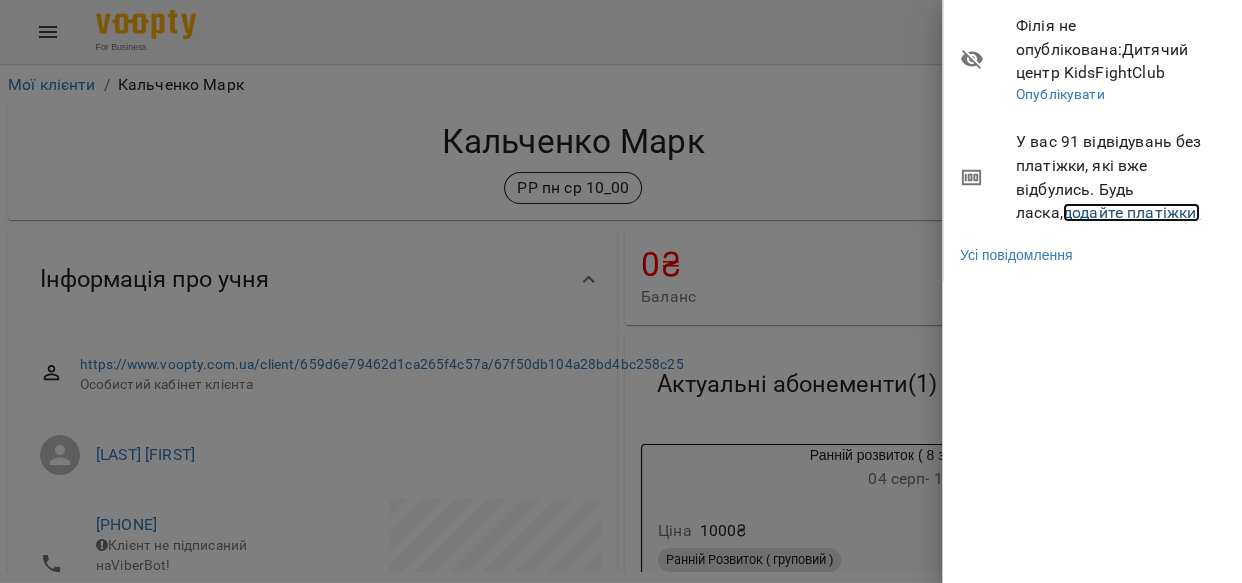 click on "додайте платіжки!" at bounding box center [1132, 212] 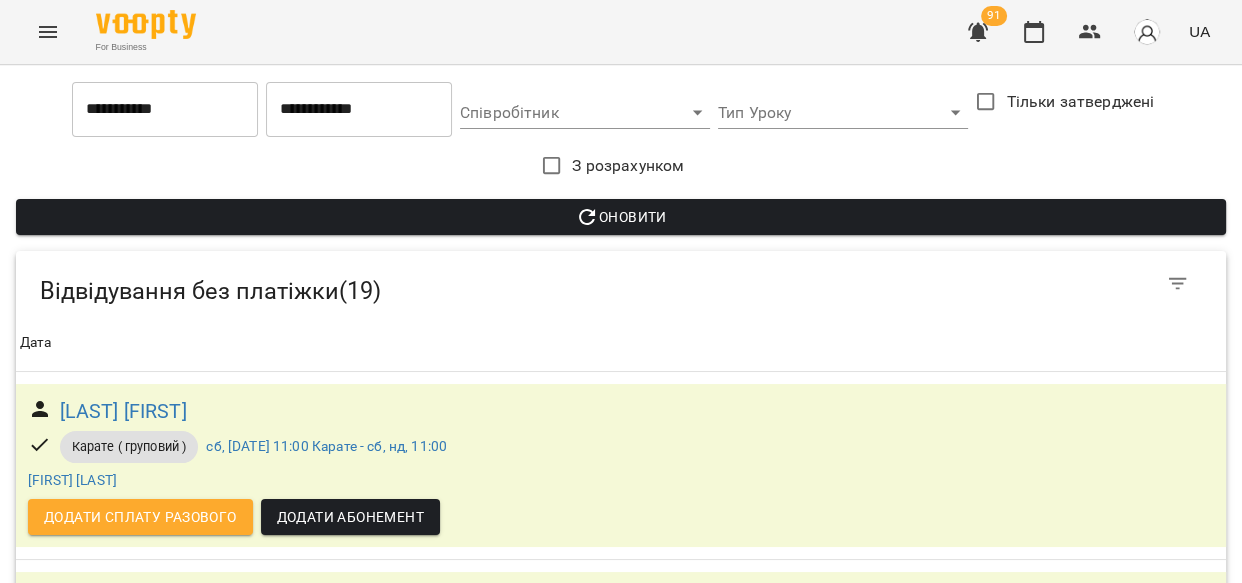 scroll, scrollTop: 190, scrollLeft: 0, axis: vertical 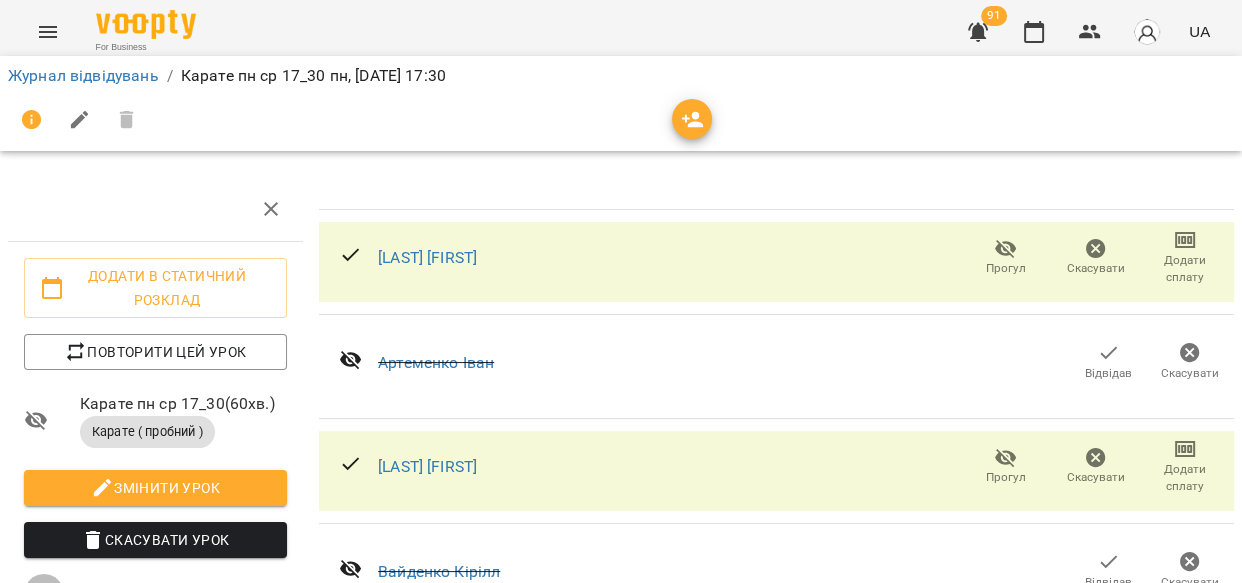 click 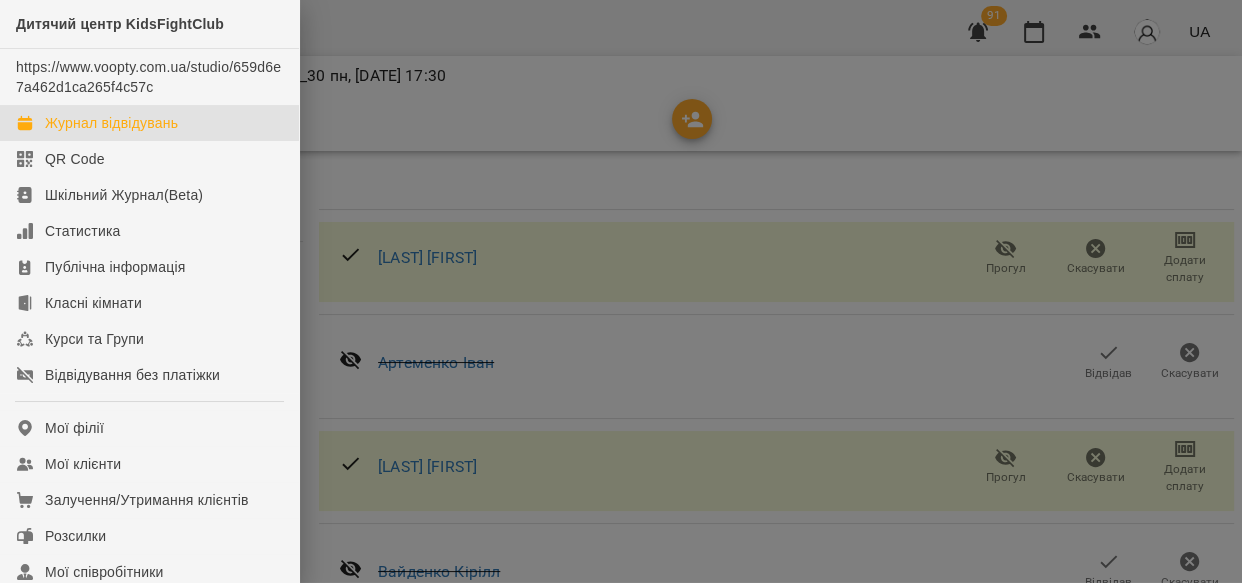 click on "Журнал відвідувань" at bounding box center (111, 123) 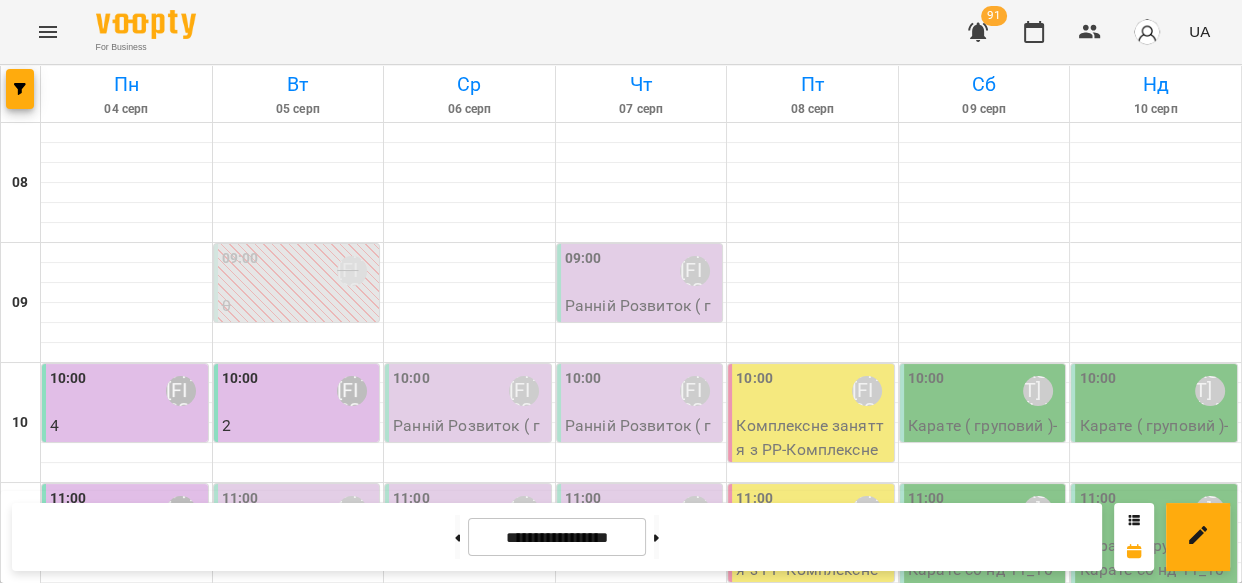 click 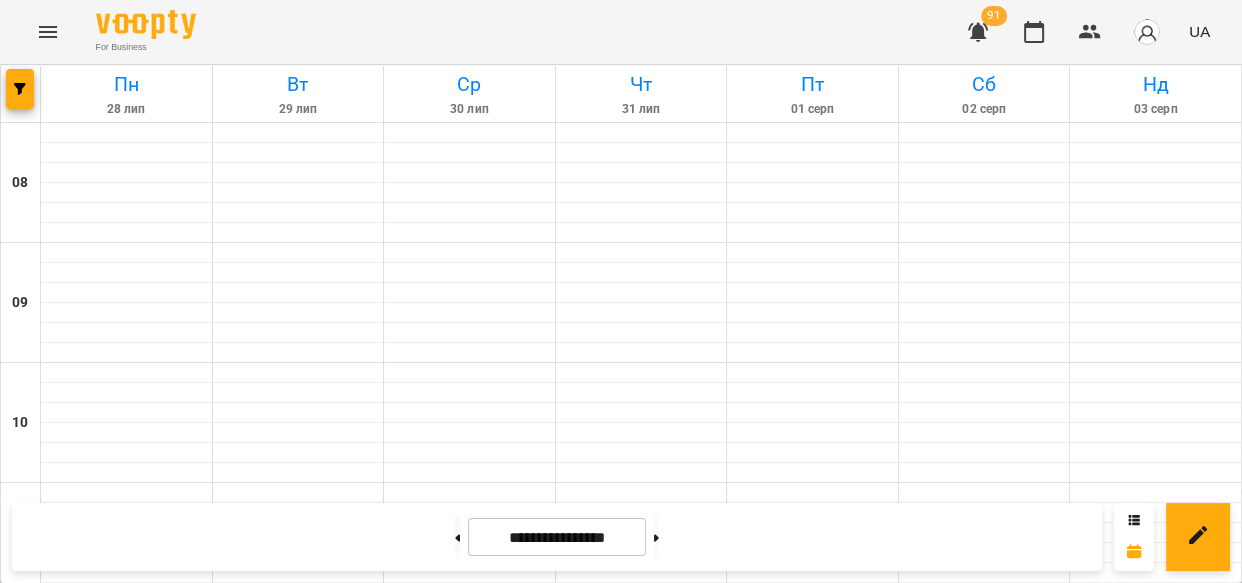 click 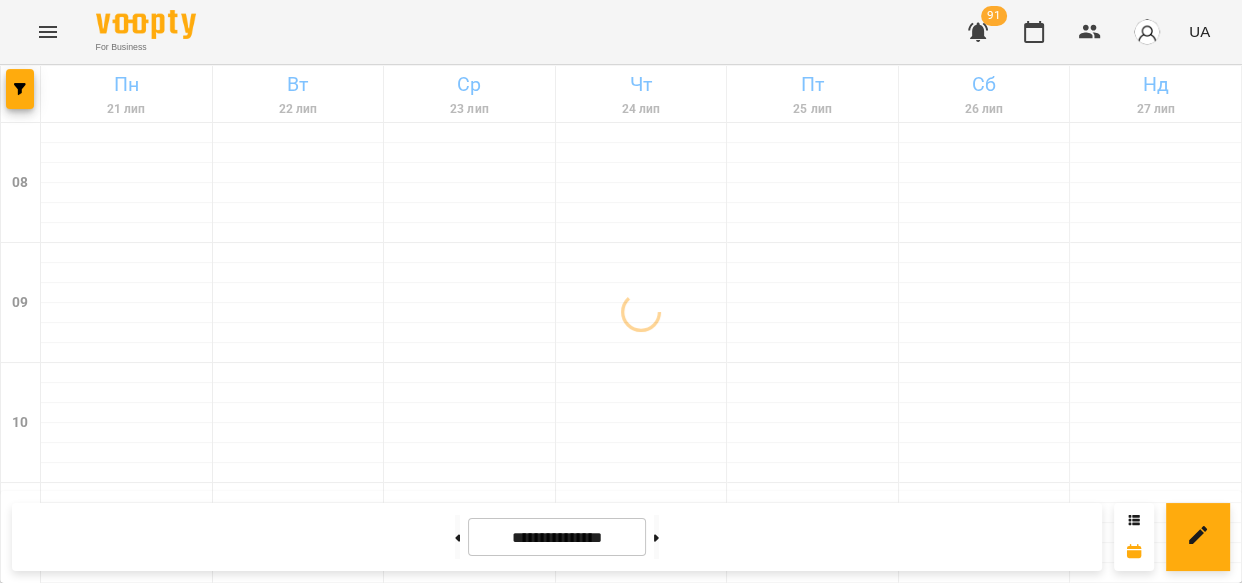click 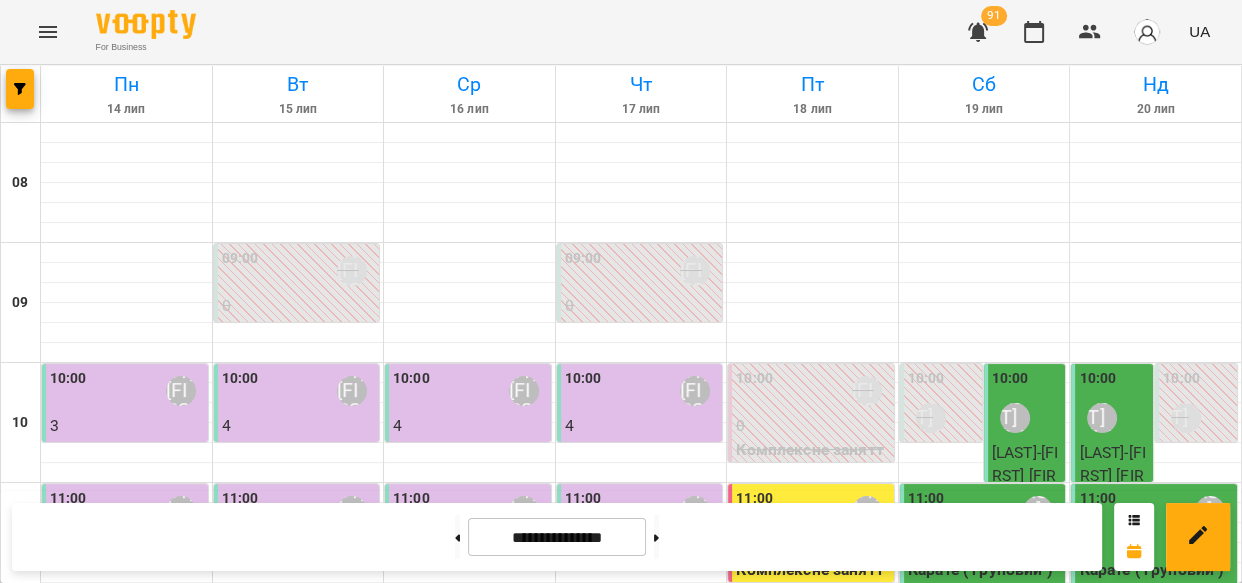 scroll, scrollTop: 1087, scrollLeft: 0, axis: vertical 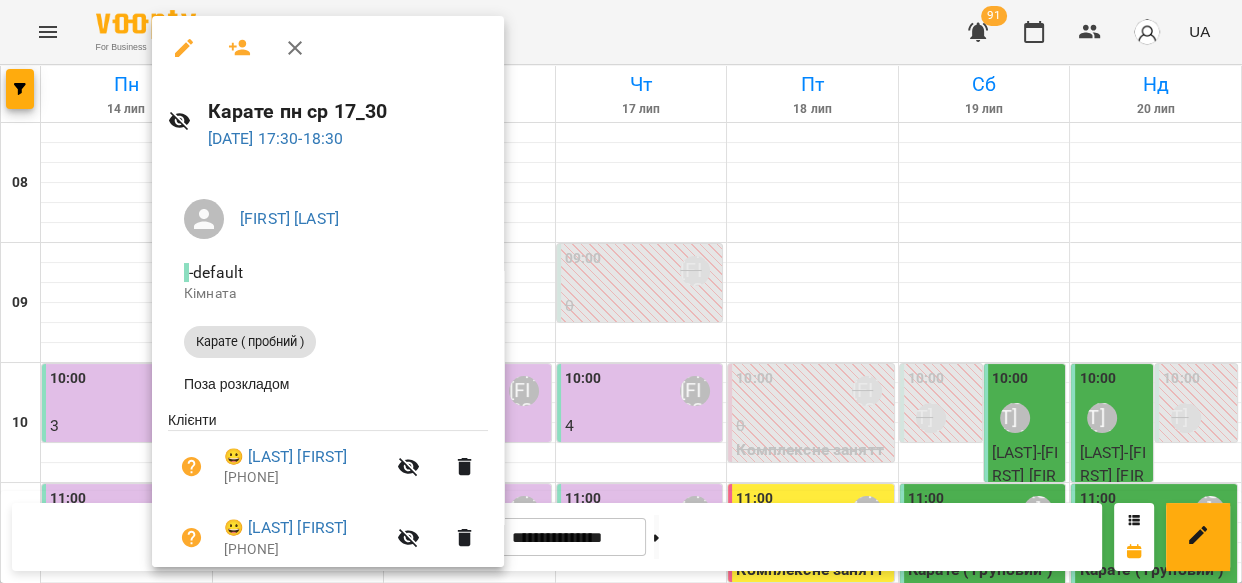 click 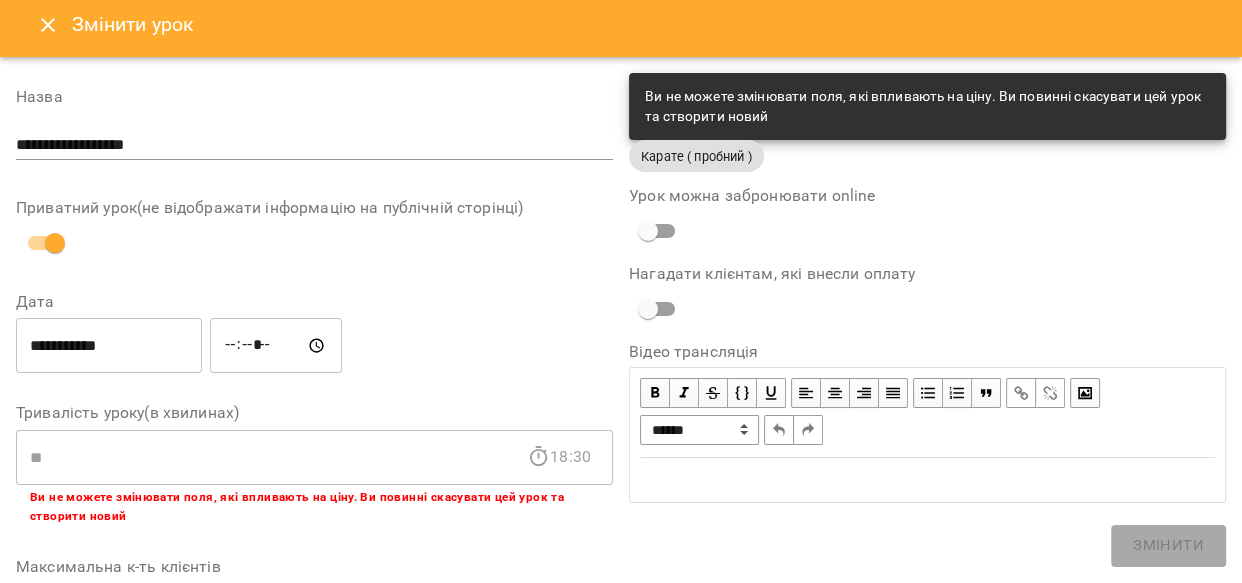 scroll, scrollTop: 0, scrollLeft: 0, axis: both 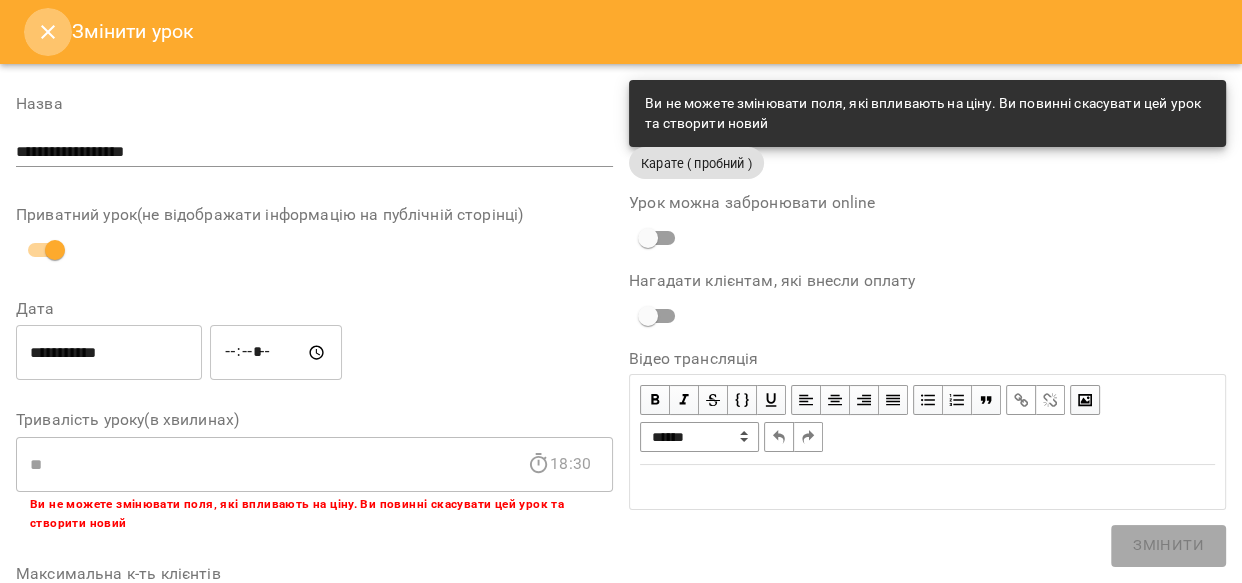 click 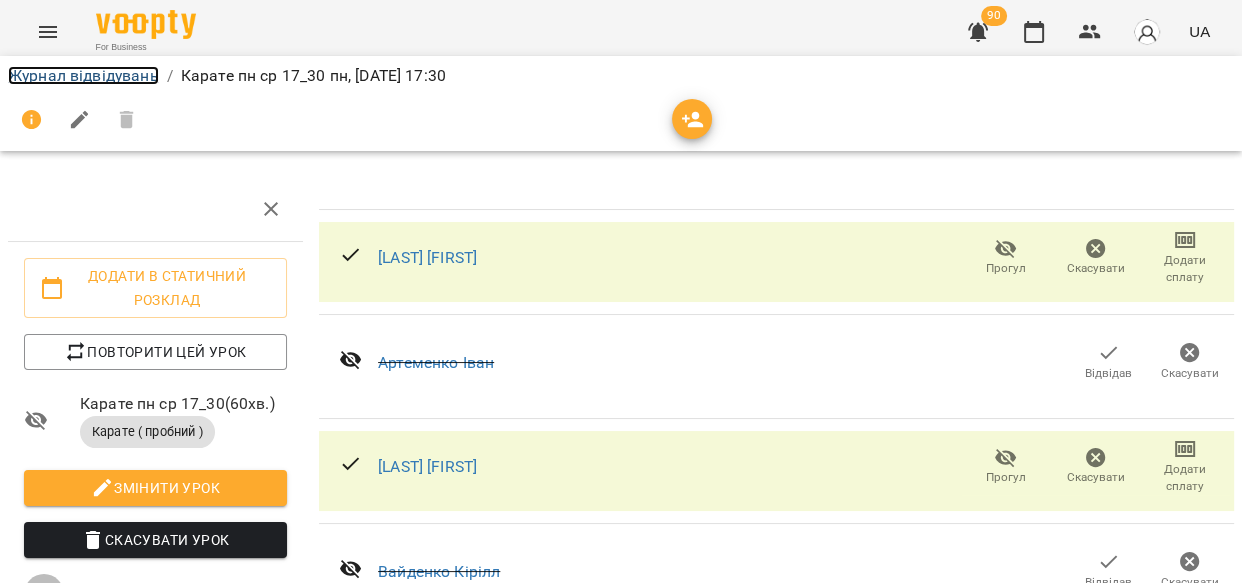 click on "Журнал відвідувань" at bounding box center (83, 75) 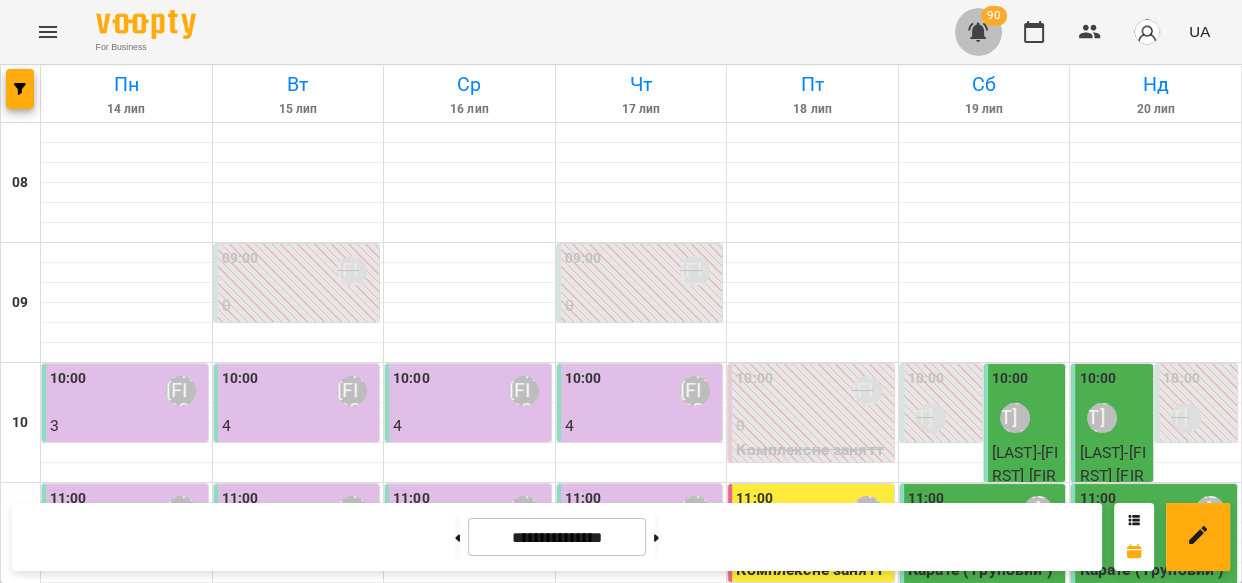 click 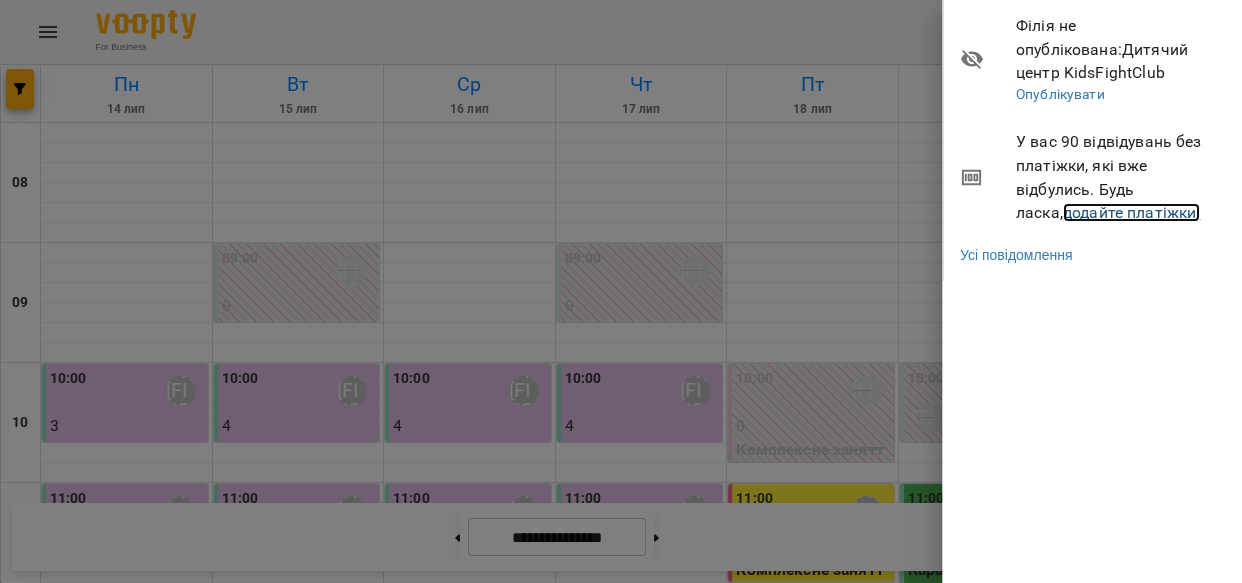 click on "додайте платіжки!" at bounding box center (1132, 212) 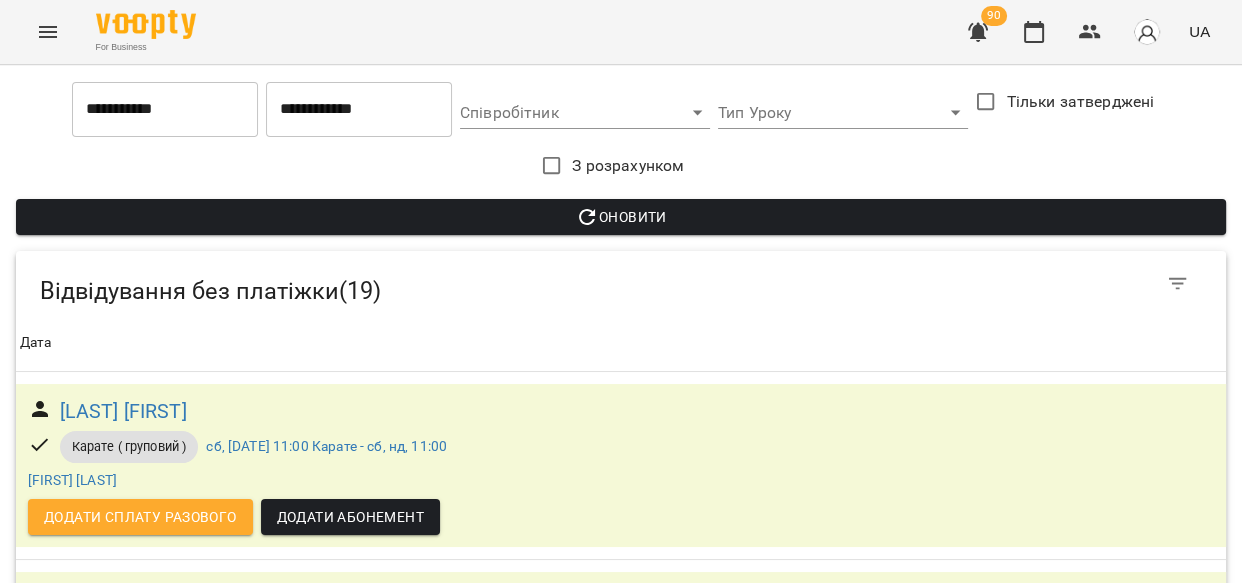 scroll, scrollTop: 1380, scrollLeft: 0, axis: vertical 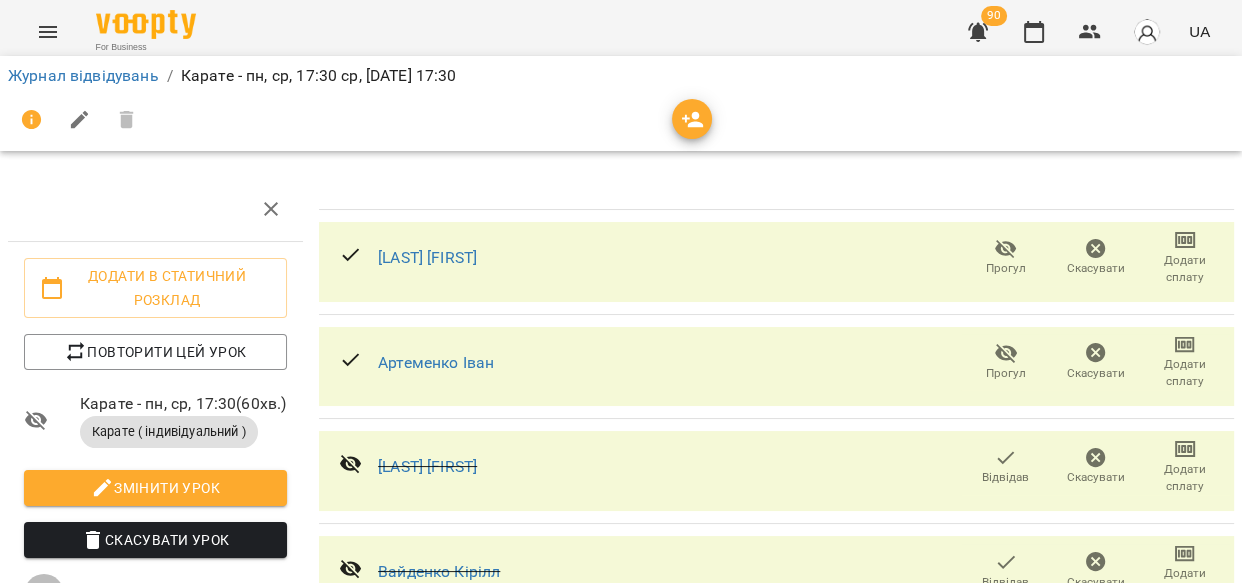 click on "Карате - пн, ср, 17:30   ср, 30 лип 2025 17:30" at bounding box center [319, 76] 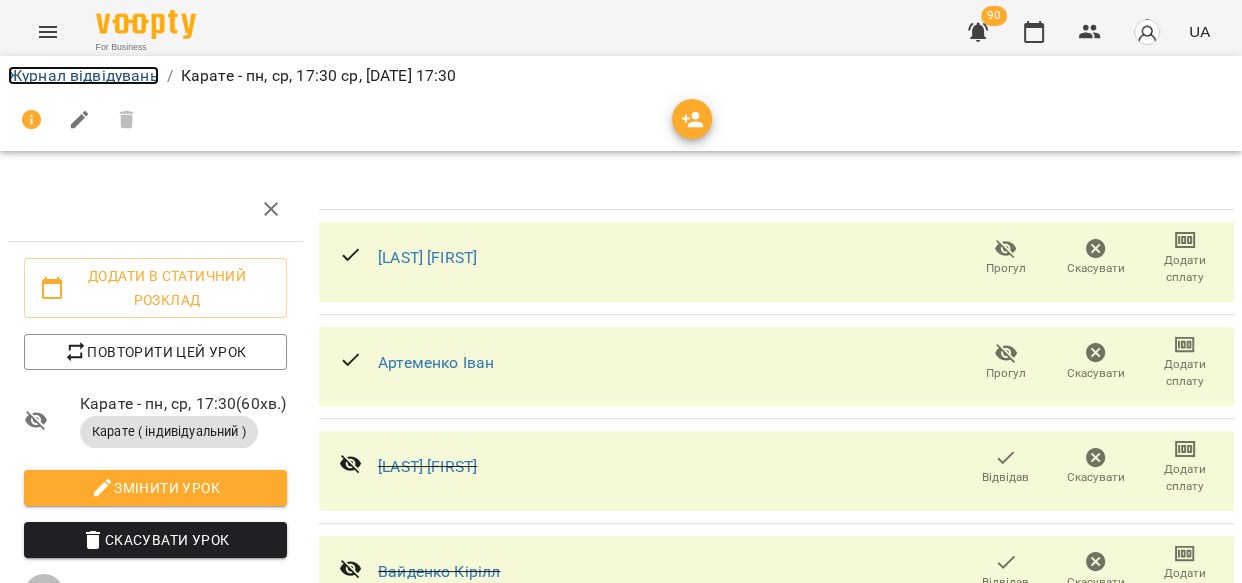 click on "Журнал відвідувань" at bounding box center [83, 75] 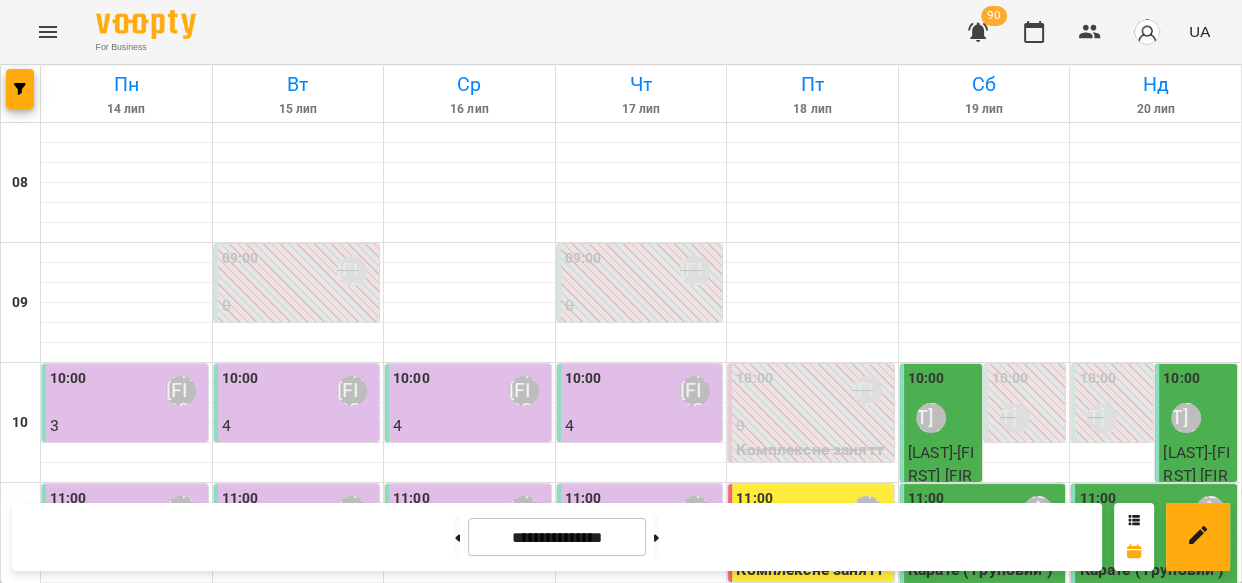 click at bounding box center [656, 537] 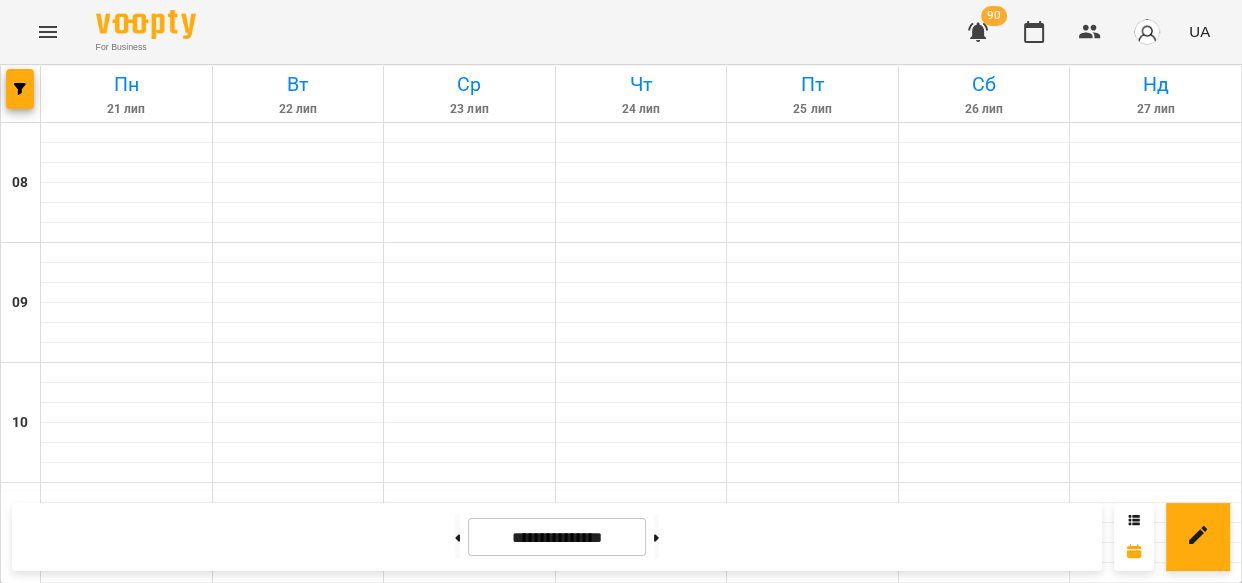 click at bounding box center [656, 537] 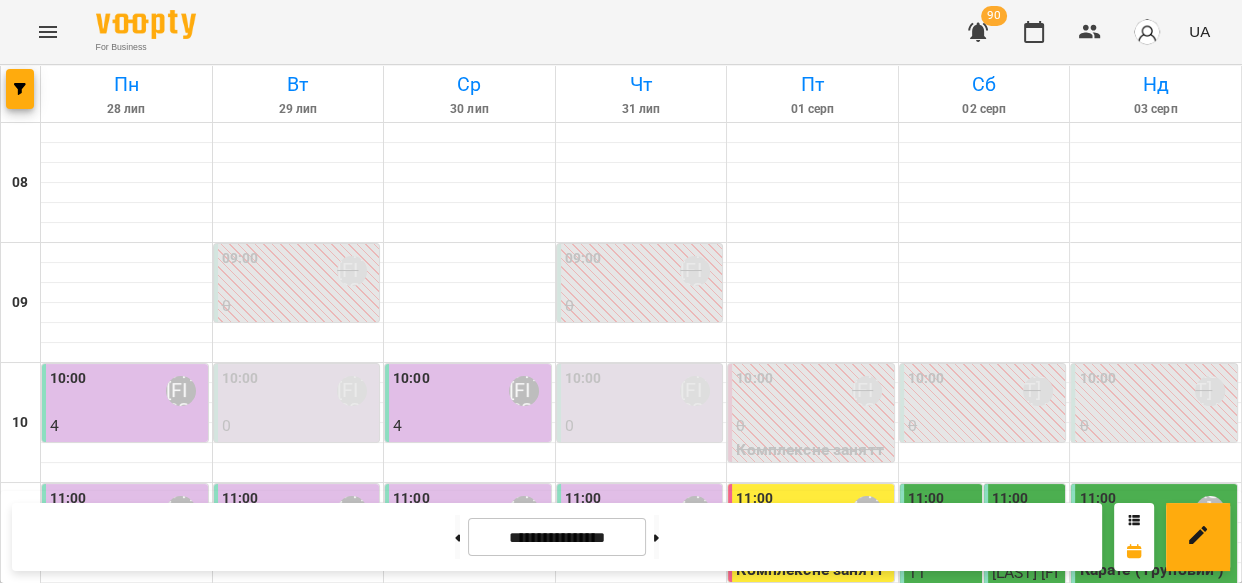 scroll, scrollTop: 1061, scrollLeft: 0, axis: vertical 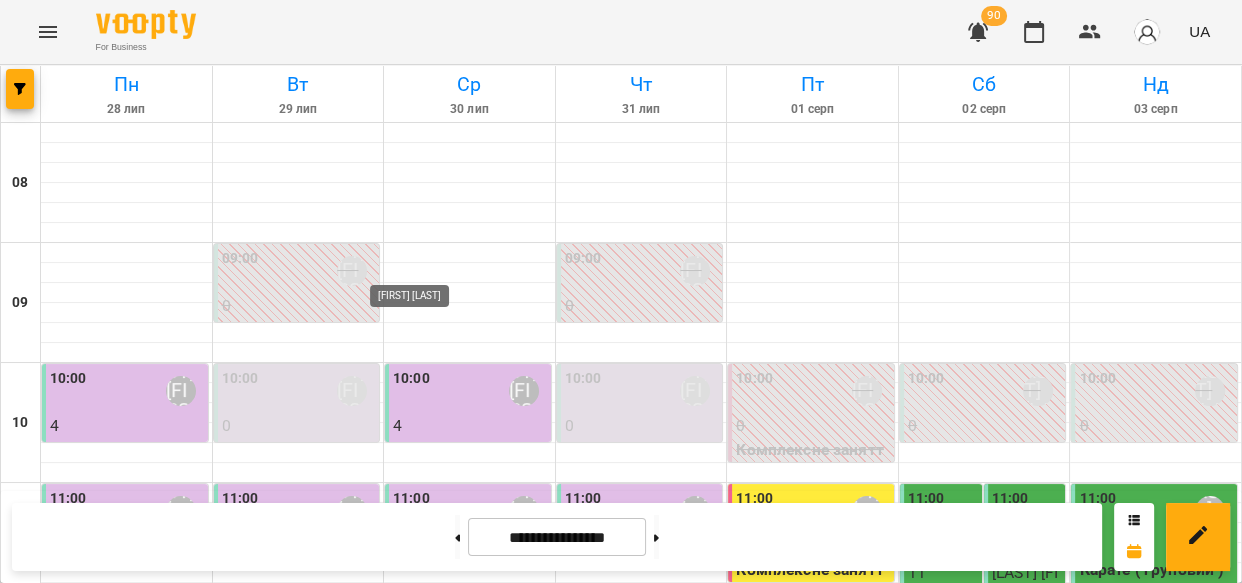 click on "[FIRST] [LAST]" at bounding box center [416, 1318] 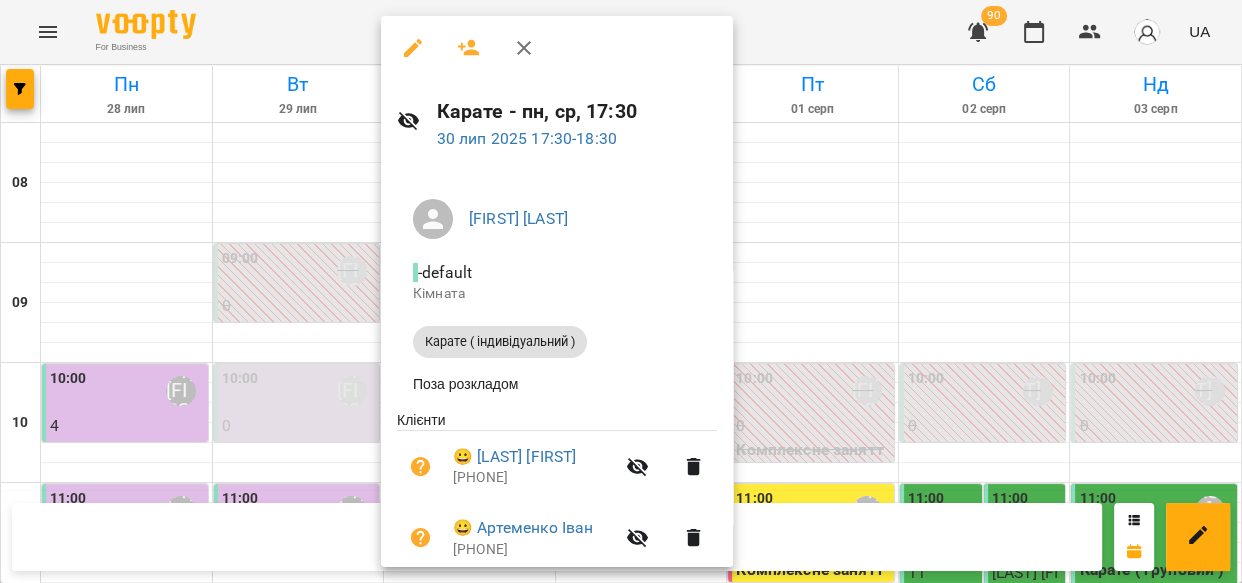 click on "Карате ( індивідуальний )" at bounding box center (500, 342) 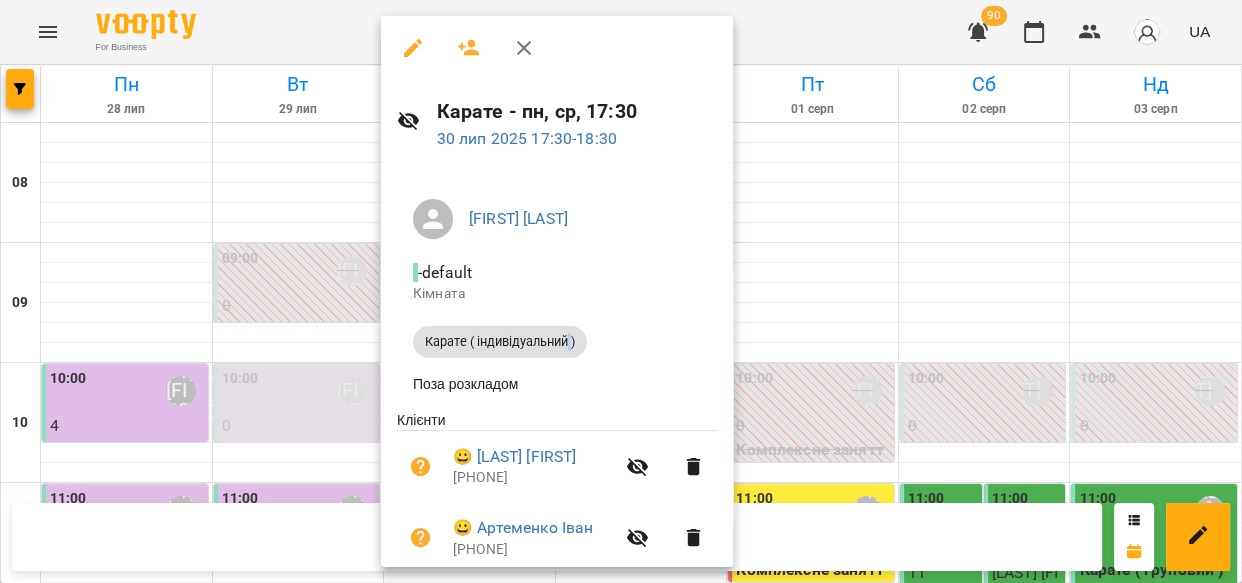 click on "Карате ( індивідуальний )" at bounding box center [500, 342] 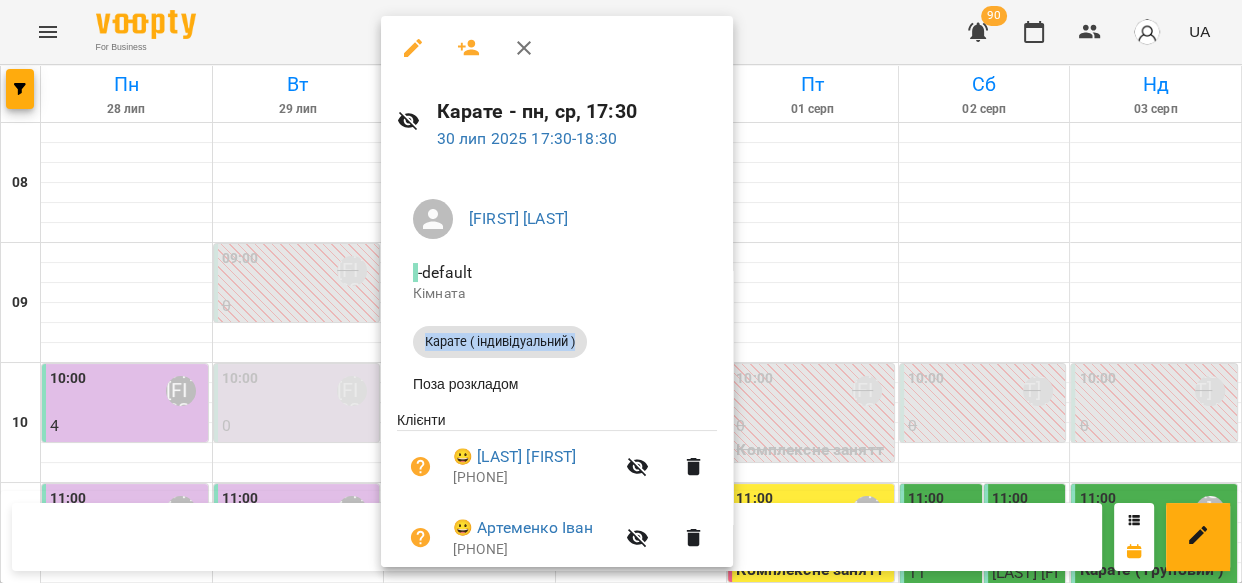 click on "Карате ( індивідуальний )" at bounding box center (500, 342) 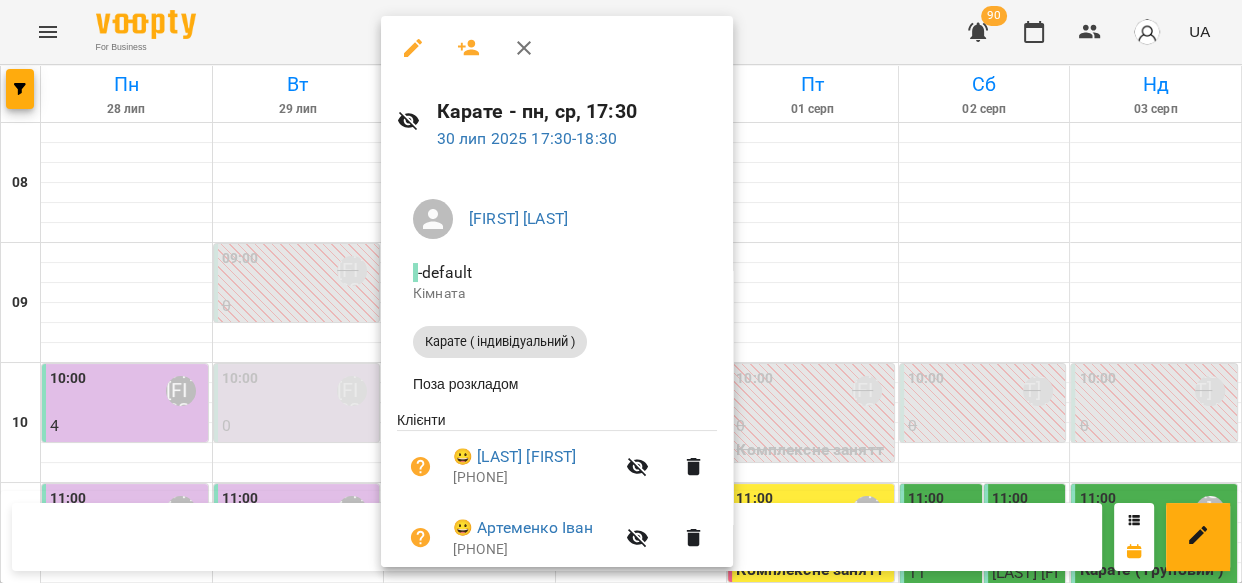 drag, startPoint x: 410, startPoint y: 307, endPoint x: 438, endPoint y: 308, distance: 28.01785 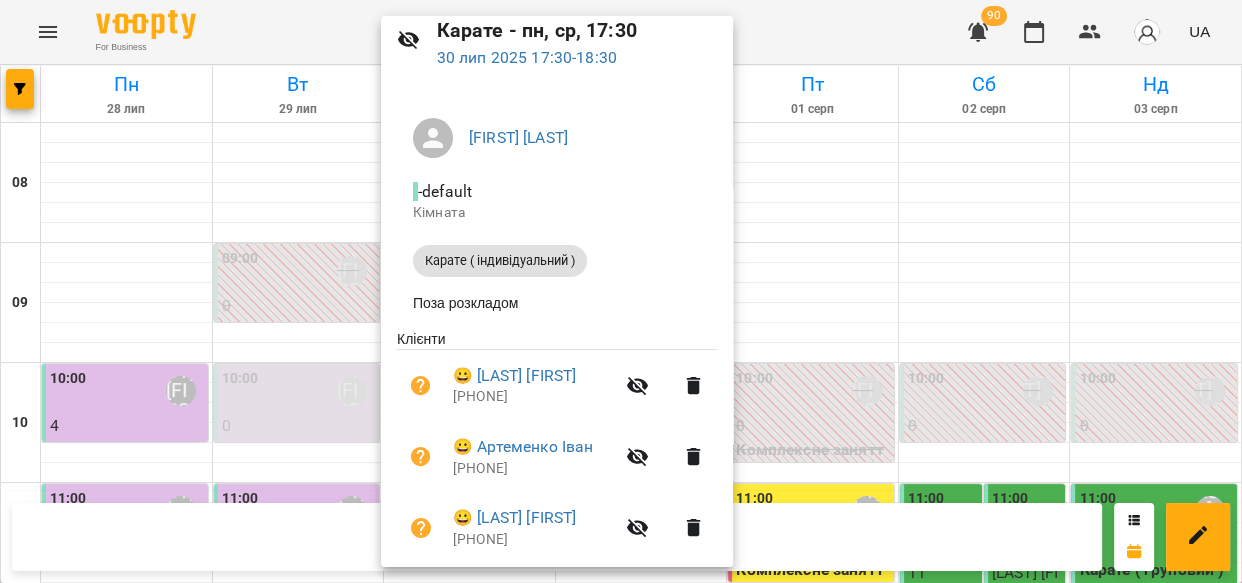 scroll, scrollTop: 0, scrollLeft: 0, axis: both 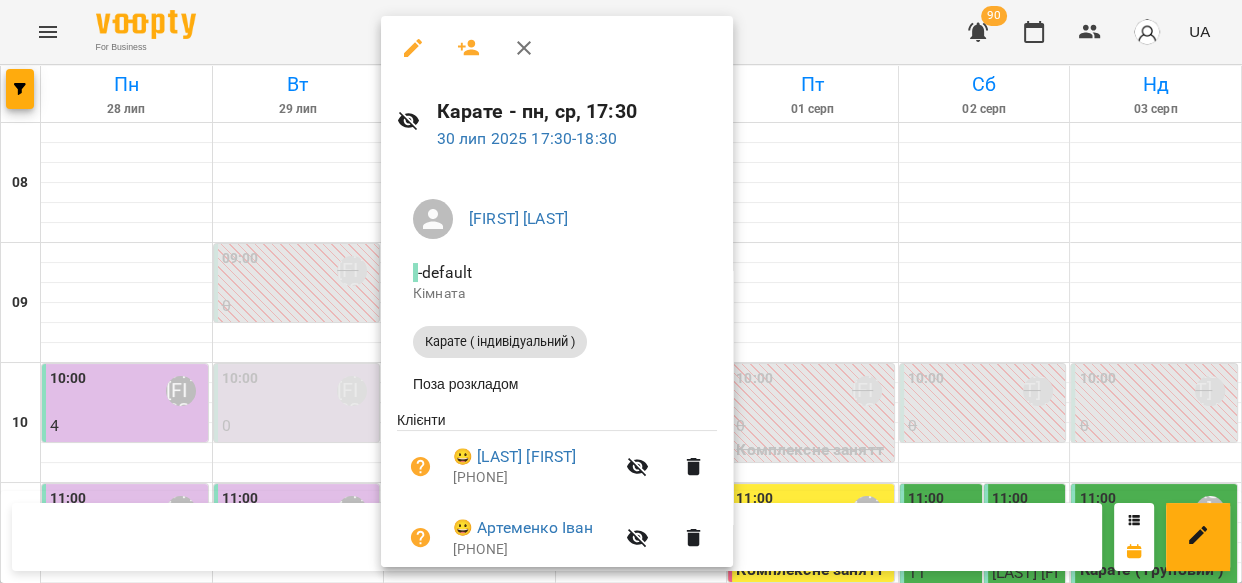 click 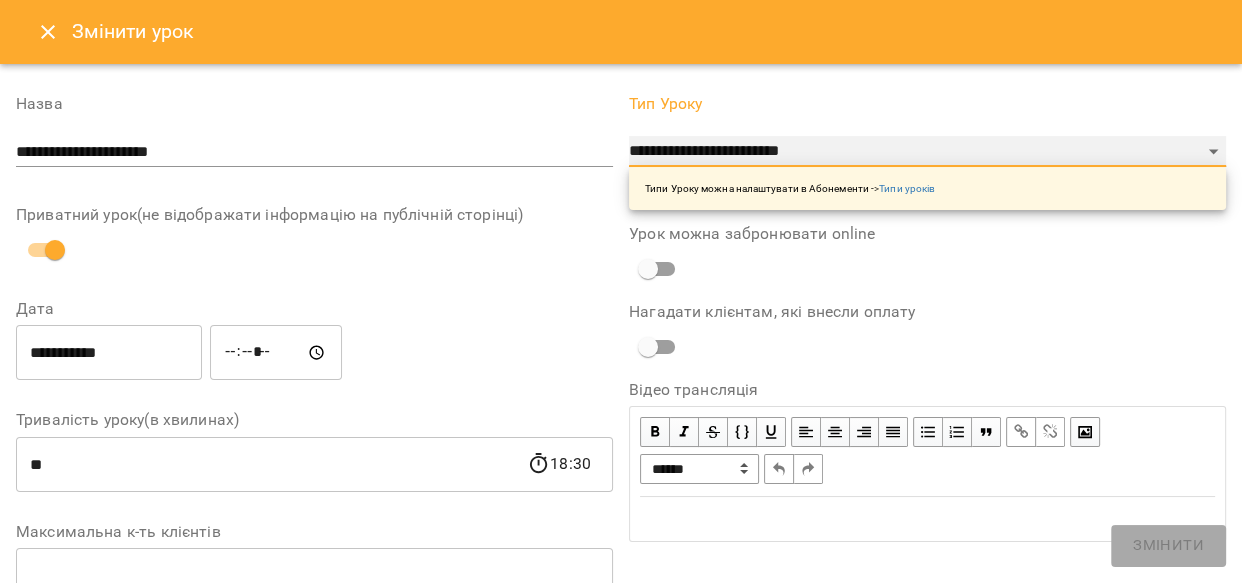 click on "**********" at bounding box center [927, 152] 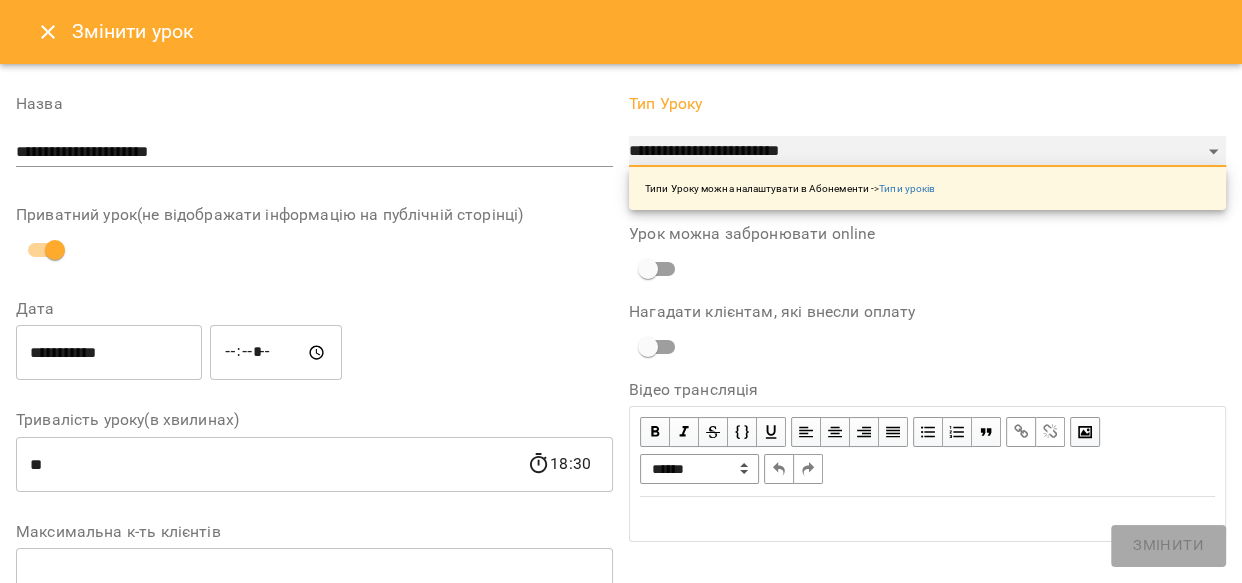 select on "**********" 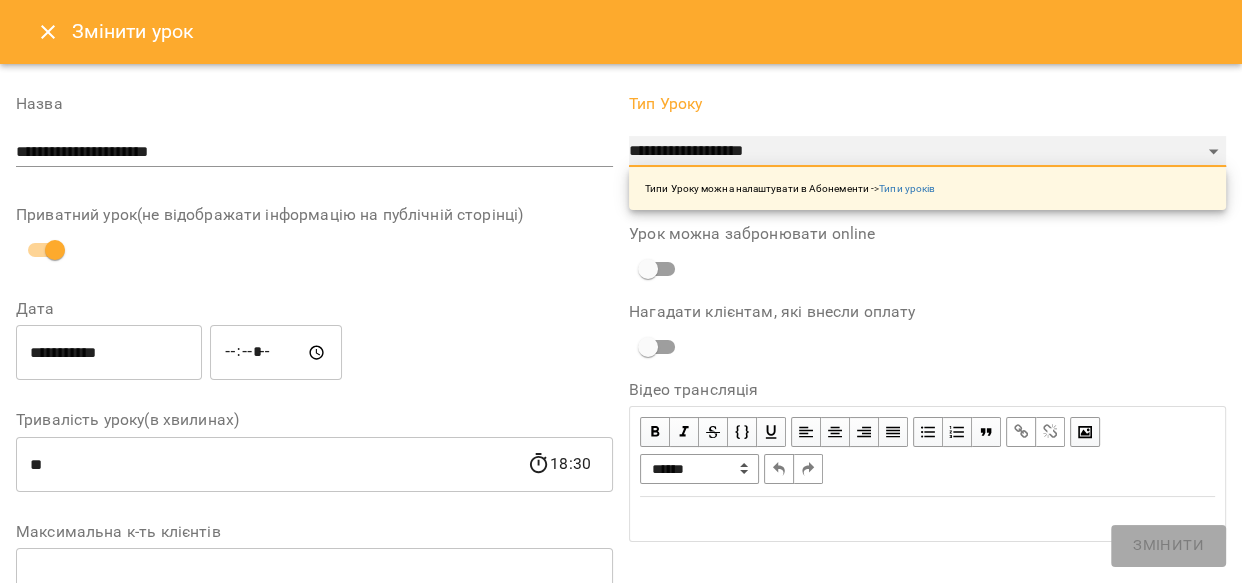 click on "**********" at bounding box center [927, 152] 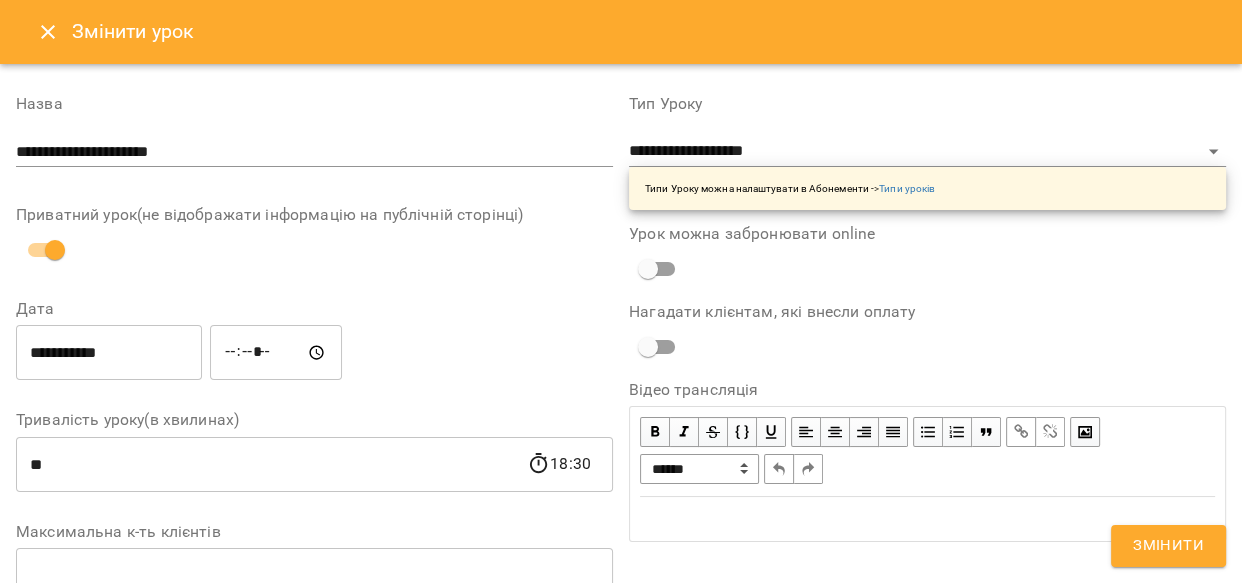 click on "Типи Уроку можна налаштувати в Абонементи ->  Типи уроків" at bounding box center (927, 188) 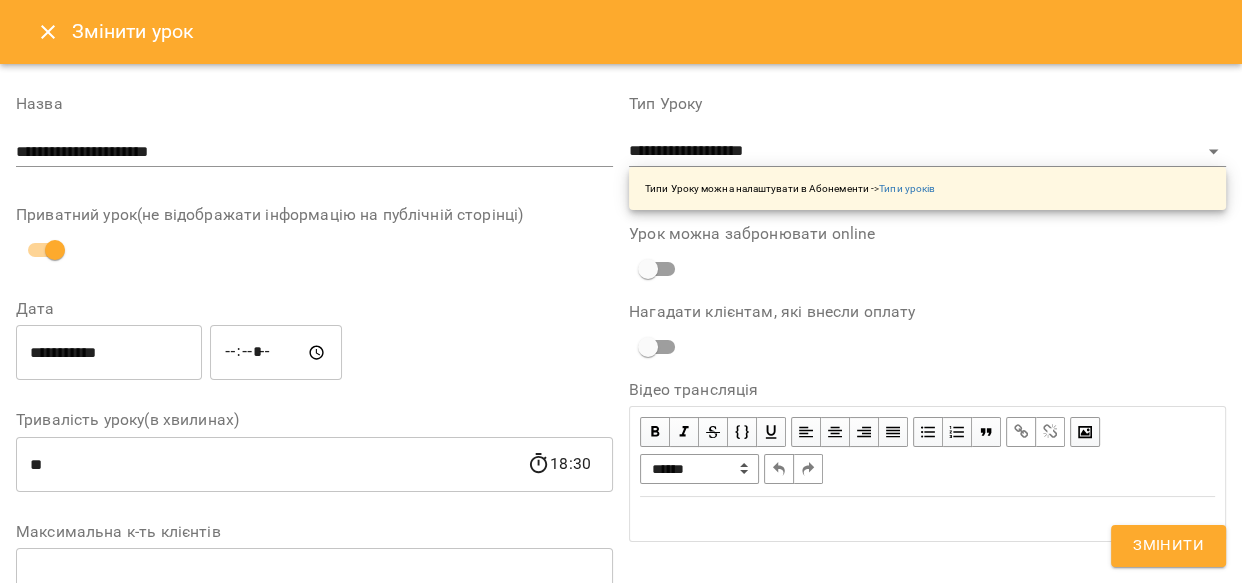 click on "Змінити" at bounding box center [1168, 546] 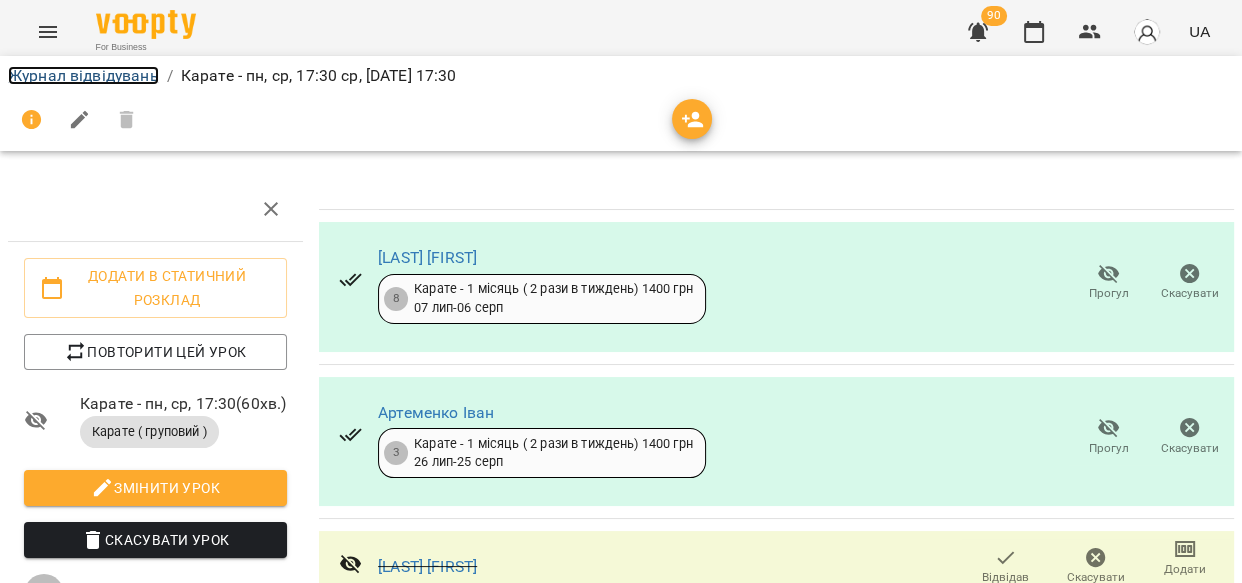 click on "Журнал відвідувань" at bounding box center (83, 75) 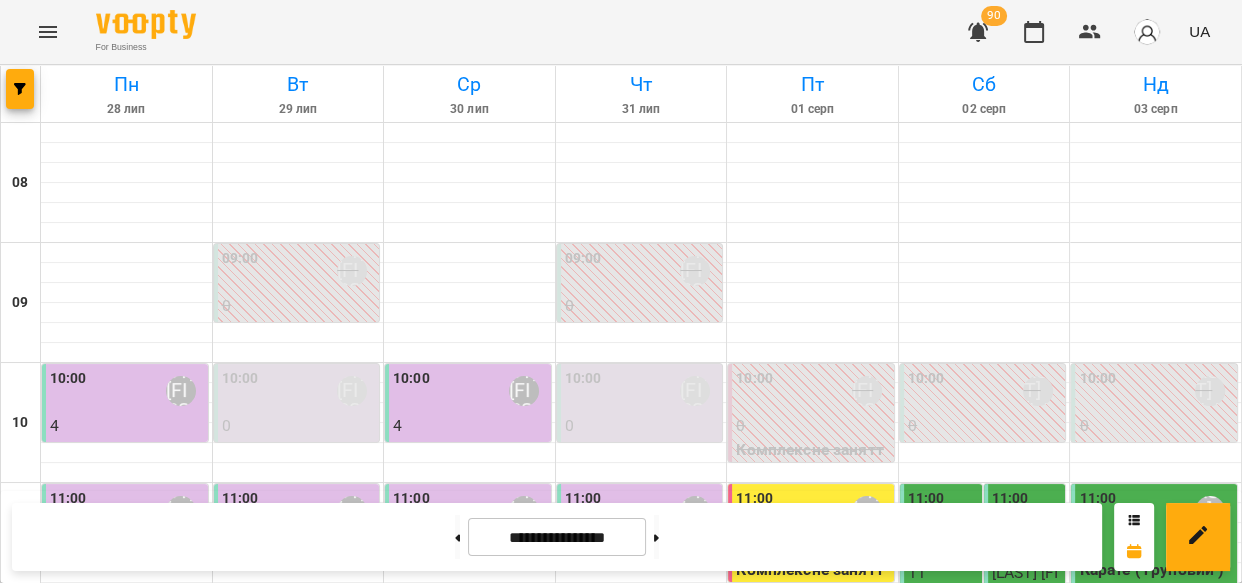 click at bounding box center [457, 537] 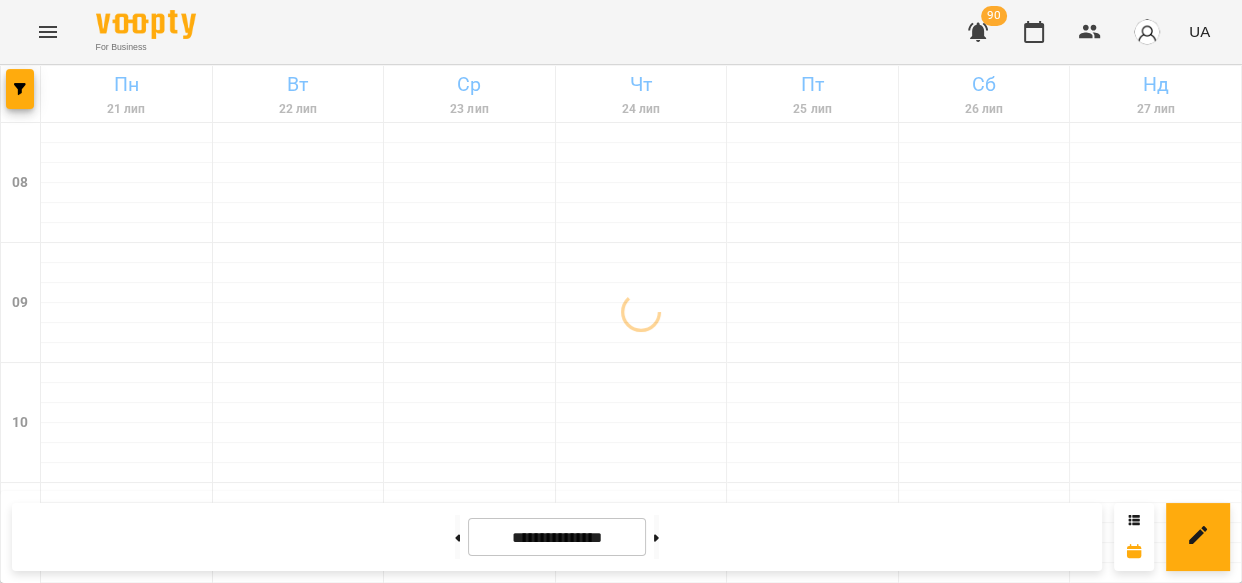 click at bounding box center (457, 537) 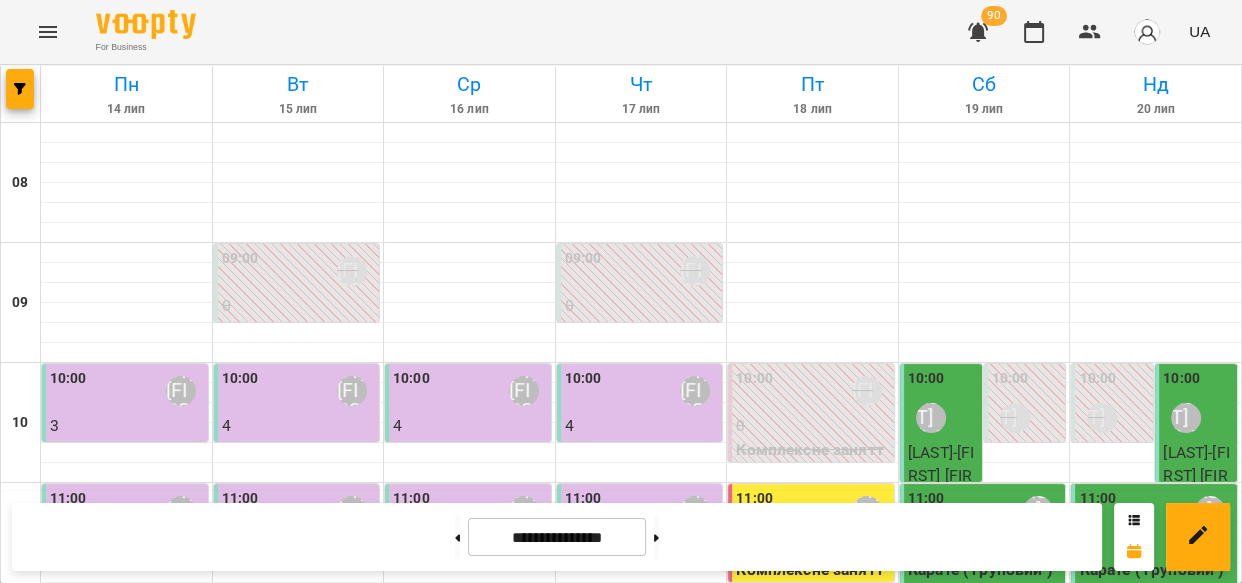 scroll, scrollTop: 1170, scrollLeft: 0, axis: vertical 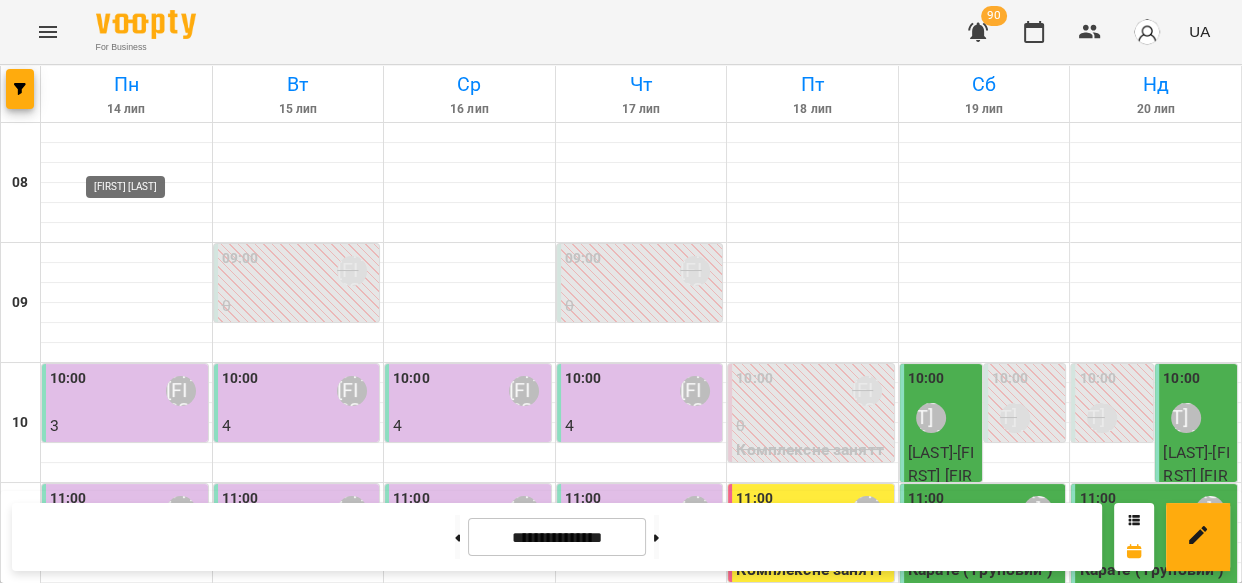 click on "[FIRST] [LAST]" at bounding box center [129, 1318] 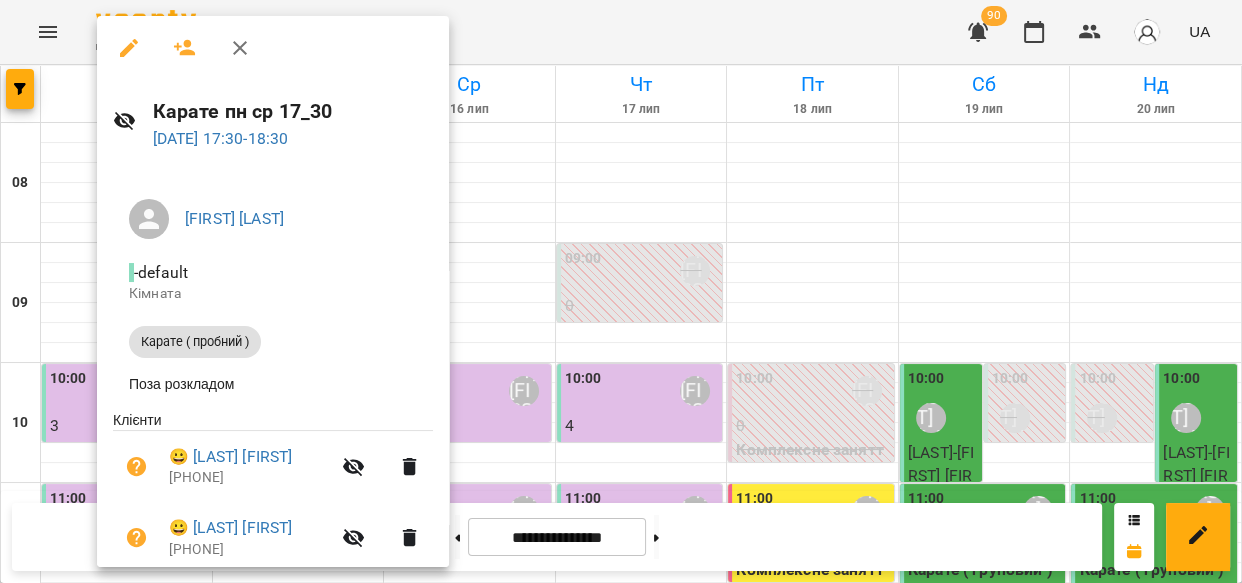 click 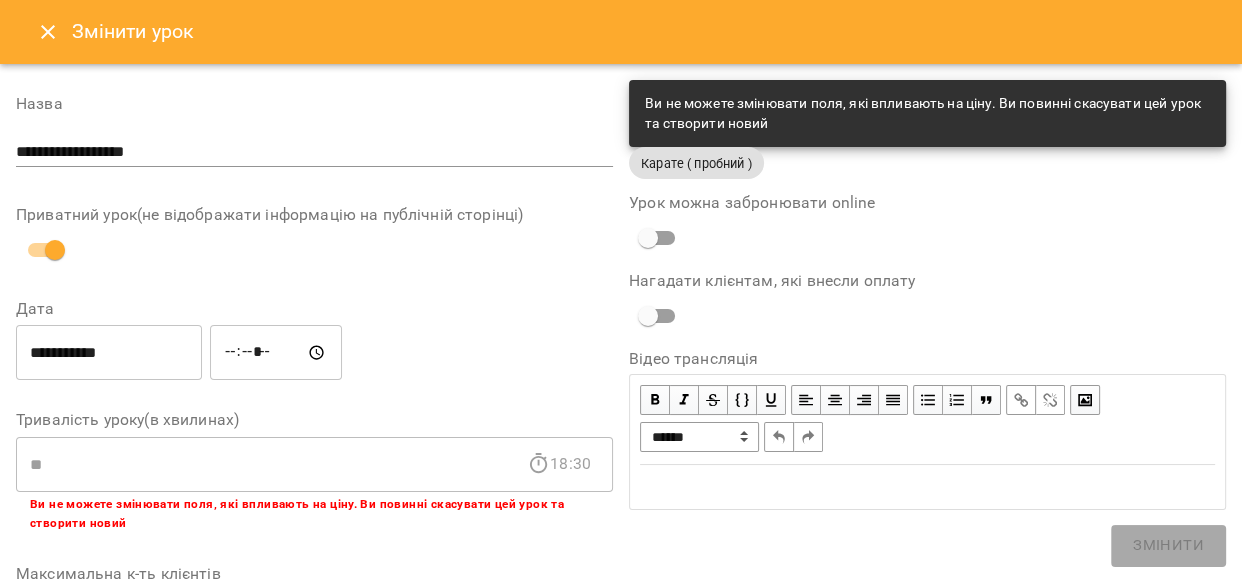 click on "Ви не можете змінювати поля, які впливають на ціну. Ви повинні скасувати цей урок та створити новий" at bounding box center [927, 113] 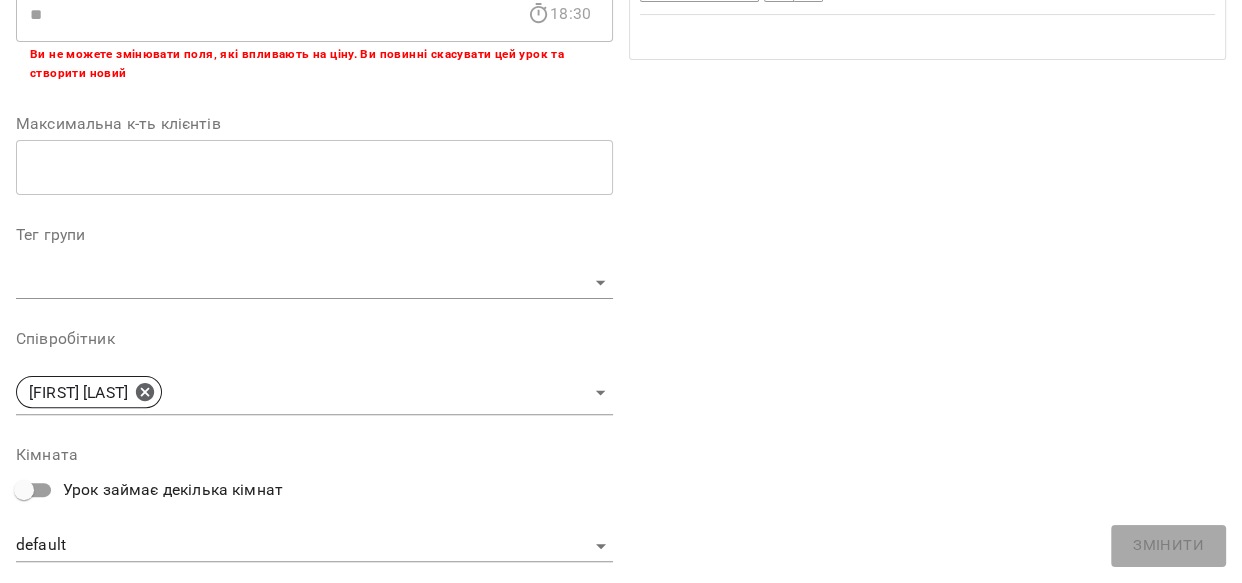 scroll, scrollTop: 0, scrollLeft: 0, axis: both 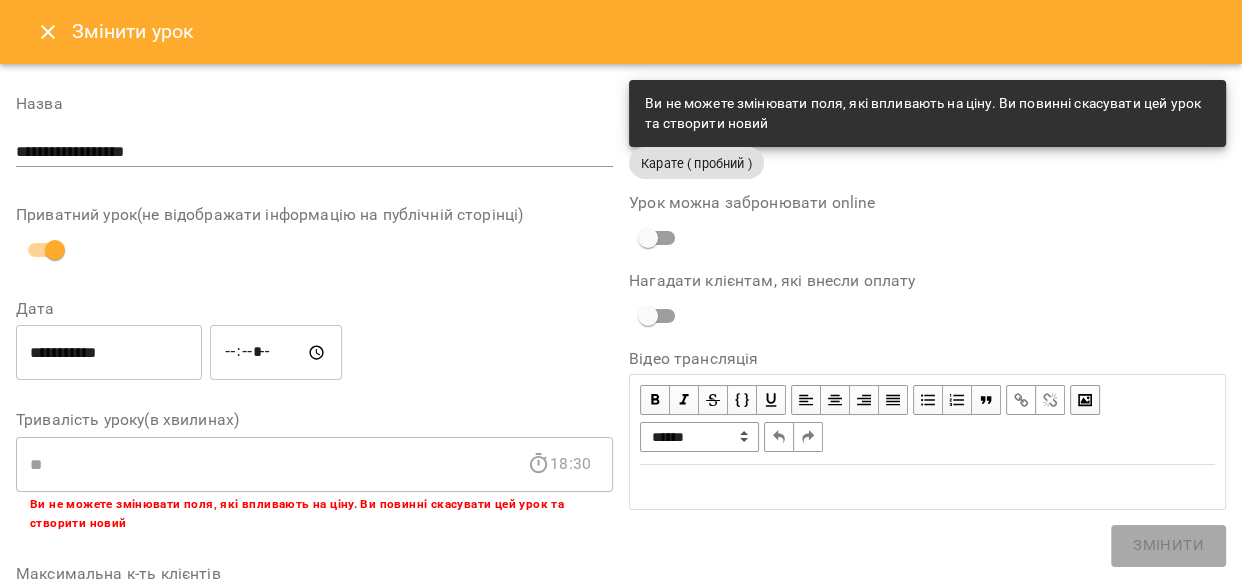 click on "Карате ( пробний )" at bounding box center [696, 163] 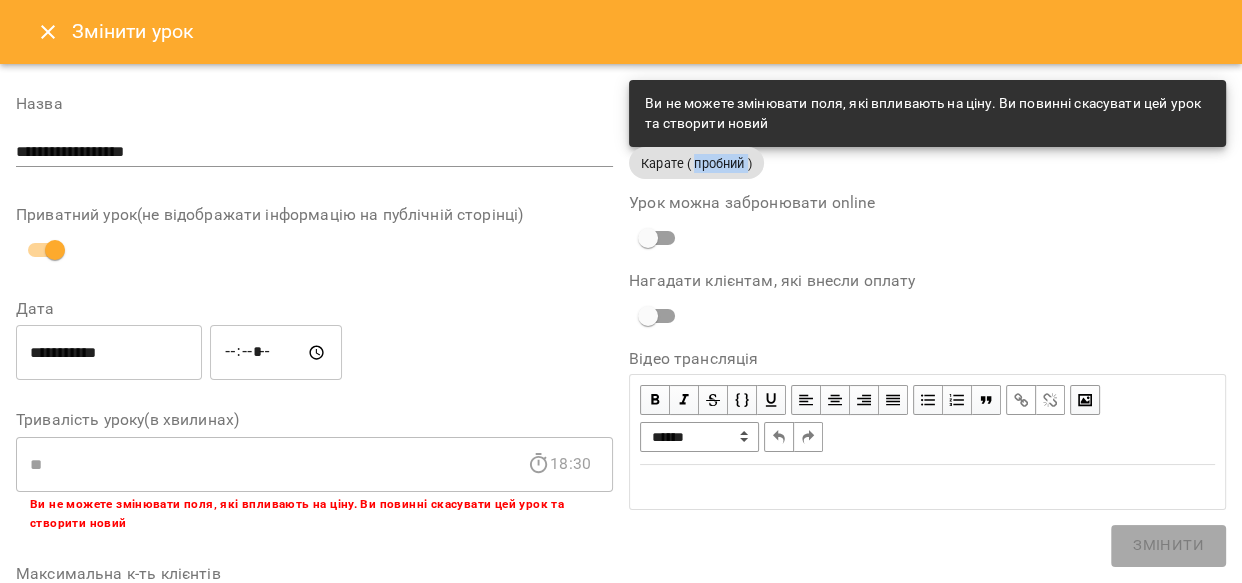click on "Карате ( пробний )" at bounding box center (696, 163) 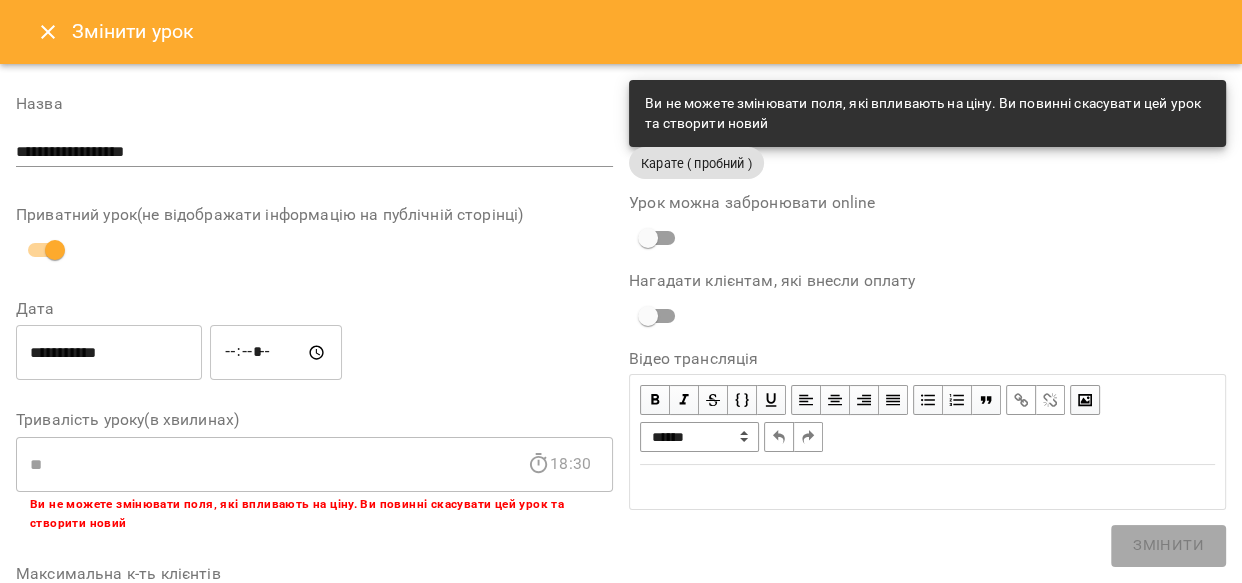 click on "Ви не можете змінювати поля, які впливають на ціну. Ви повинні скасувати цей урок та створити новий" at bounding box center (927, 113) 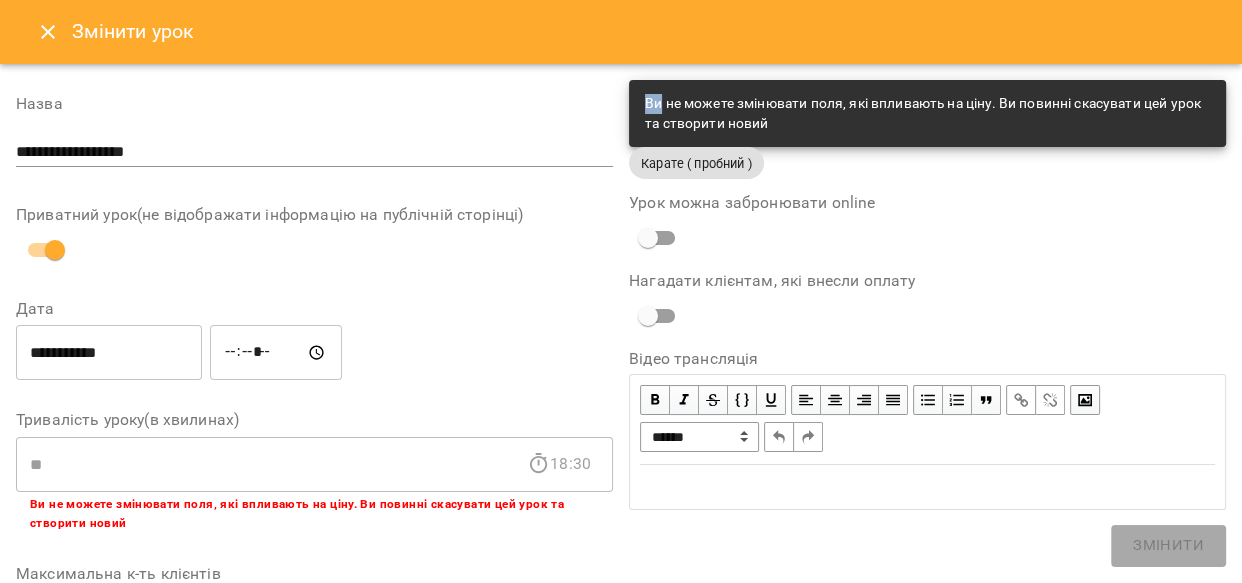 click on "Ви не можете змінювати поля, які впливають на ціну. Ви повинні скасувати цей урок та створити новий" at bounding box center [927, 113] 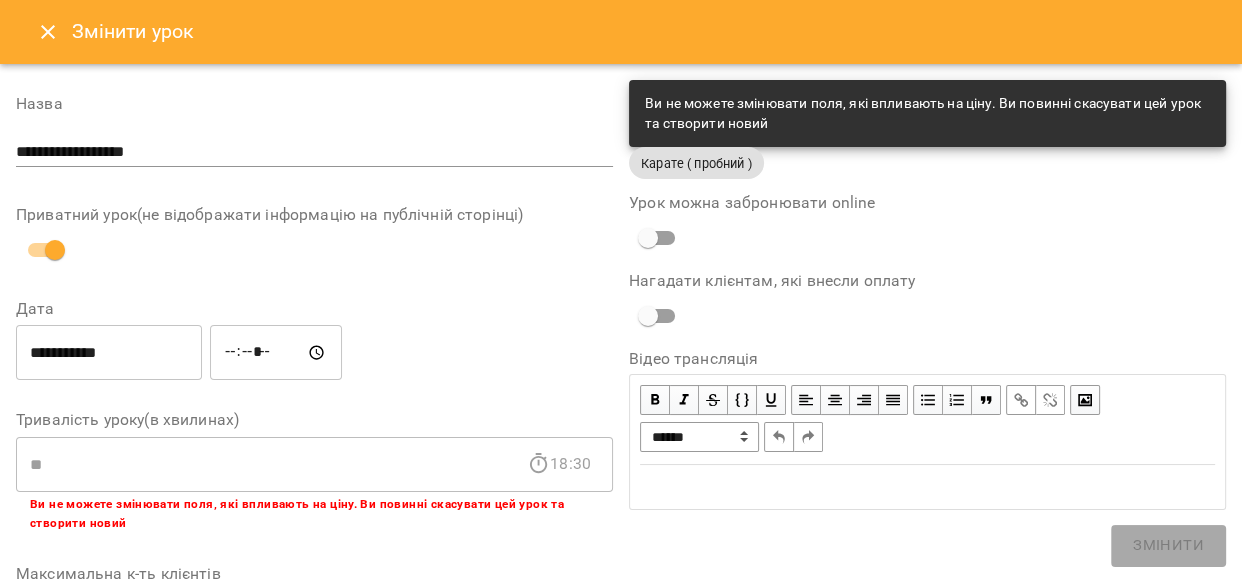 click on "**********" at bounding box center (927, 705) 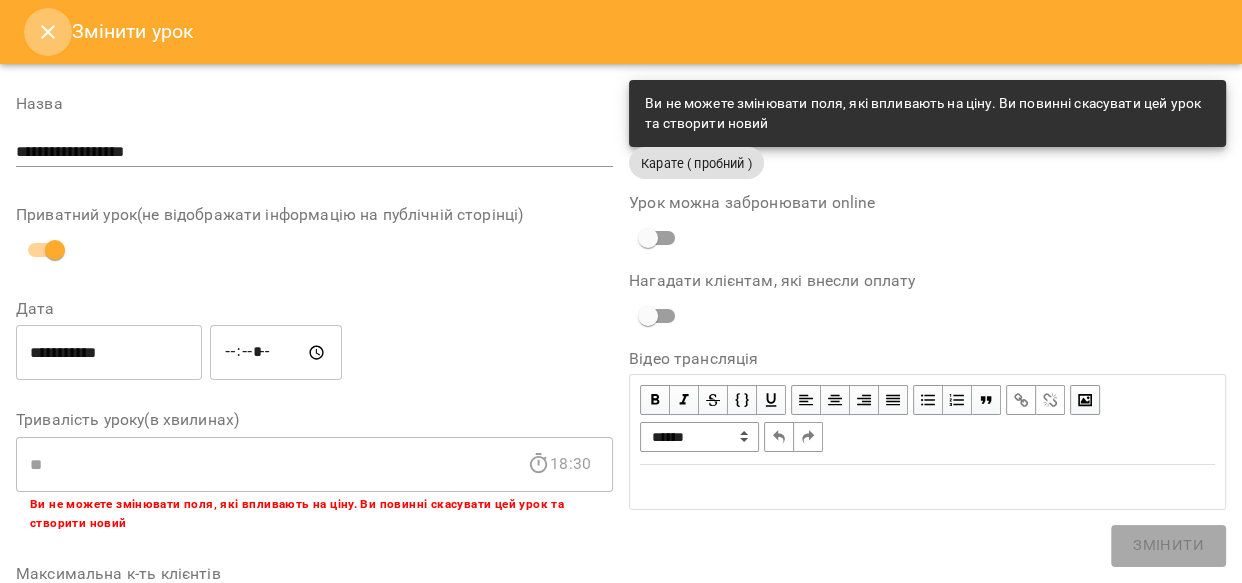 click 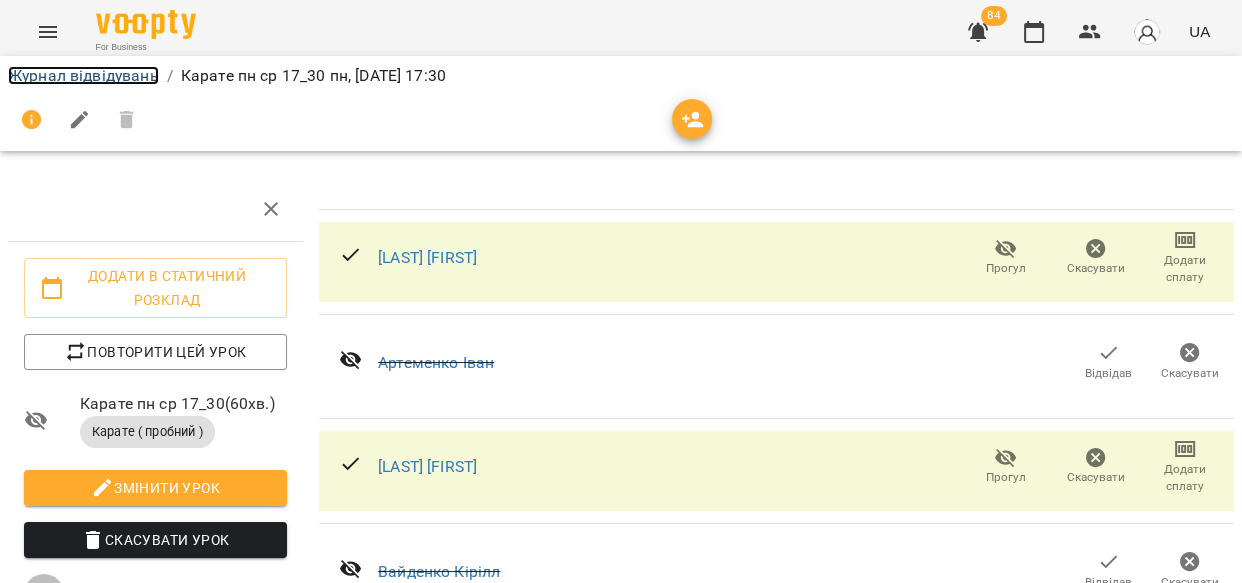 click on "Журнал відвідувань" at bounding box center [83, 75] 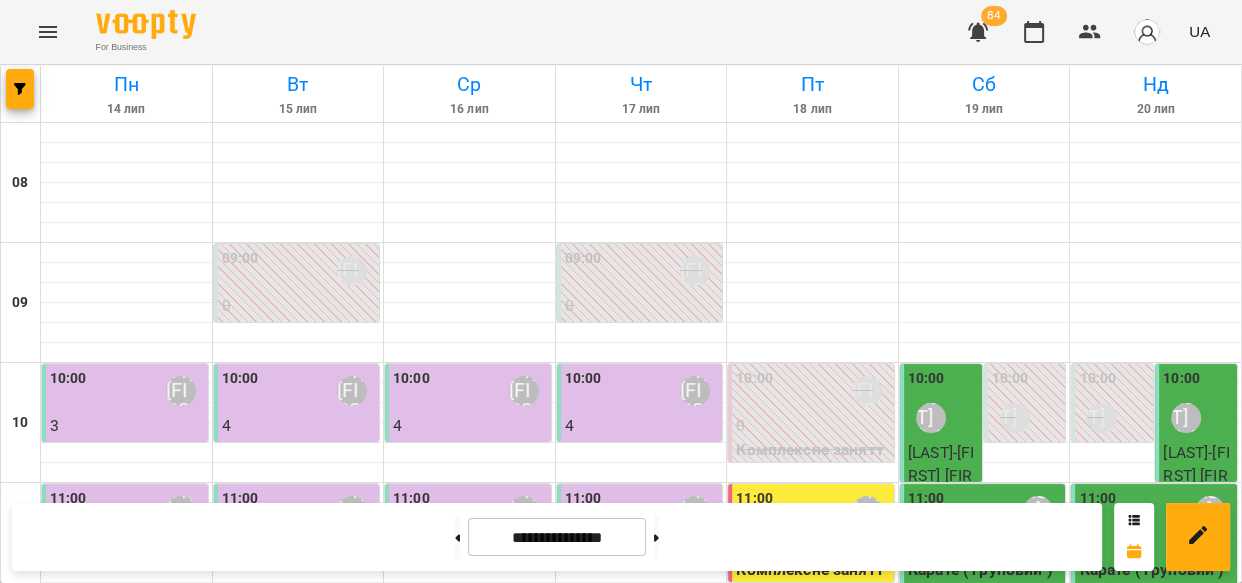 scroll, scrollTop: 955, scrollLeft: 0, axis: vertical 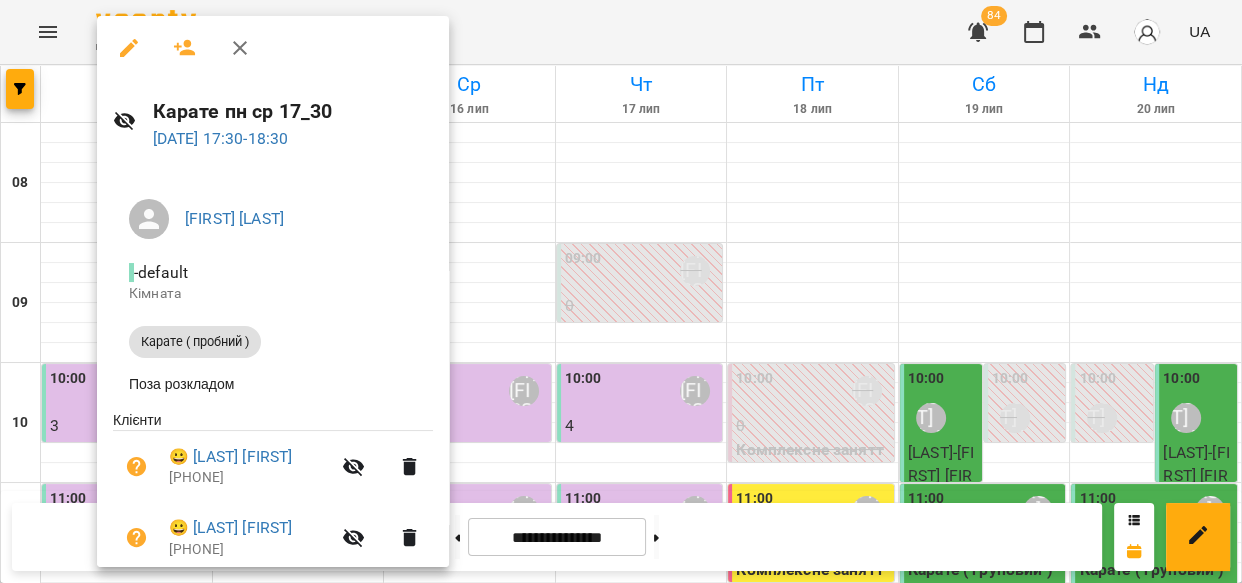 click on "Карате ( пробний )" at bounding box center [195, 342] 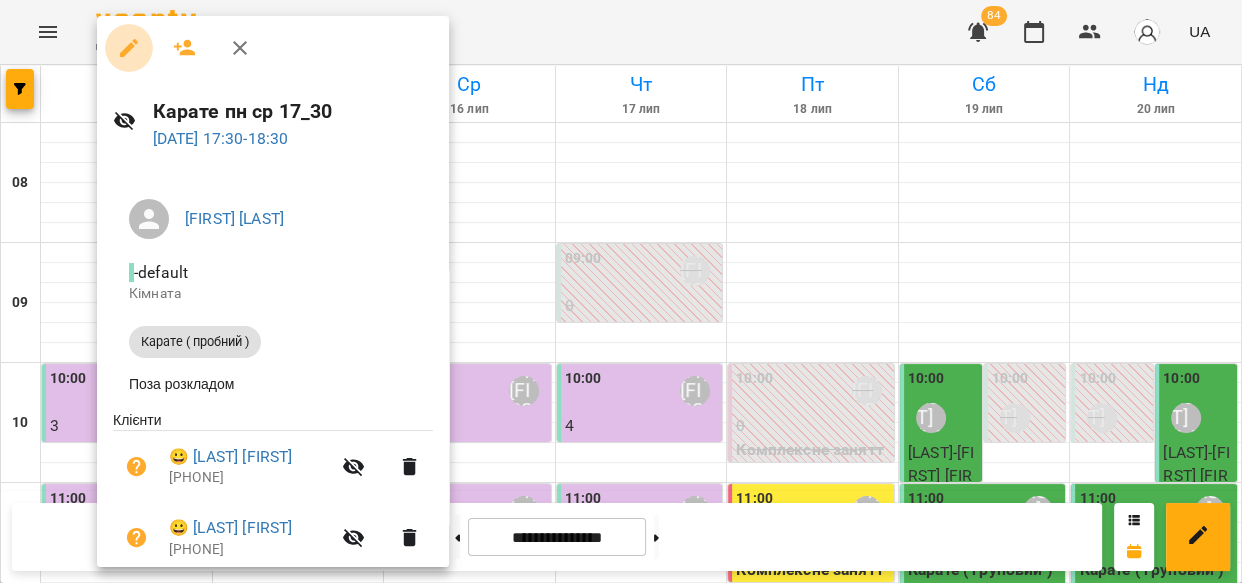 click 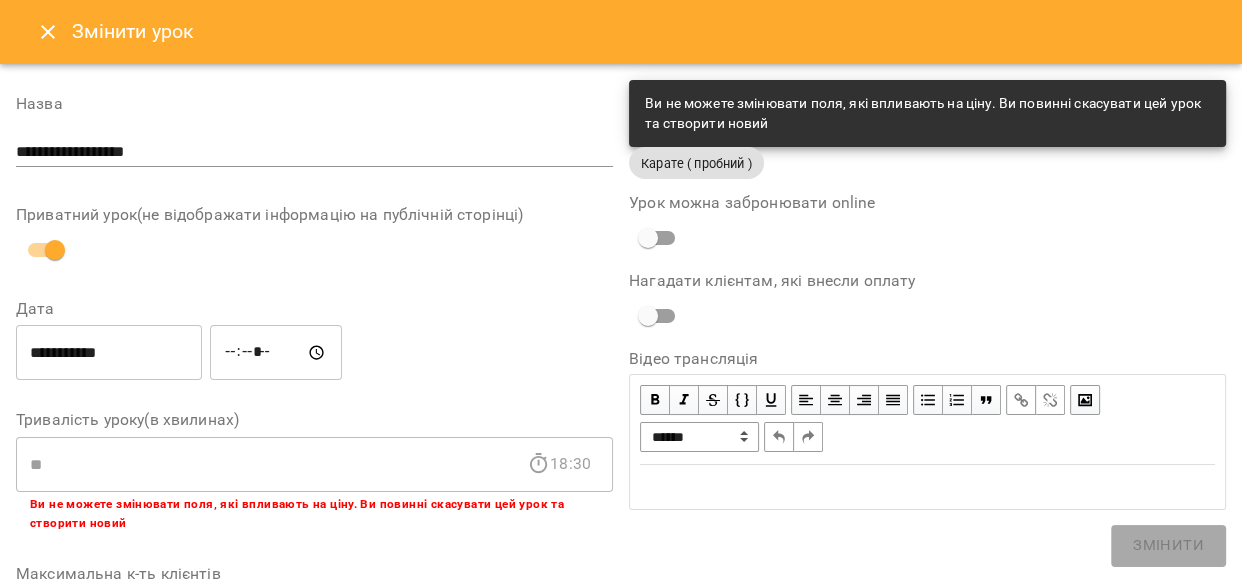 click on "Карате ( пробний )" at bounding box center (696, 163) 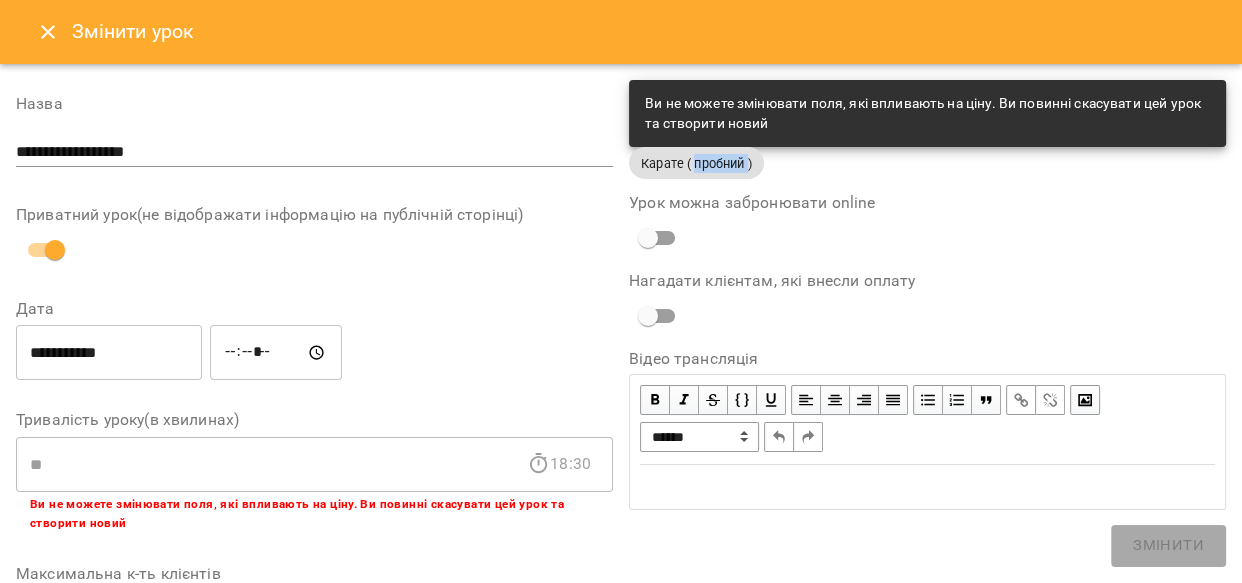 click on "Карате ( пробний )" at bounding box center [696, 163] 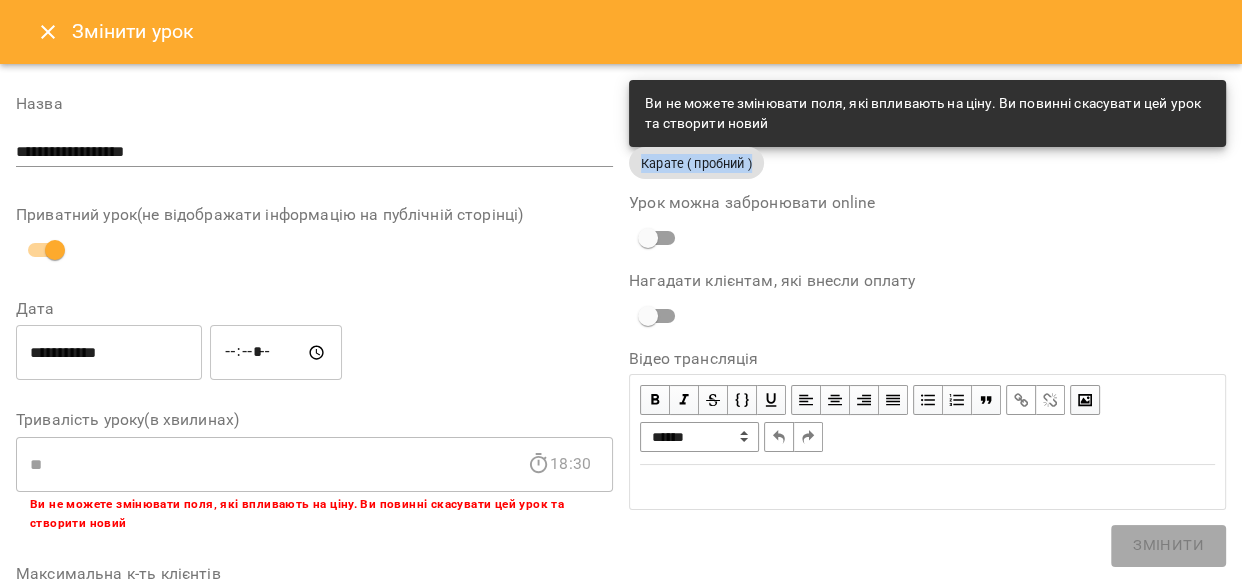 click on "Карате ( пробний )" at bounding box center [696, 163] 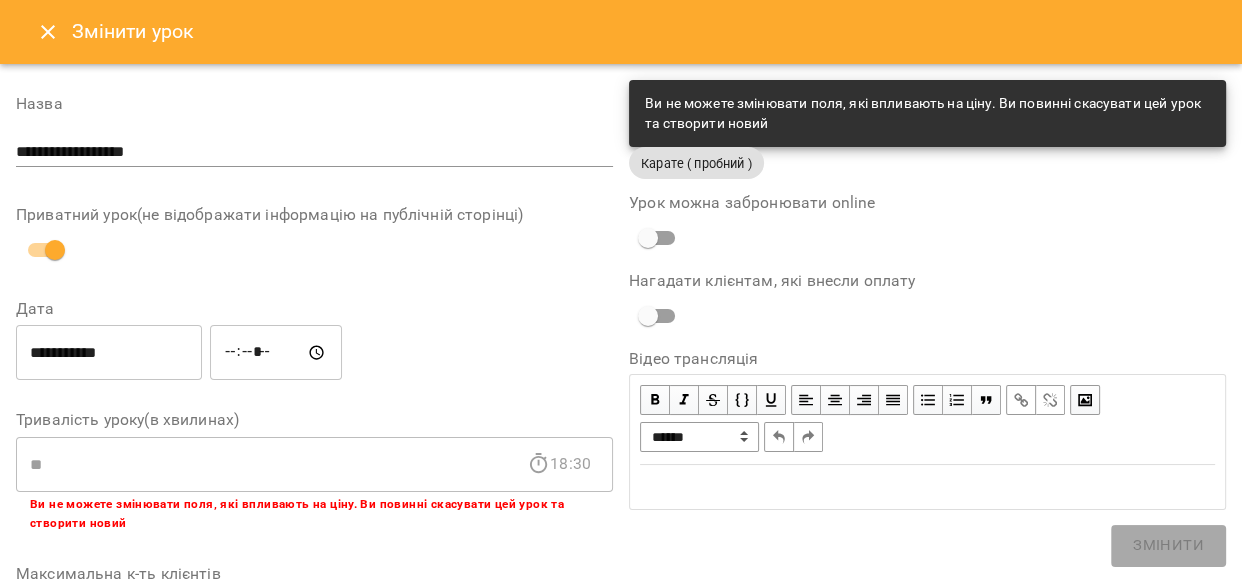 click on "Назва" at bounding box center [314, 104] 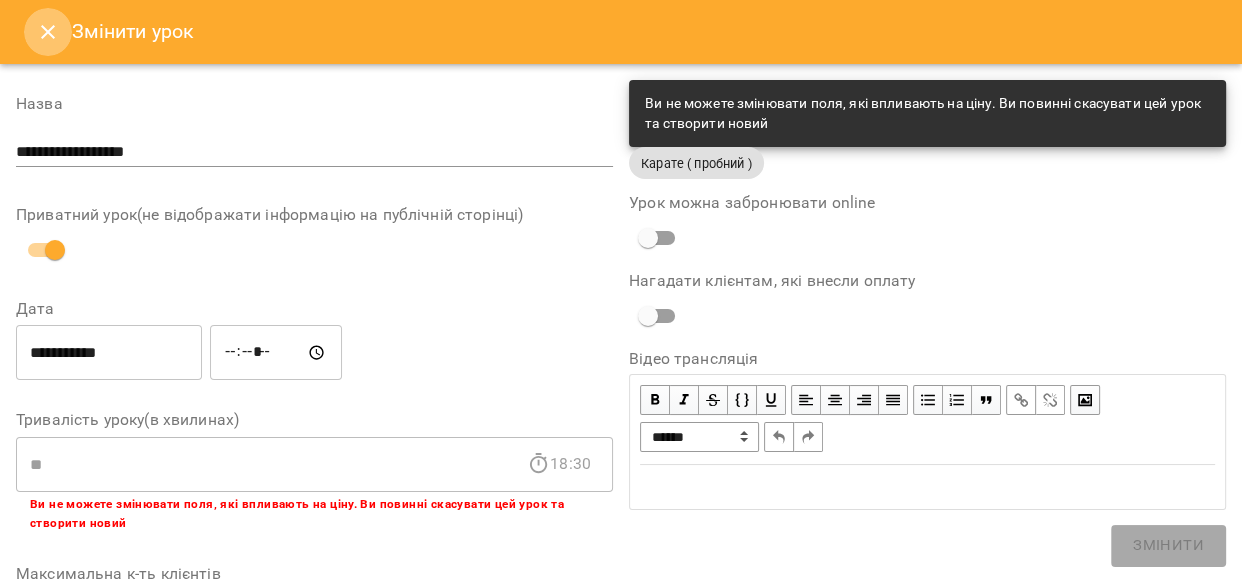 click 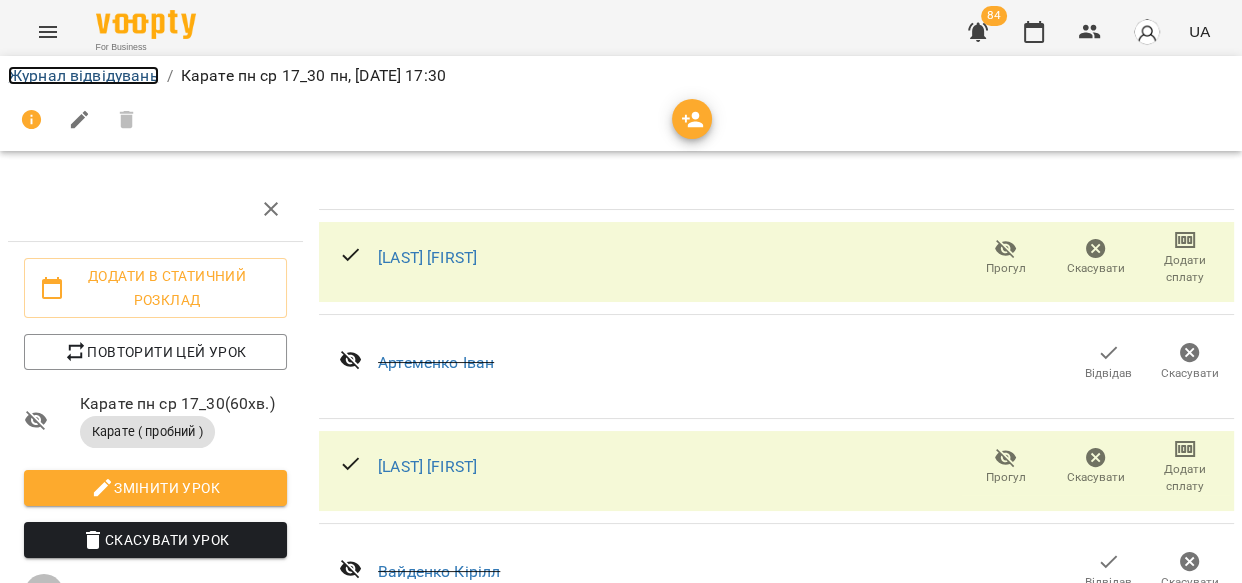 click on "Журнал відвідувань" at bounding box center (83, 75) 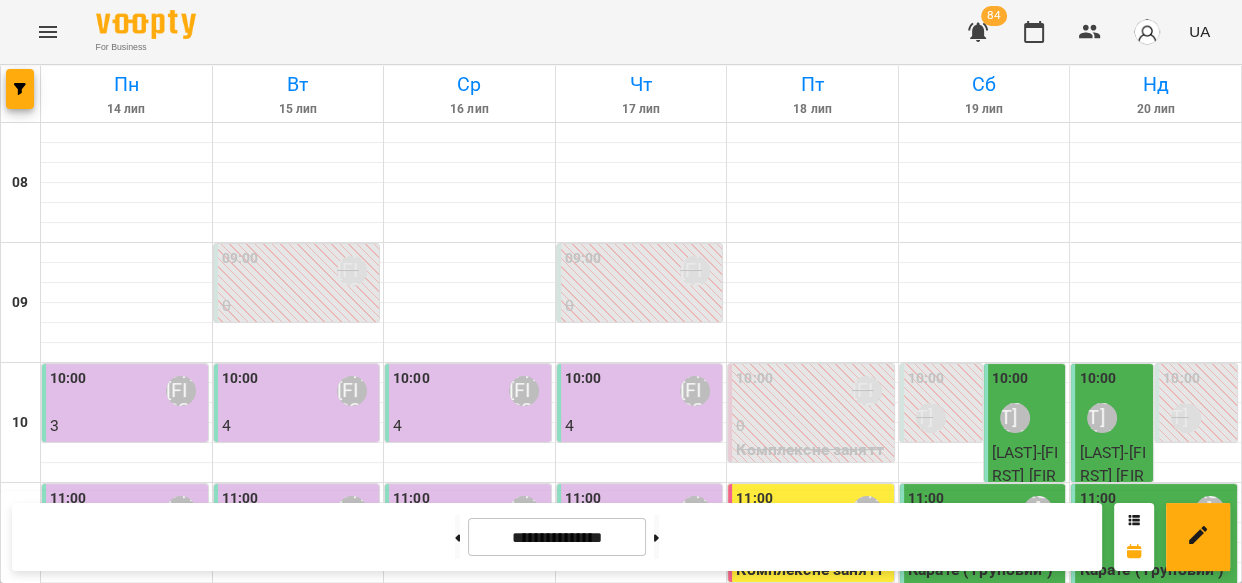 scroll, scrollTop: 667, scrollLeft: 0, axis: vertical 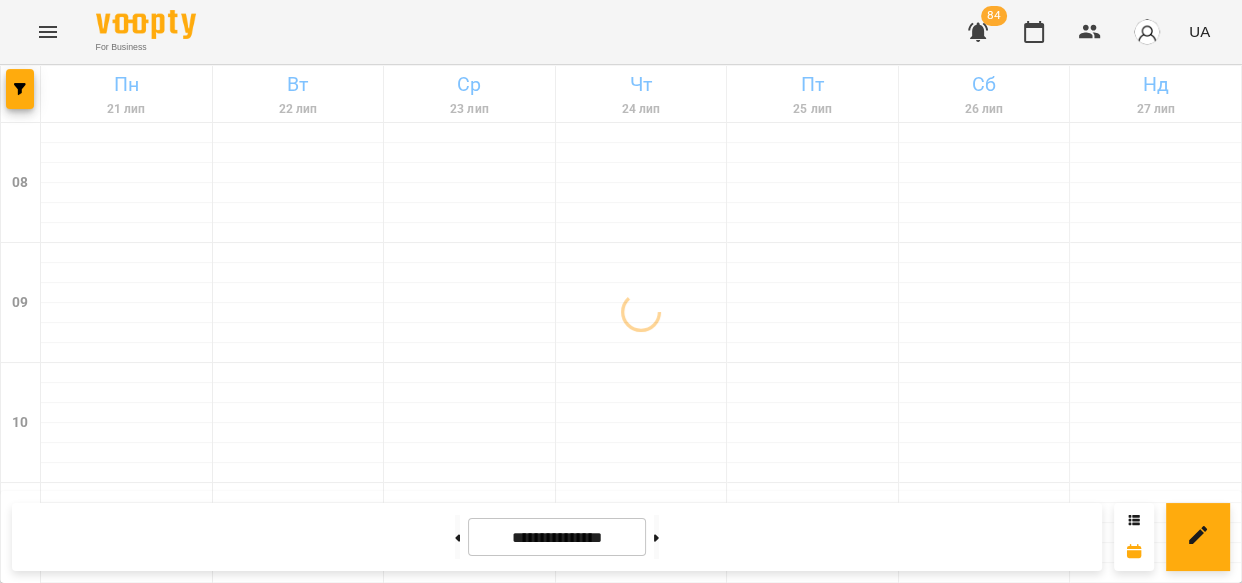 click at bounding box center (656, 537) 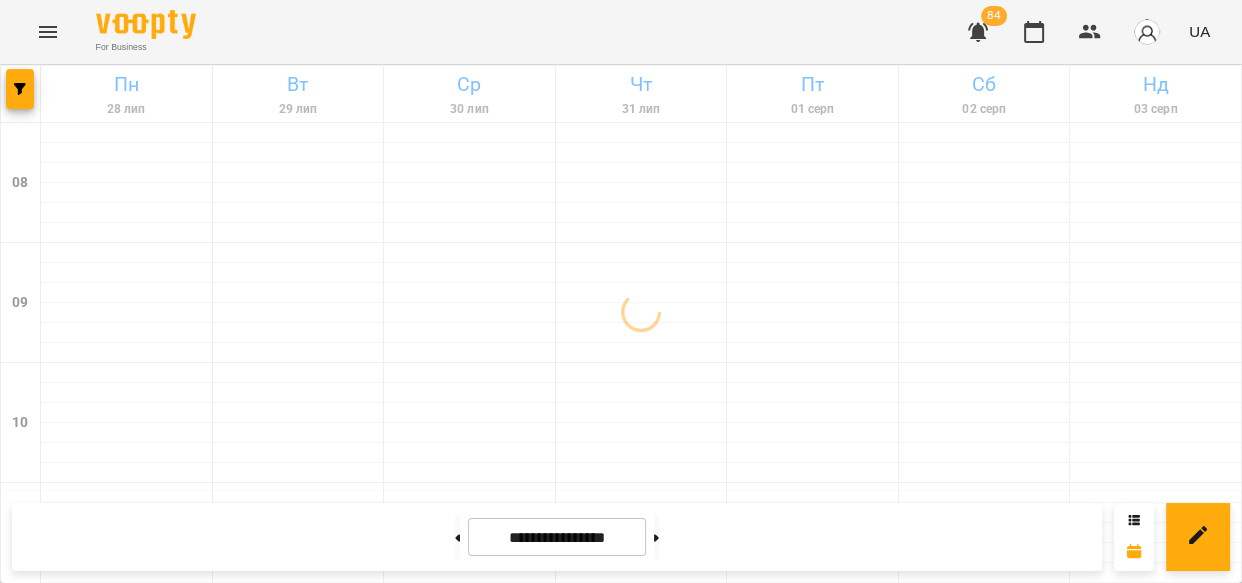 click at bounding box center [656, 537] 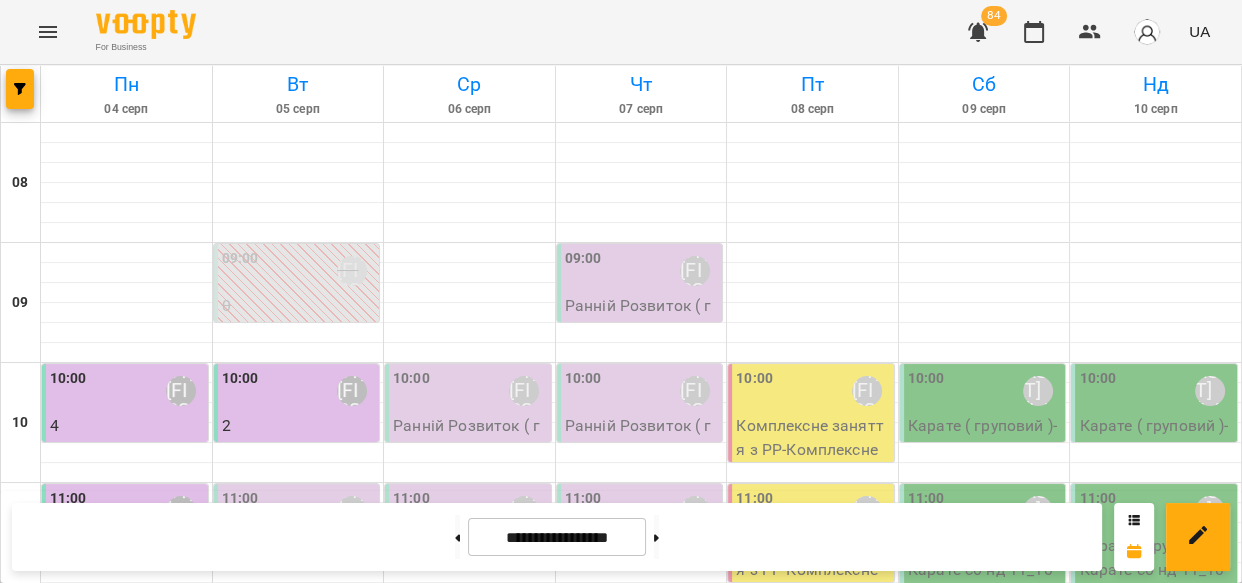 scroll, scrollTop: 0, scrollLeft: 0, axis: both 